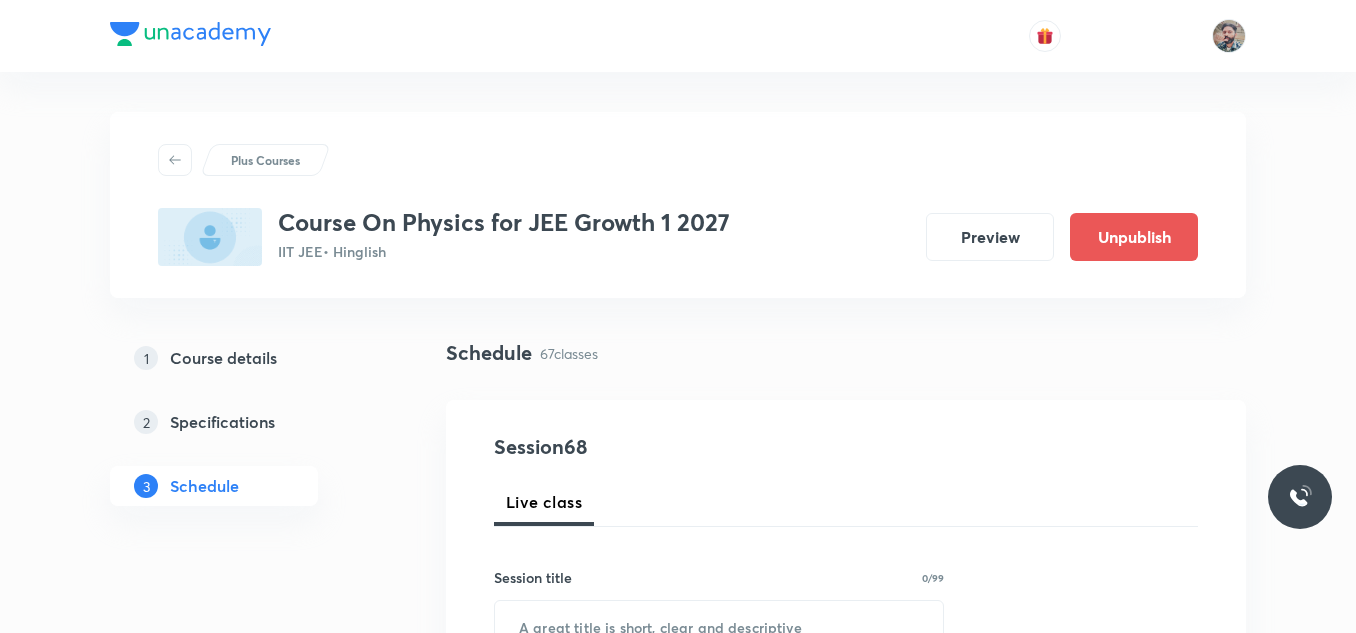 scroll, scrollTop: 11356, scrollLeft: 0, axis: vertical 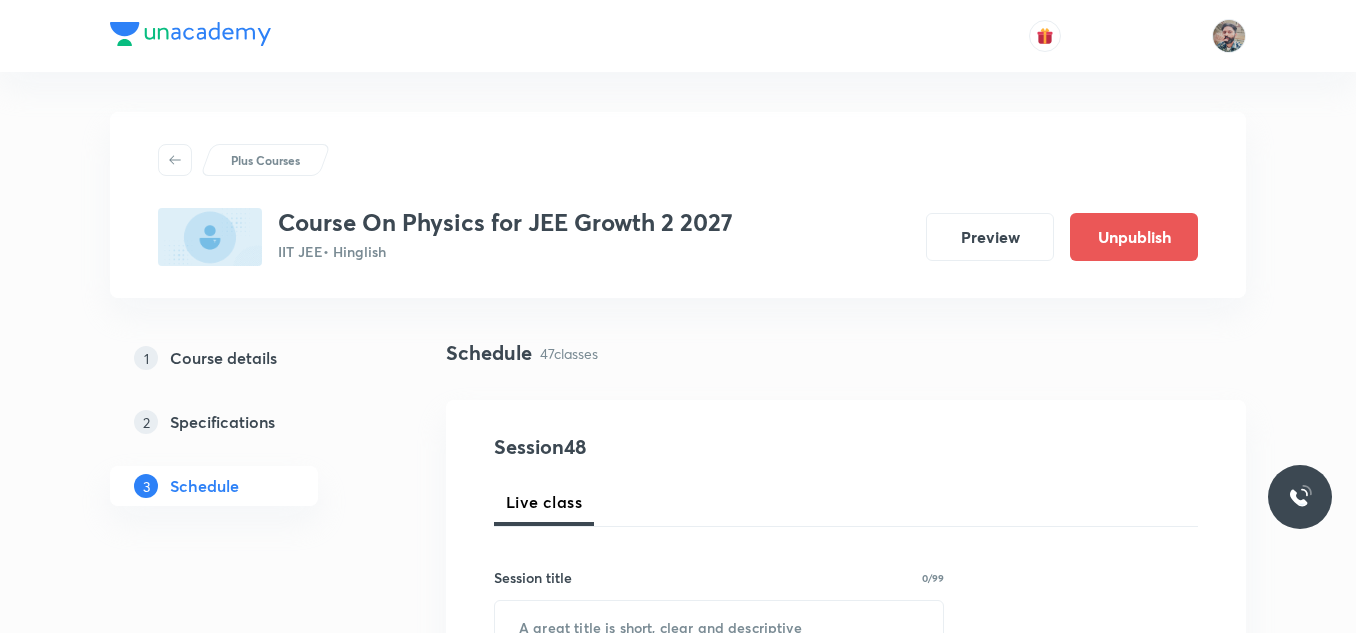 click on "Plus Courses Course On Physics for JEE Growth 2 2027 IIT JEE  • Hinglish Preview Unpublish 1 Course details 2 Specifications 3 Schedule Schedule 47  classes Session  48 Live class Session title 0/99 ​ Schedule for Aug 4, 2025, 5:01 PM ​ Duration (in minutes) ​   Session type Online Offline Room Select centre room Sub-concepts Select concepts that wil be covered in this session Add Cancel Apr 11 Basic Mathematics and Vector 01 Lesson 1 • 5:40 PM • 90 min  • Room Room 104 Basic Maths used in Physics Apr 16 Basic Mathematics and Vector 02 Lesson 2 • 4:00 PM • 90 min  • Room Room 106 Basic Mathematics and Vector Apr 16 Basic Mathematics and Vector 02 Lesson 3 • 4:00 PM • 90 min  • Room Room 106 Basic Mathematics and Vector Apr 17 Basic Mathematics and Vector 03 Lesson 4 • 5:40 PM • 90 min  • Room Room 106 Basic Mathematics and Vector Apr 22 Basic Mathematics and Vector 04 Lesson 5 • 5:40 PM • 90 min  • Room Room 106 Basic Mathematics and Vector Apr 23  • Room Room 106" at bounding box center [678, 4550] 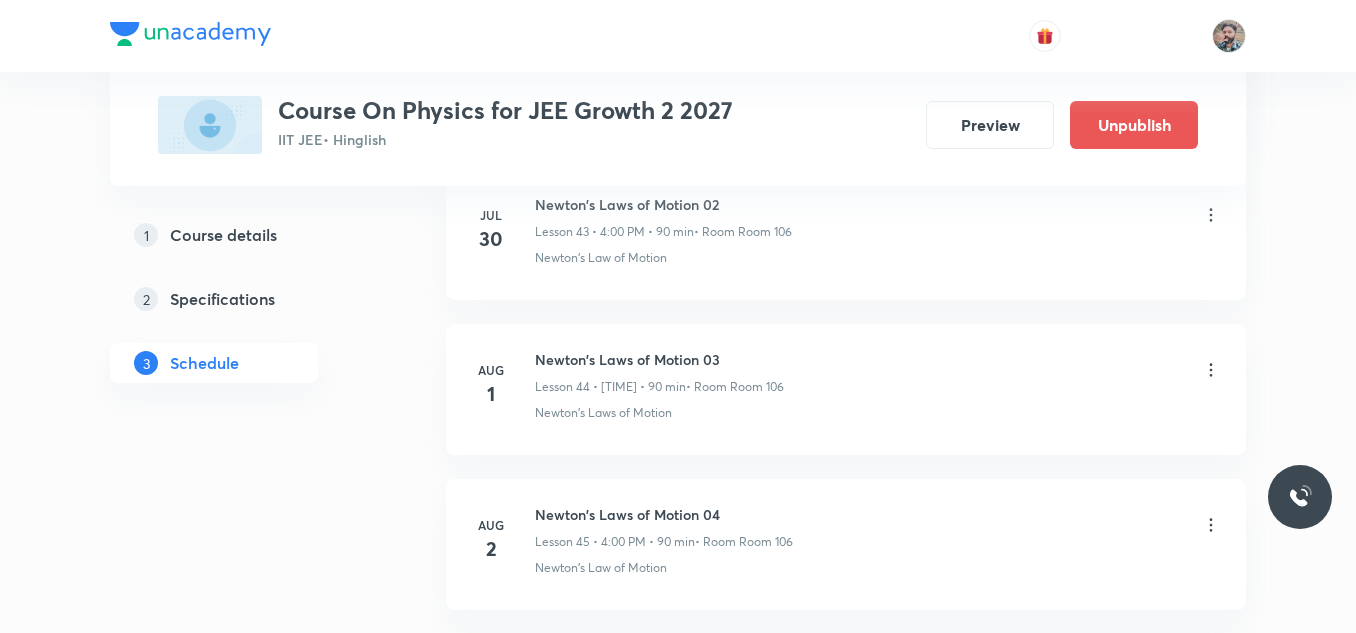 scroll, scrollTop: 7957, scrollLeft: 0, axis: vertical 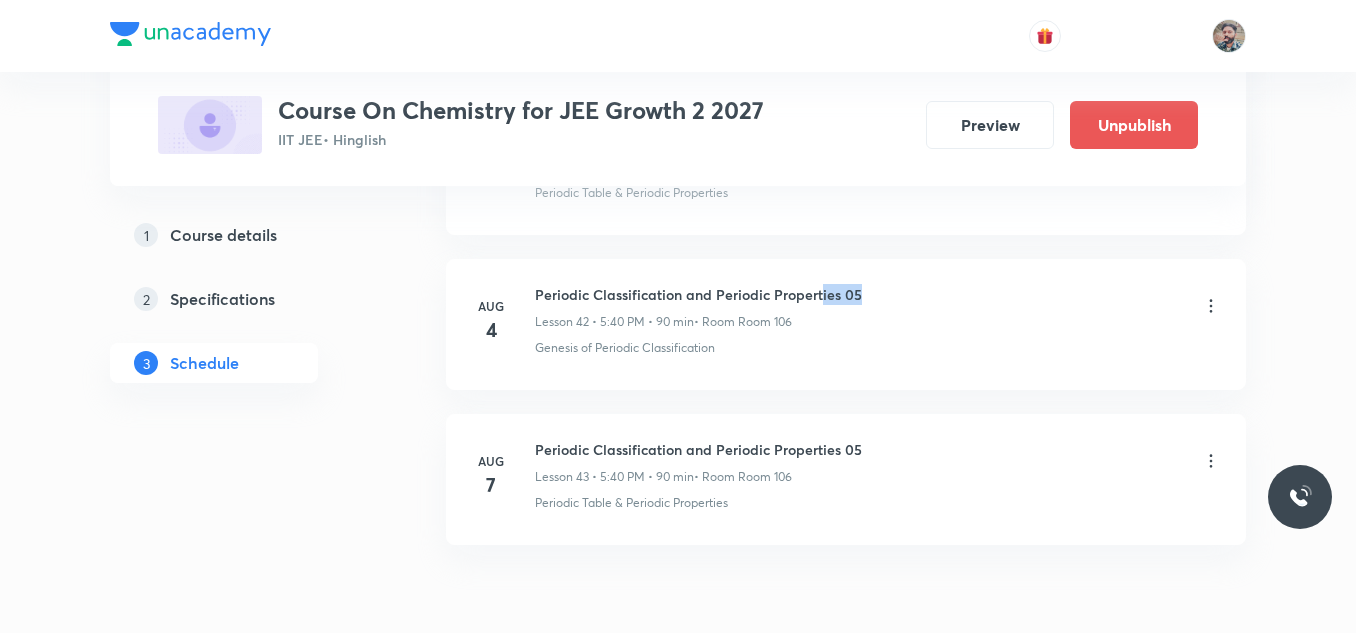 drag, startPoint x: 823, startPoint y: 293, endPoint x: 884, endPoint y: 288, distance: 61.204575 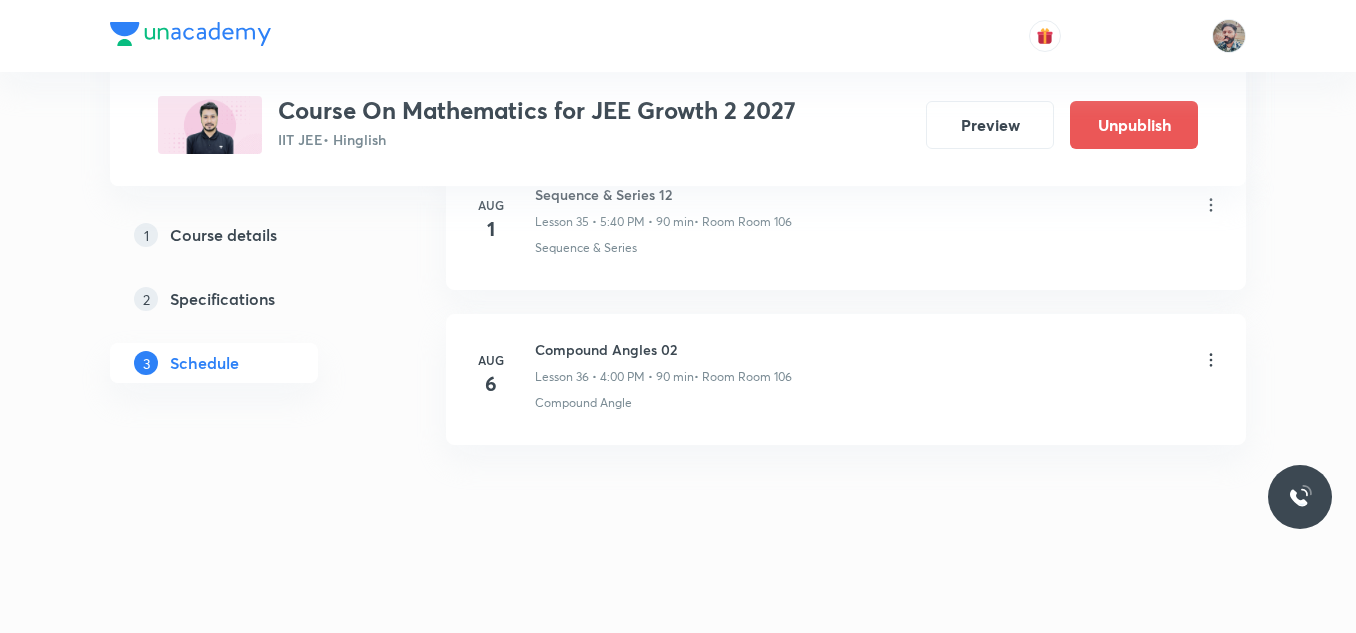 scroll, scrollTop: 6552, scrollLeft: 0, axis: vertical 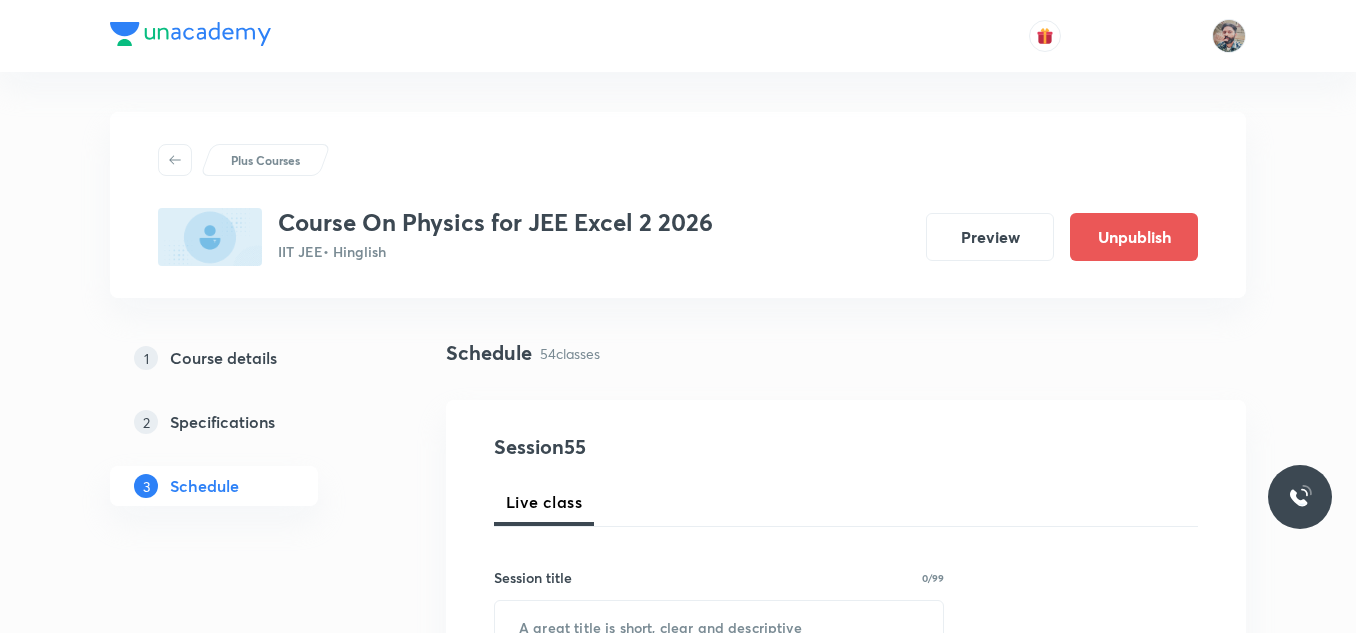 click on "Session  55 Live class Session title 0/99 ​ Schedule for Aug 4, 2025, 5:27 PM ​ Duration (in minutes) ​   Session type Online Offline Room Select centre room Sub-concepts Select concepts that wil be covered in this session Add Cancel" at bounding box center [846, 901] 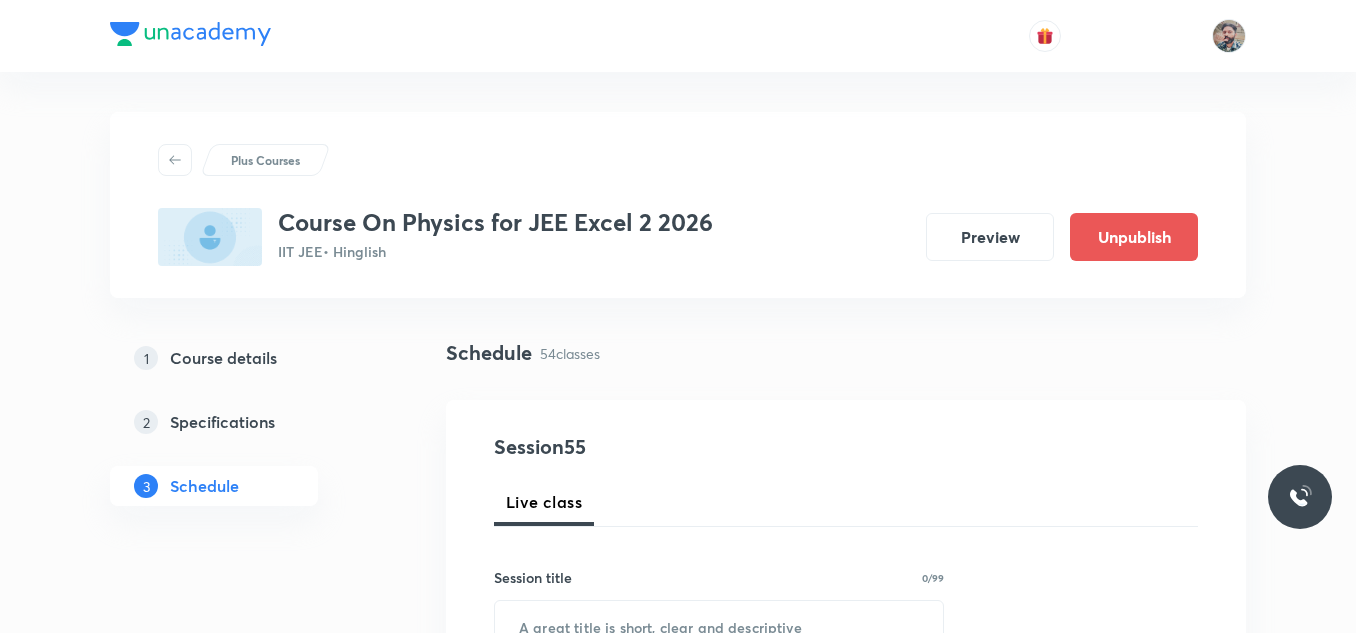 click on "Session  55 Live class Session title 0/99 ​ Schedule for Aug 4, 2025, 5:27 PM ​ Duration (in minutes) ​   Session type Online Offline Room Select centre room Sub-concepts Select concepts that wil be covered in this session Add Cancel" at bounding box center [846, 901] 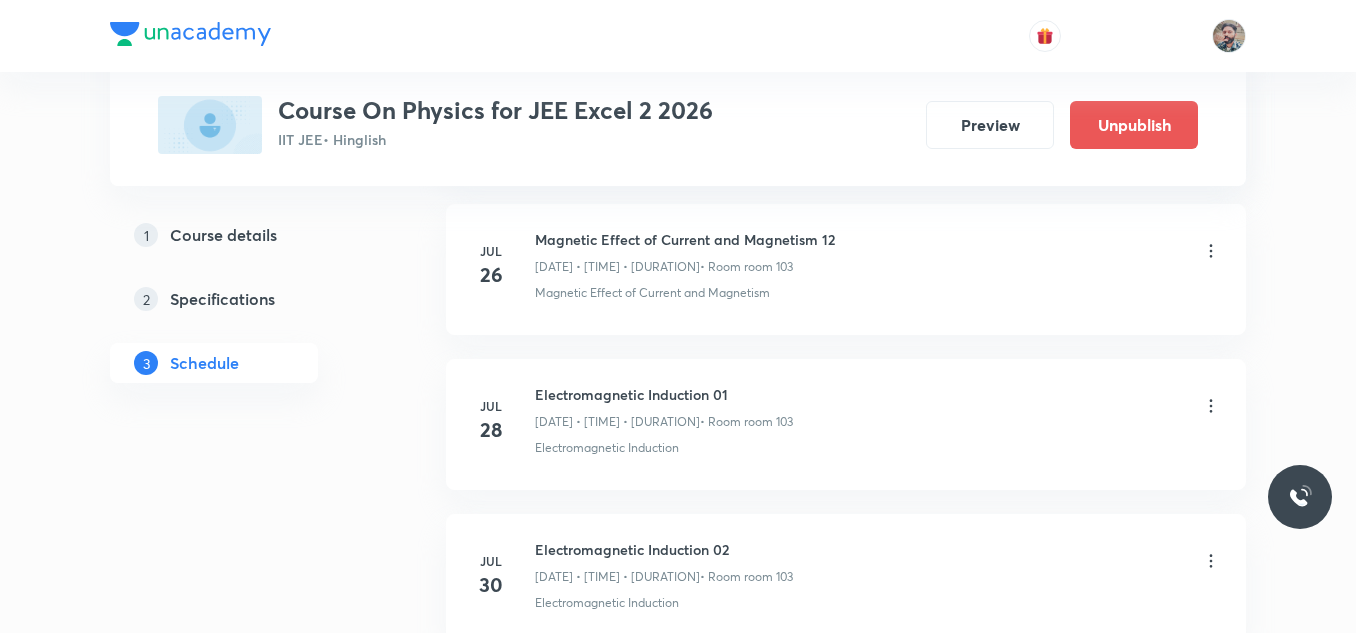 scroll, scrollTop: 8640, scrollLeft: 0, axis: vertical 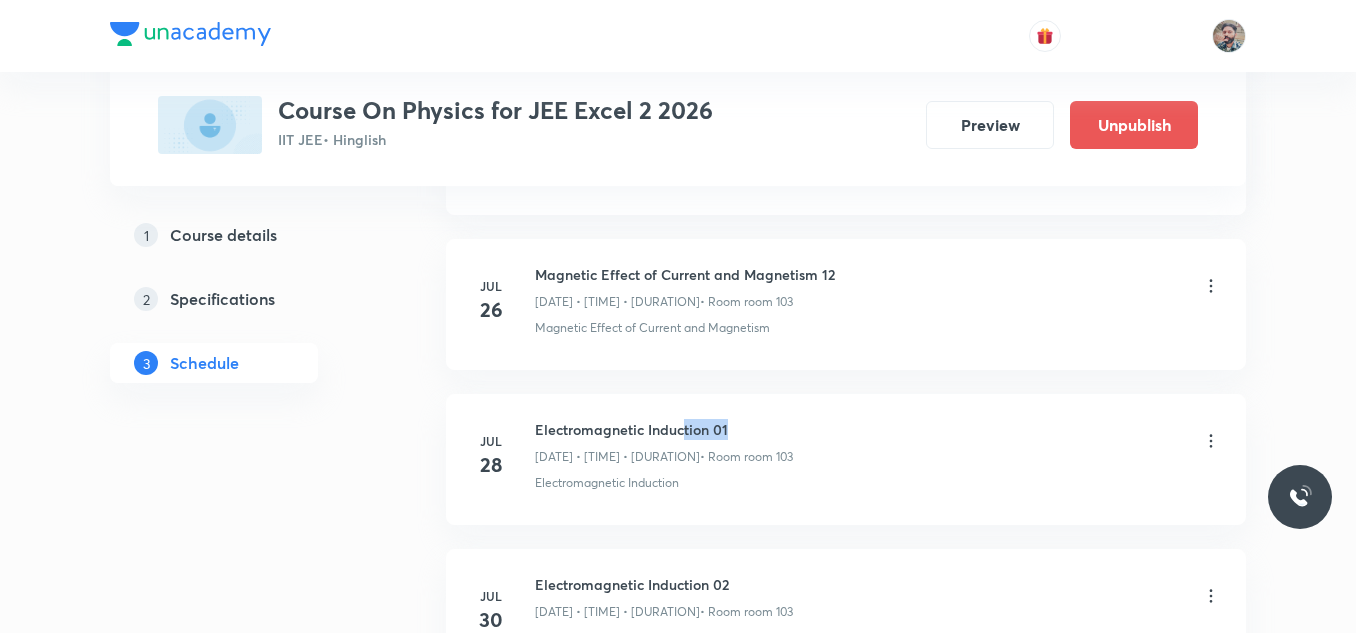 drag, startPoint x: 685, startPoint y: 426, endPoint x: 731, endPoint y: 429, distance: 46.09772 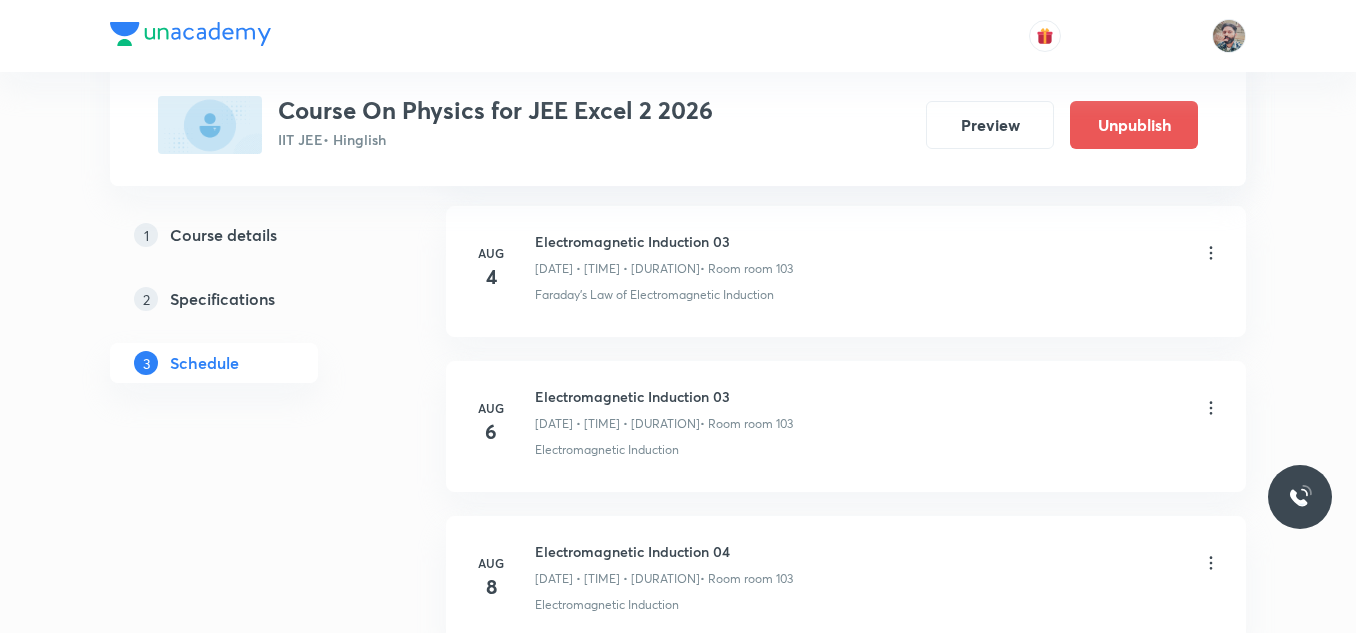 scroll, scrollTop: 9140, scrollLeft: 0, axis: vertical 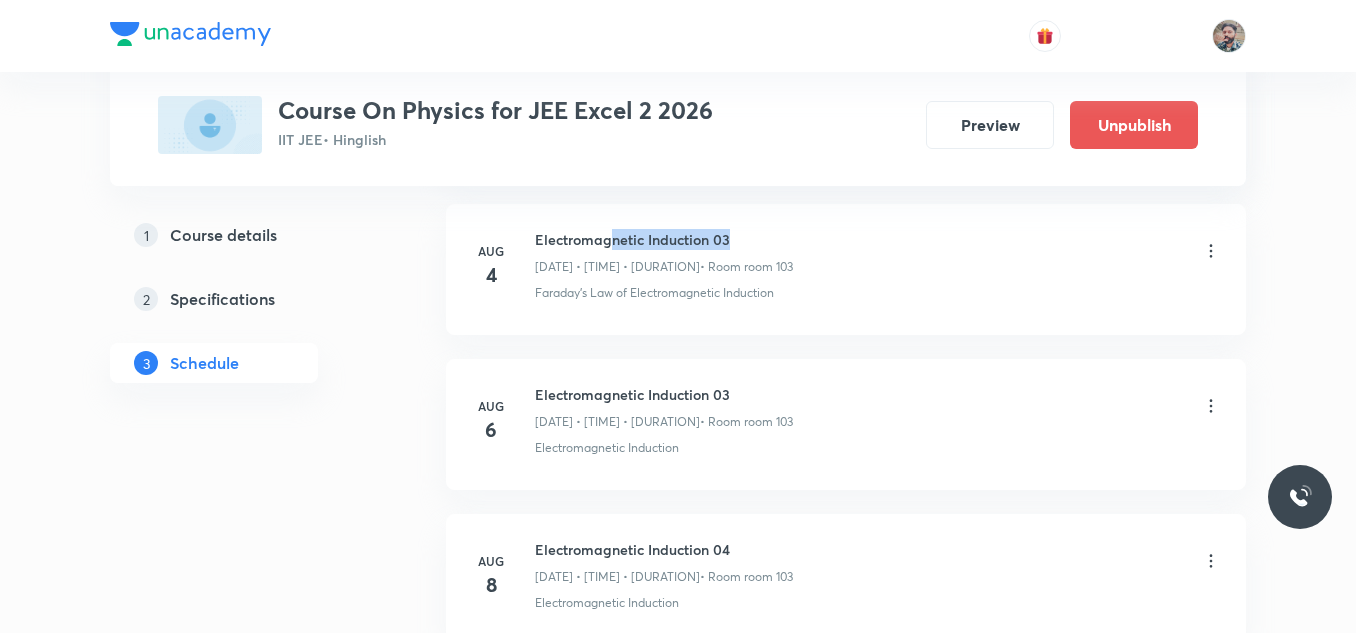 drag, startPoint x: 608, startPoint y: 243, endPoint x: 922, endPoint y: 208, distance: 315.9446 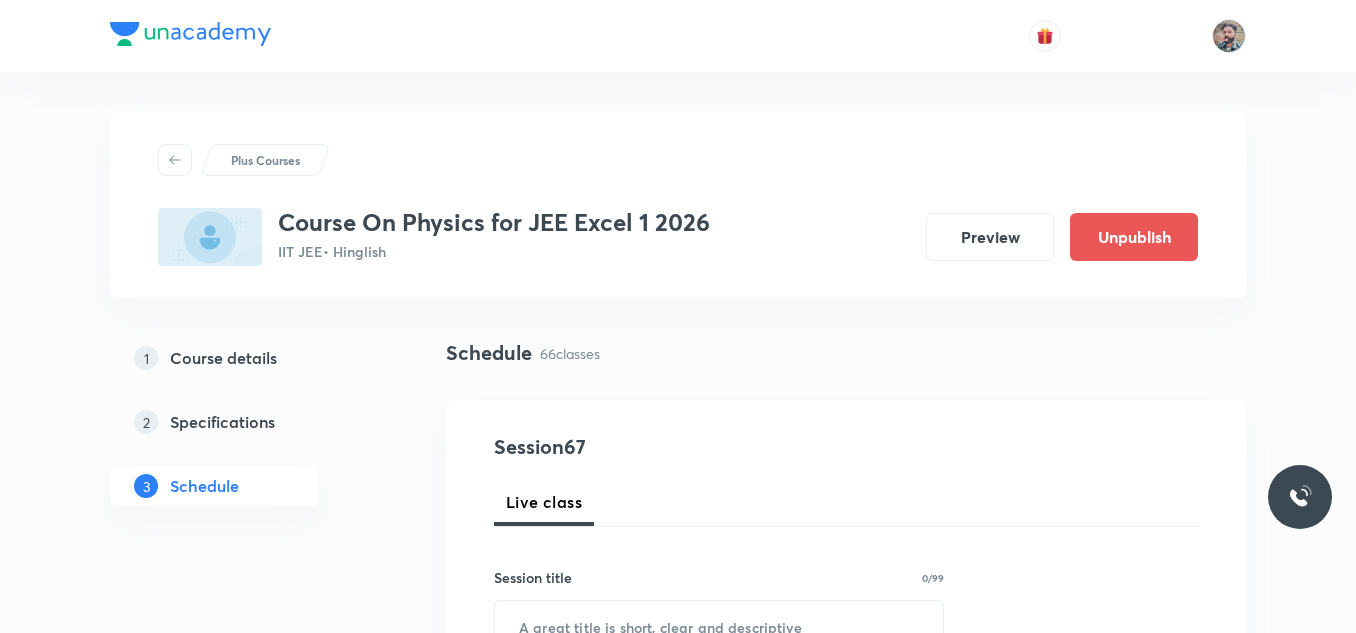 scroll, scrollTop: 11200, scrollLeft: 0, axis: vertical 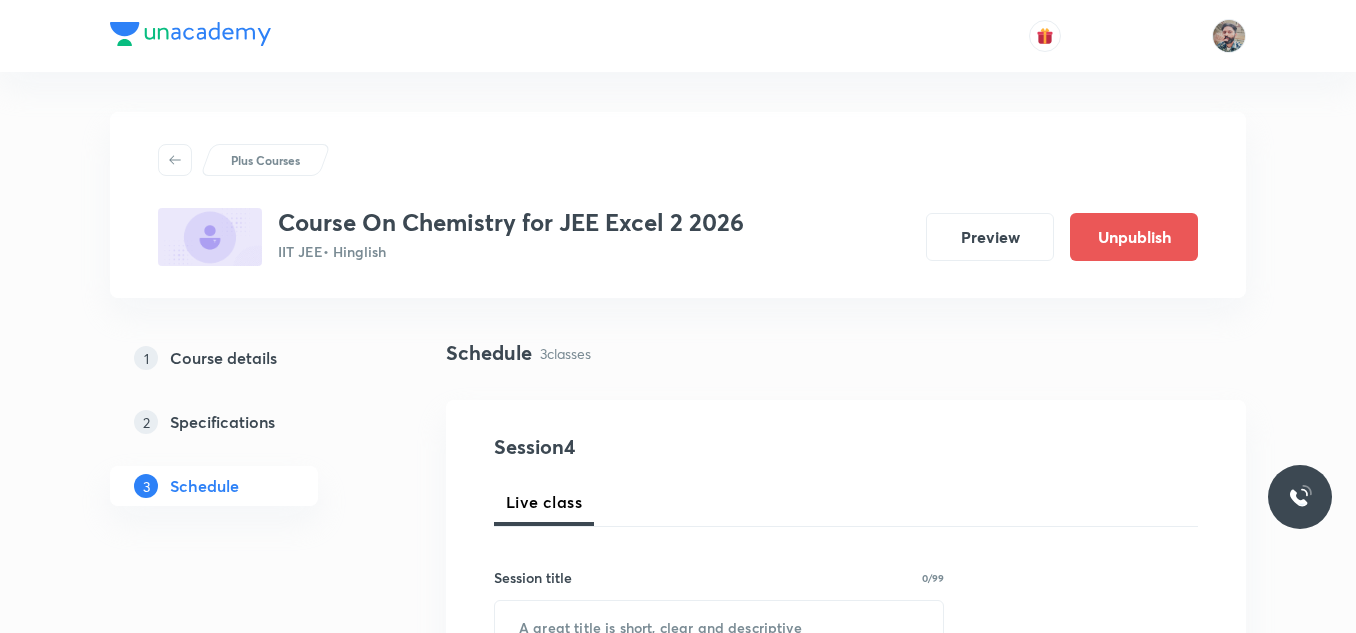 click on "Plus Courses Course On Chemistry for JEE Excel 2 2026 IIT JEE  • Hinglish Preview Unpublish 1 Course details 2 Specifications 3 Schedule Schedule 3  classes Session  4 Live class Session title 0/99 ​ Schedule for [DATE], [TIME] ​ Duration (in minutes) ​   Session type Online Offline Room Select centre room Sub-concepts Select concepts that wil be covered in this session Add Cancel Aug 6 Coordination Chemistry 04 Lesson 1 • [TIME] • 90 min  • Room room 103 Double Salts And Coordination Compounds Aug 7 Coordination Chemistry 05 Lesson 2 • [TIME] • 90 min  • Room room 103 Double Salts And Coordination Compounds Aug 8 Coordination Chemistry 06 Lesson 3 • [TIME] • 90 min  • Room room 103 Double Salts And Coordination Compounds" at bounding box center (678, 1034) 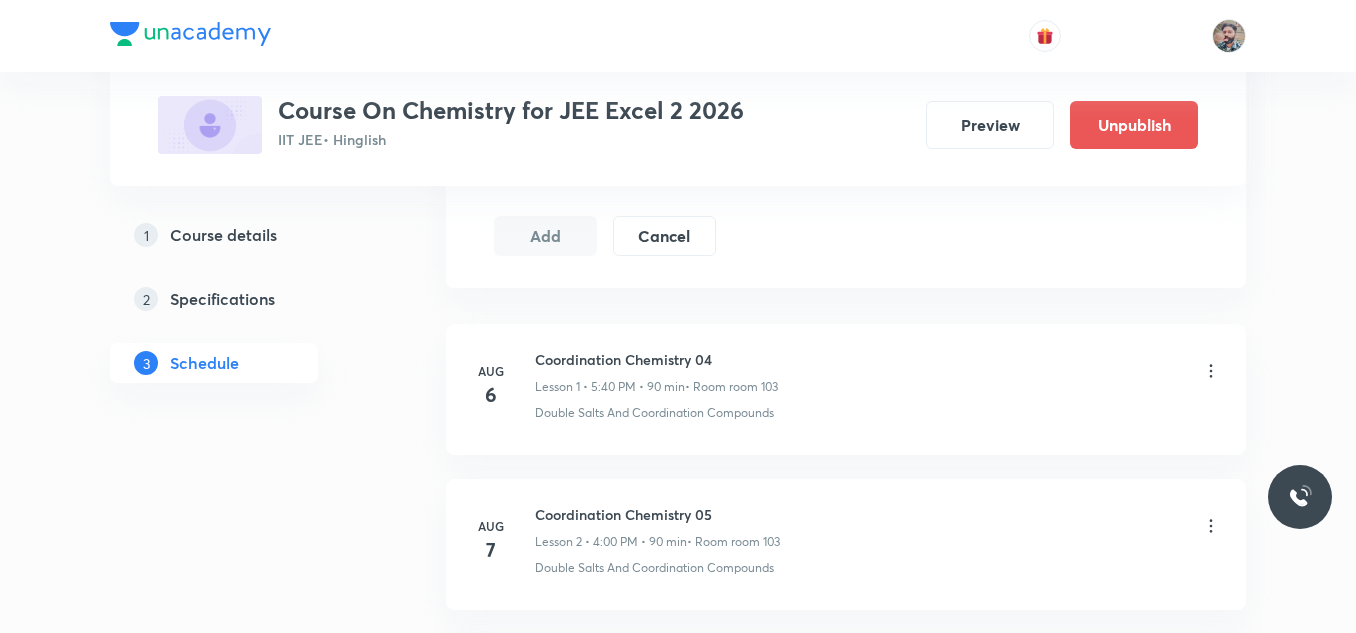scroll, scrollTop: 1235, scrollLeft: 0, axis: vertical 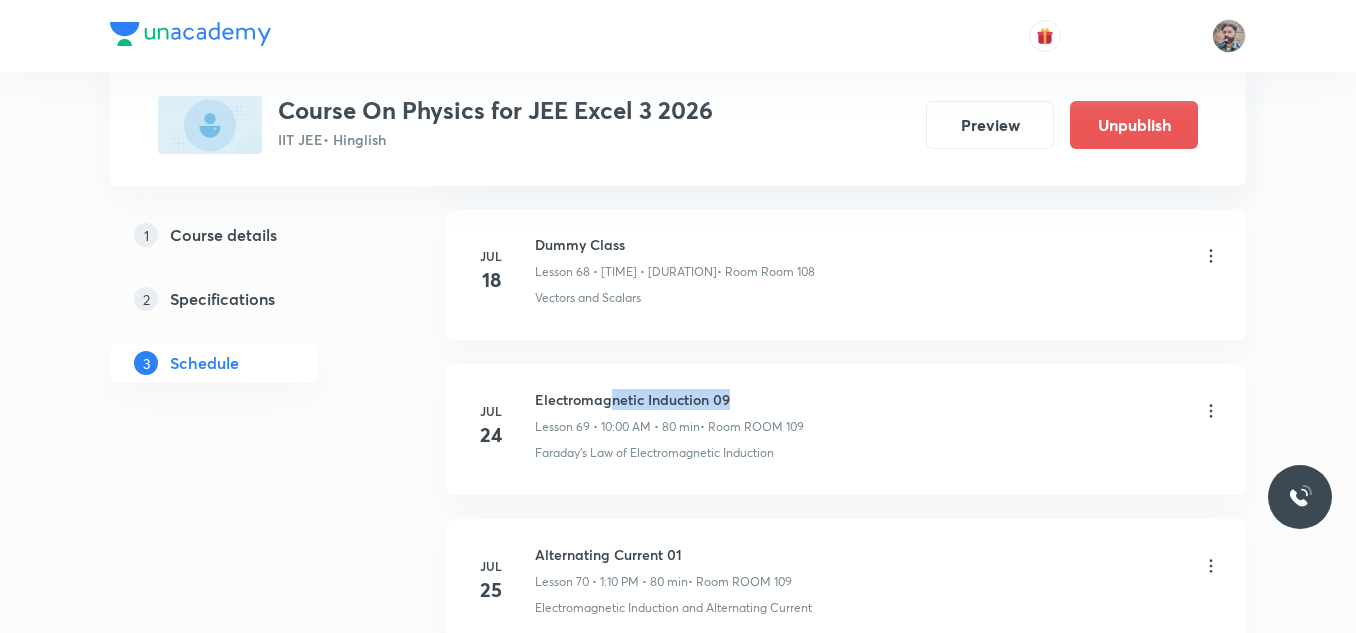 drag, startPoint x: 613, startPoint y: 393, endPoint x: 851, endPoint y: 402, distance: 238.1701 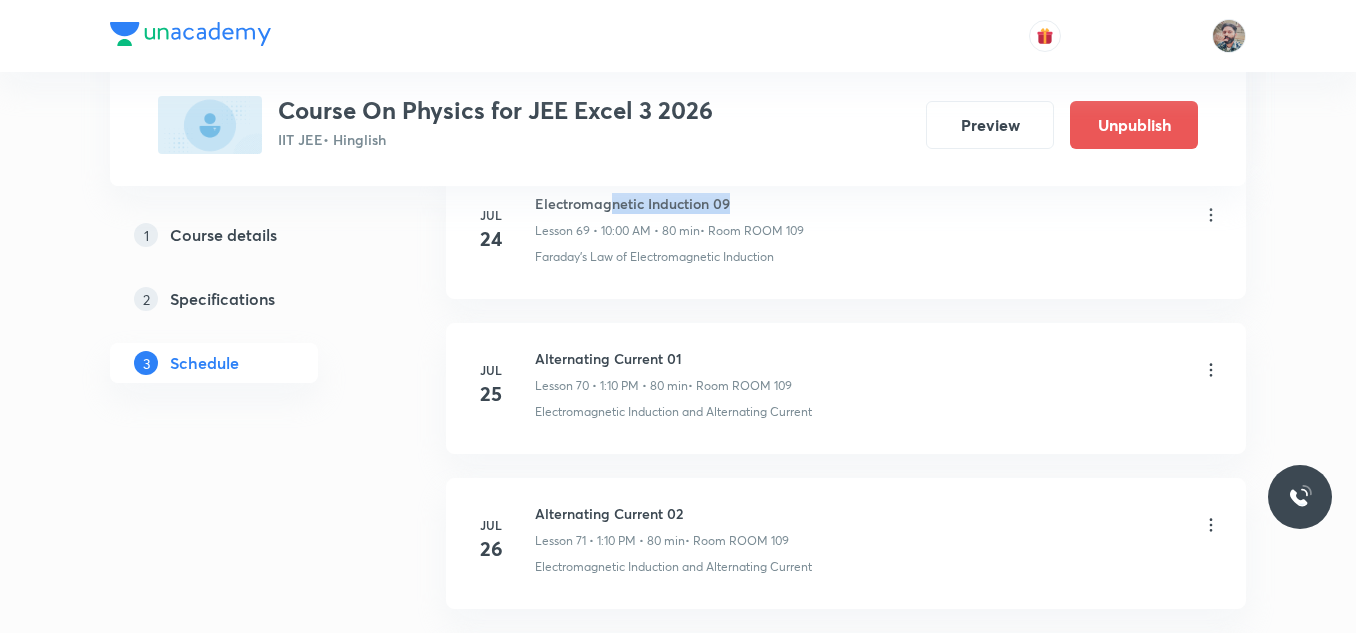 scroll, scrollTop: 11815, scrollLeft: 0, axis: vertical 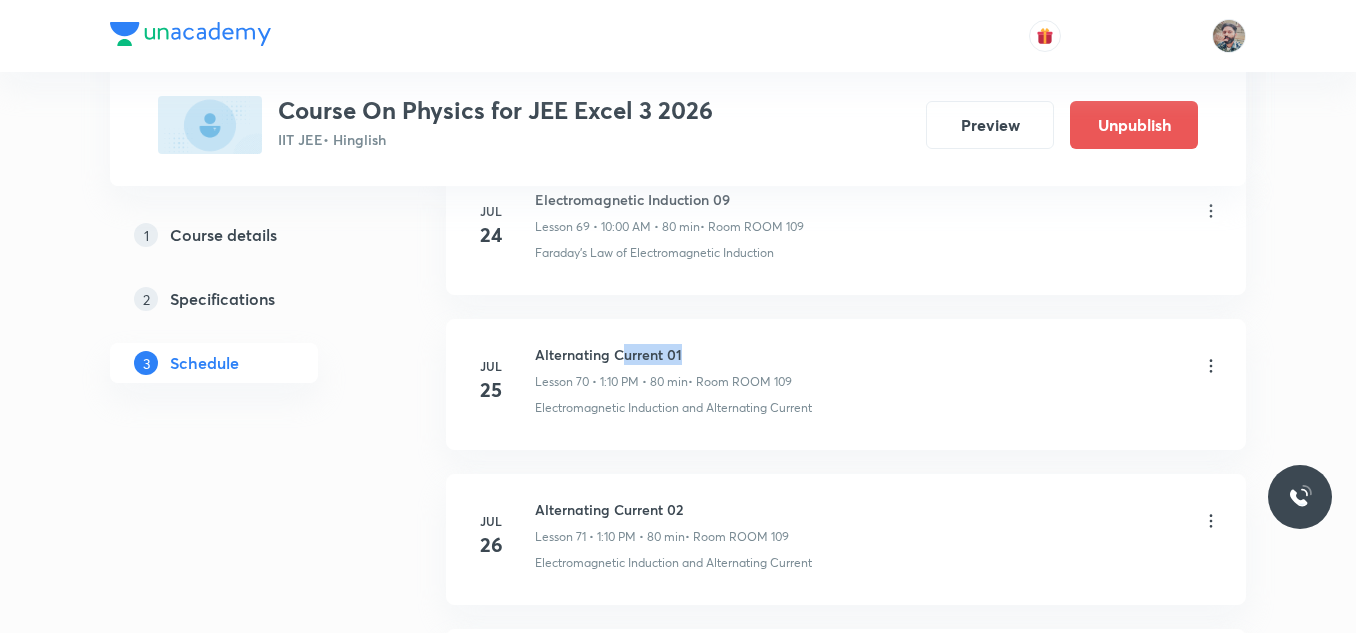 drag, startPoint x: 625, startPoint y: 349, endPoint x: 701, endPoint y: 350, distance: 76.00658 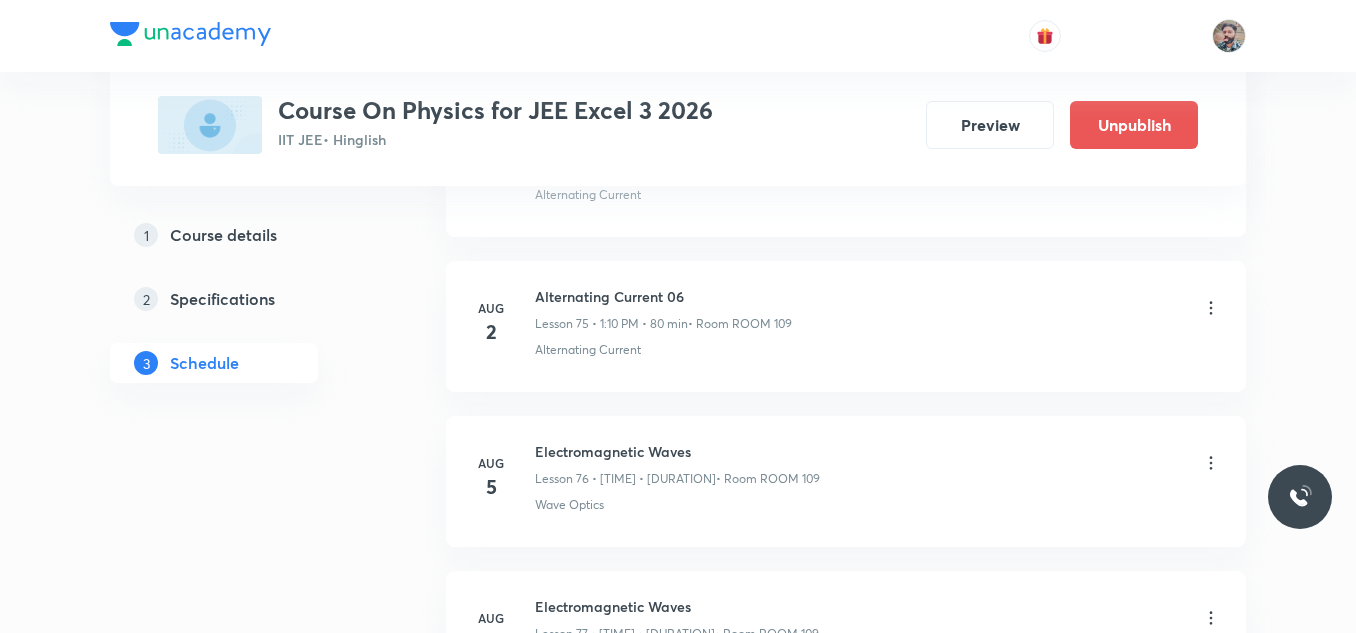scroll, scrollTop: 12615, scrollLeft: 0, axis: vertical 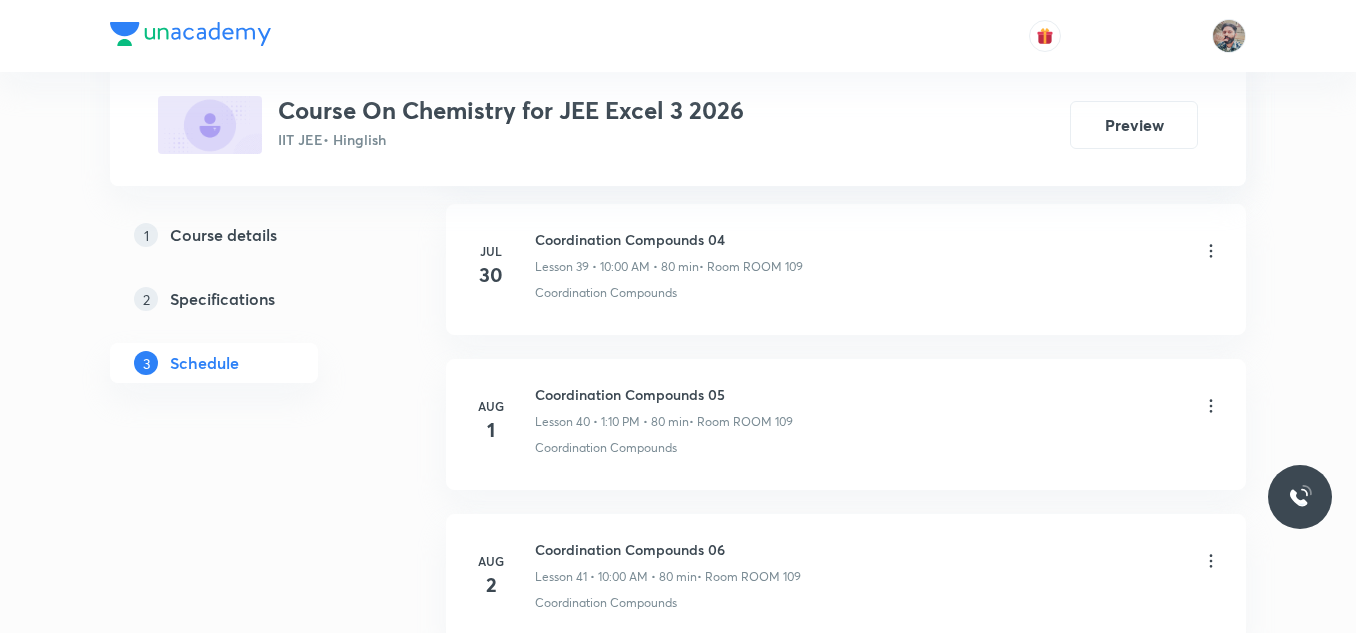 click on "Plus Courses Course On Chemistry for JEE Excel 3 2026 IIT JEE  • Hinglish Preview 1 Course details 2 Specifications 3 Schedule Schedule 41  classes Session  42 Live class Session title 0/99 ​ Schedule for Aug 4, 2025, 6:08 PM ​ Duration (in minutes) ​   Session type Online Offline Room Select centre room Sub-concepts Select concepts that wil be covered in this session Add Cancel Jun 6 Electrochemistry 04 Lesson 1 • 1:10 PM • 80 min  • Room ROOM 109 Electrochemistry Jun 9 Electrochemistry 05 Lesson 2 • 1:10 PM • 80 min  • Room ROOM 109 Electrochemistry Jun 9 Electrochemistry 05 Lesson 3 • 1:10 PM • 80 min  • Room ROOM 109 Electrochemistry Jun 10 Electrochemistry 06 Lesson 4 • 11:30 AM • 80 min  • Room ROOM 109 Electrochemistry Jun 11 Electrochemistry 07 Lesson 5 • 10:00 AM • 80 min  • Room ROOM 109 Electrochemistry Jun 11 Electrochemistry 07 Lesson 6 • 10:00 AM • 80 min  • Room ROOM 109 Electrochemistry Jun 11 Electrochemistry 08  • Room ROOM 109 Jun 12 Jun" at bounding box center (678, -3146) 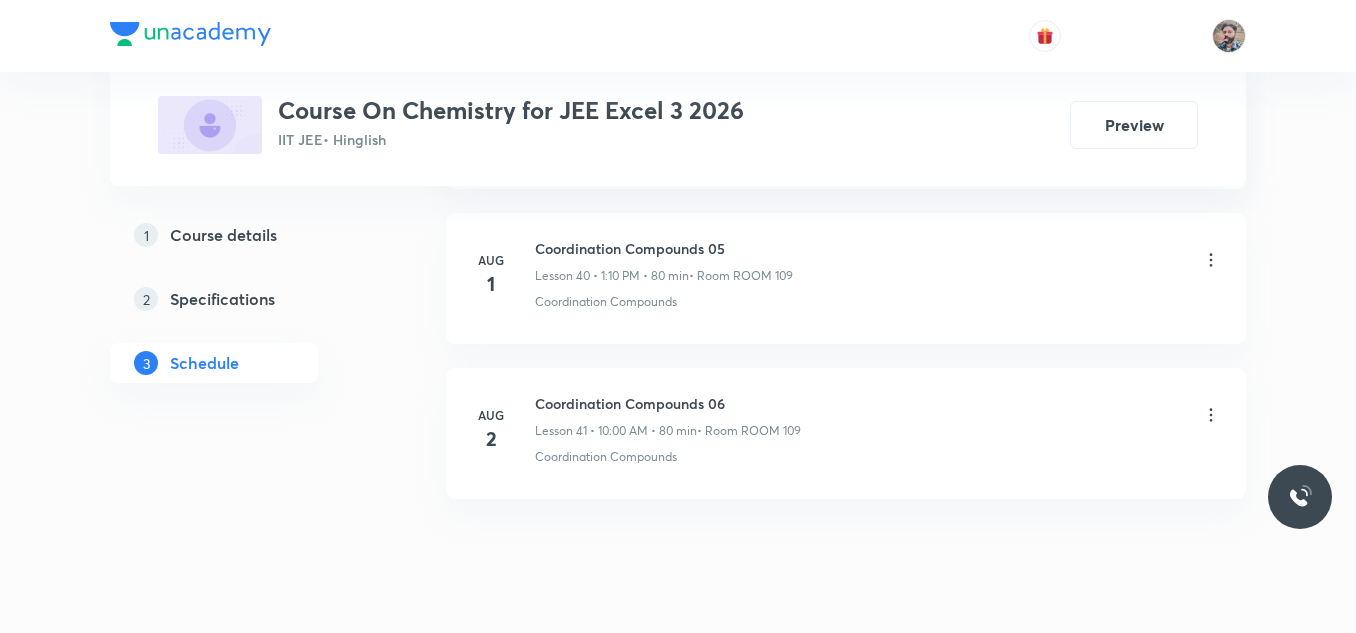 scroll, scrollTop: 7325, scrollLeft: 0, axis: vertical 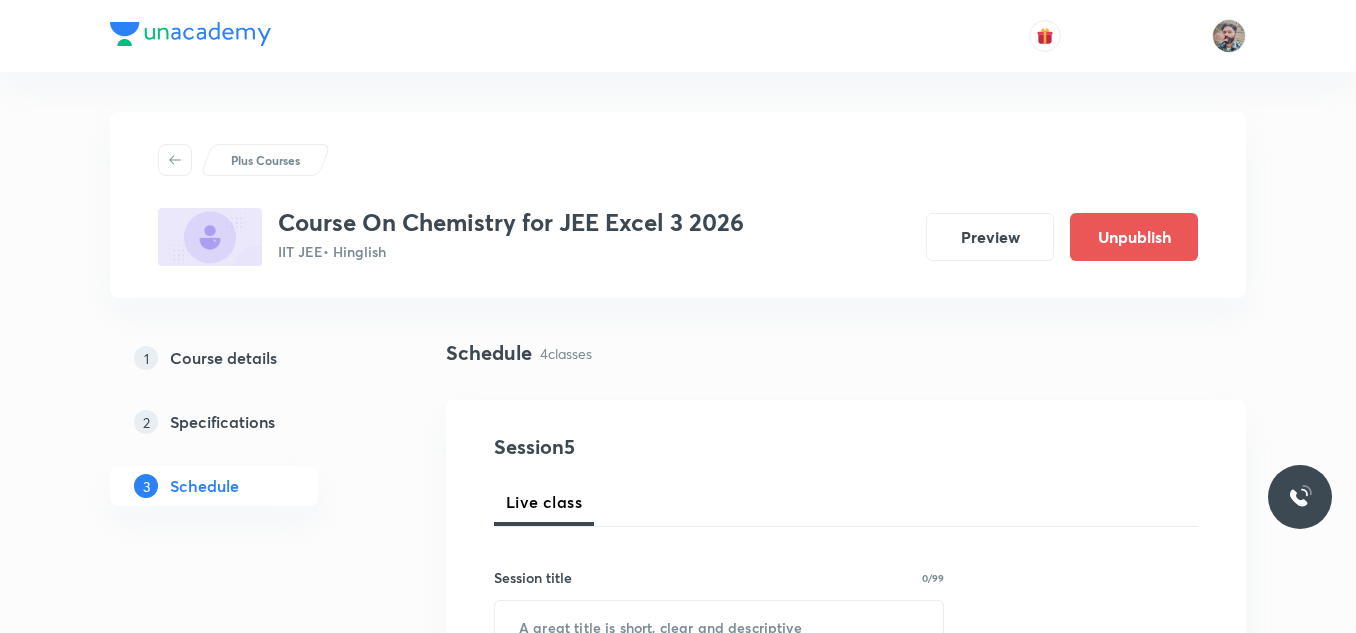 click on "Plus Courses Course On Chemistry for JEE Excel 3 2026 IIT JEE  • Hinglish Preview Unpublish 1 Course details 2 Specifications 3 Schedule Schedule 4  classes Session  5 Live class Session title 0/99 ​ Schedule for Aug 4, 2025, 6:09 PM ​ Duration (in minutes) ​   Session type Online Offline Room Select centre room Sub-concepts Select concepts that wil be covered in this session Add Cancel Aug 5 Coordination Compound 07 Lesson 1 • 10:00 AM • 80 min  • Room Room 106 Double Salts And Coordination Compounds Aug 6 Coordination Compound 08 Lesson 2 • 1:10 PM • 80 min  • Room Room 106 Double Salts And Coordination Compounds Aug 7 Coordination Compound 09 Lesson 3 • 10:00 AM • 80 min  • Room Room 106 Double Salts And Coordination Compounds Aug 8 Coordination Compound 10 Lesson 4 • 11:30 AM • 80 min  • Room Room 106 Double Salts And Coordination Compounds" at bounding box center [678, 1111] 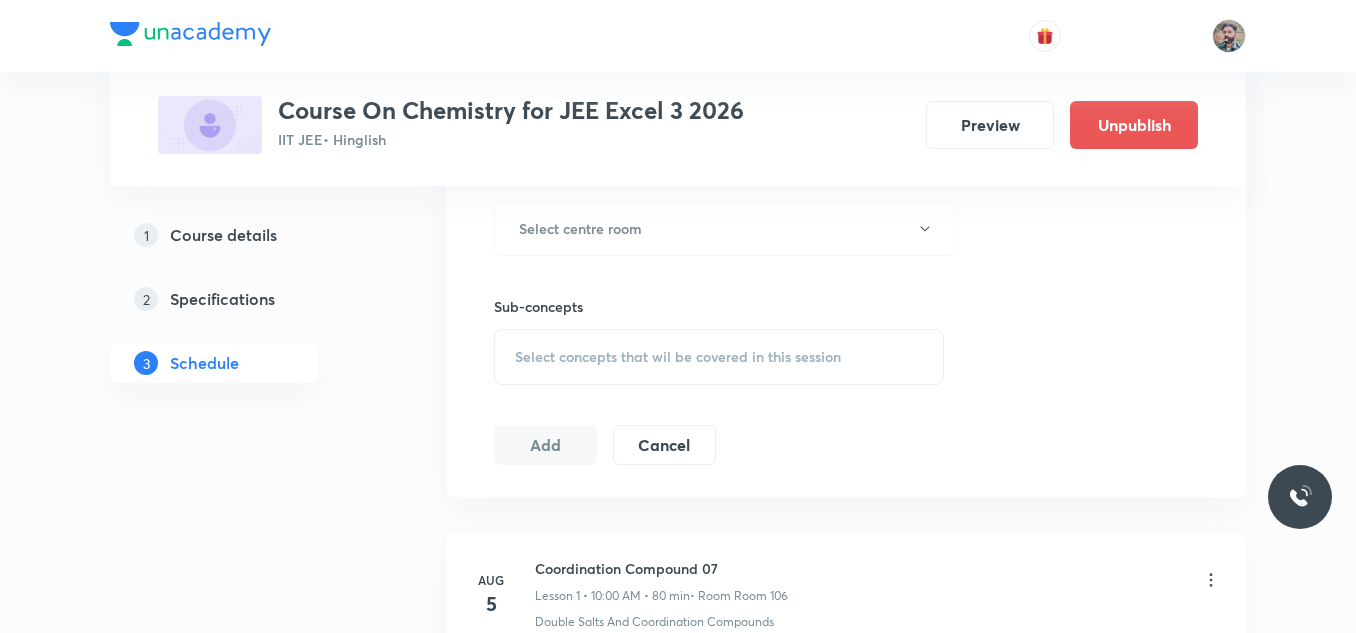 scroll, scrollTop: 890, scrollLeft: 0, axis: vertical 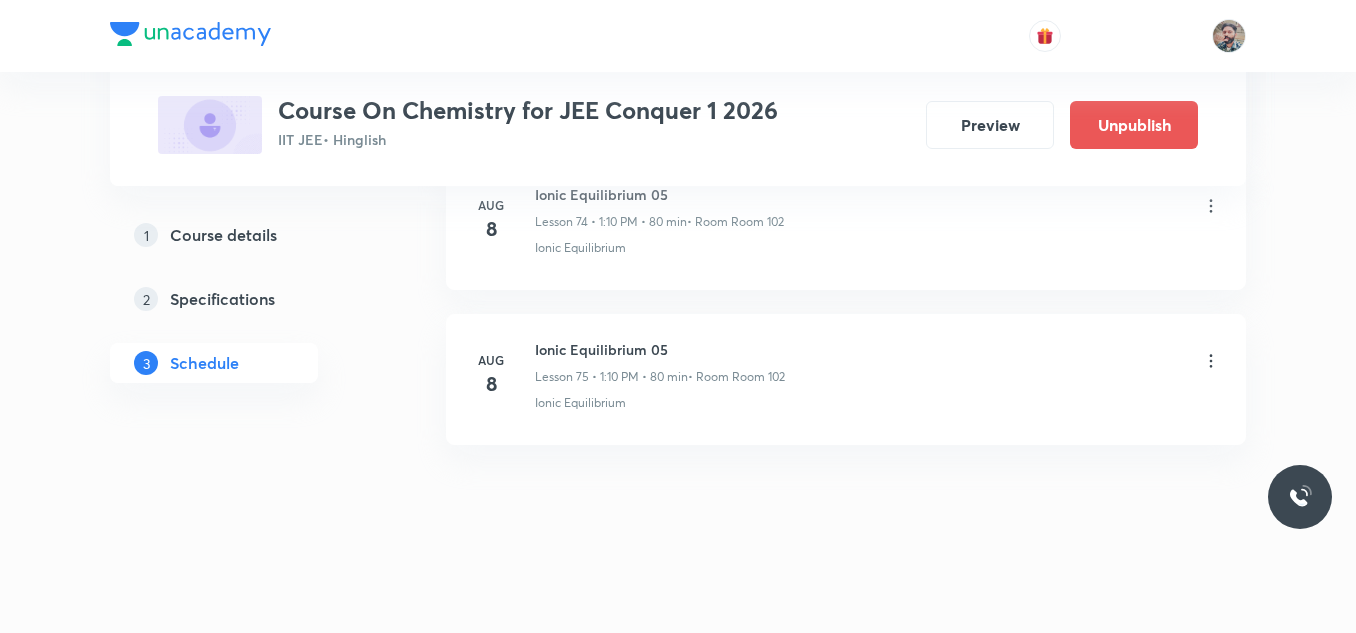 click on "Plus Courses Course On Chemistry for JEE Conquer 1 2026 IIT JEE  • Hinglish Preview Unpublish 1 Course details 2 Specifications 3 Schedule Schedule 75  classes Session  76 Live class Session title 0/99 ​ Schedule for [DATE], [TIME] ​ Duration (in minutes) ​   Session type Online Offline Room Select centre room Sub-concepts Select concepts that wil be covered in this session Add Cancel [MONTH] [DAY] Mole Concept & Concentration Terms 01 Lesson 1 • [TIME] • [MINUTES] min  • Room Room [NUMBER] Mole concept & Concentration terms [MONTH] [DAY] Mole Concept & Concentration Terms 02 Lesson 2 • [TIME] • [MINUTES] min  • Room Room [NUMBER] Application of Mole Concept: Gravimetric Analysis [MONTH] [DAY] Mole Concept & Concentration Terms 03 Lesson 3 • [TIME] • [MINUTES] min  • Room Room [NUMBER] Mole concept & Concentration terms [MONTH] [DAY] Mole Concept & Concentration Terms 04 Lesson 4 • [TIME] • [MINUTES] min  • Room Room [NUMBER] Mole Concept & Concentration Terms [MONTH] [DAY] Mole Concept & Concentration Terms 05  • Room Room [NUMBER] [MONTH] [DAY] [MONTH]" at bounding box center (678, -5982) 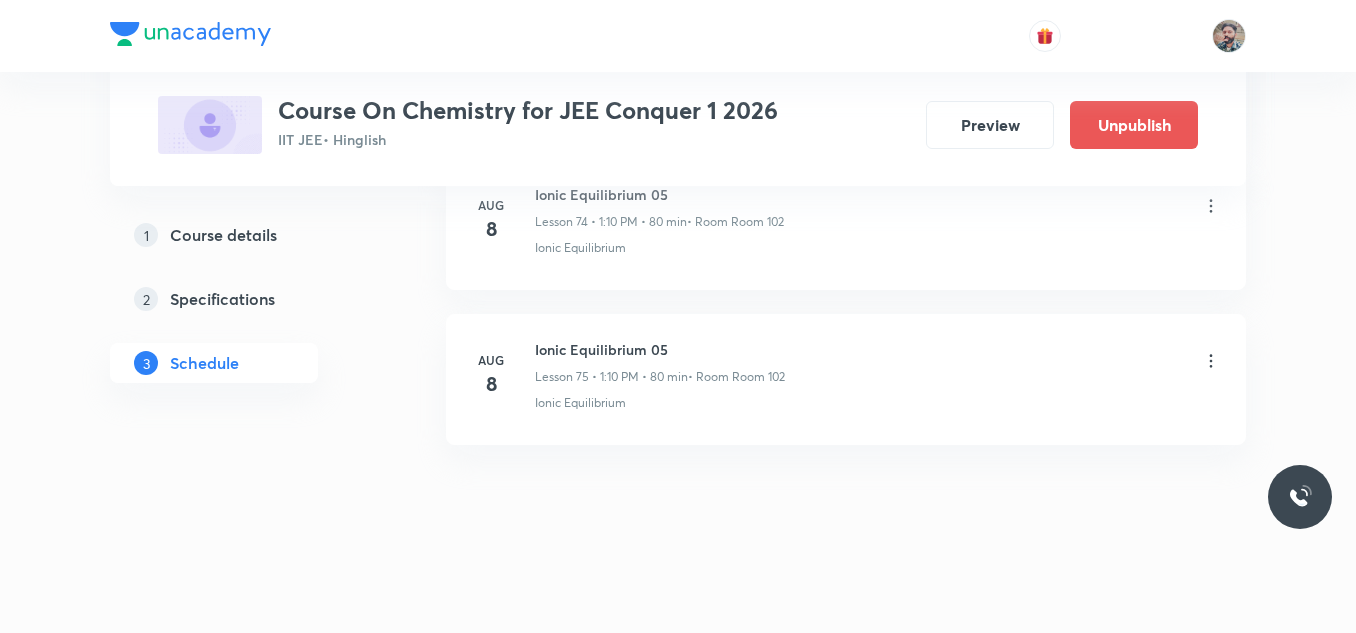 click on "Plus Courses Course On Chemistry for JEE Conquer 1 2026 IIT JEE  • Hinglish Preview Unpublish 1 Course details 2 Specifications 3 Schedule Schedule 75  classes Session  76 Live class Session title 0/99 ​ Schedule for [DATE], [TIME] ​ Duration (in minutes) ​   Session type Online Offline Room Select centre room Sub-concepts Select concepts that wil be covered in this session Add Cancel [MONTH] [DAY] Mole Concept & Concentration Terms 01 Lesson 1 • [TIME] • [MINUTES] min  • Room Room [NUMBER] Mole concept & Concentration terms [MONTH] [DAY] Mole Concept & Concentration Terms 02 Lesson 2 • [TIME] • [MINUTES] min  • Room Room [NUMBER] Application of Mole Concept: Gravimetric Analysis [MONTH] [DAY] Mole Concept & Concentration Terms 03 Lesson 3 • [TIME] • [MINUTES] min  • Room Room [NUMBER] Mole concept & Concentration terms [MONTH] [DAY] Mole Concept & Concentration Terms 04 Lesson 4 • [TIME] • [MINUTES] min  • Room Room [NUMBER] Mole Concept & Concentration Terms [MONTH] [DAY] Mole Concept & Concentration Terms 05  • Room Room [NUMBER] [MONTH] [DAY] [MONTH]" at bounding box center (678, -5982) 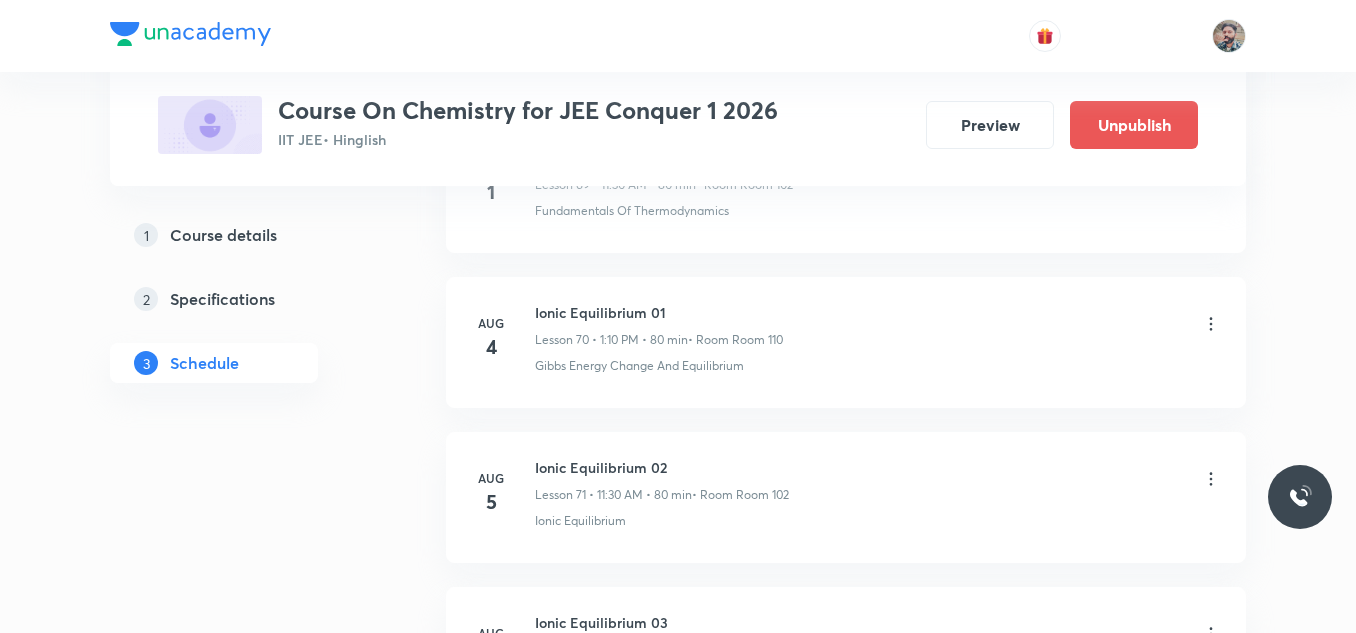scroll, scrollTop: 11697, scrollLeft: 0, axis: vertical 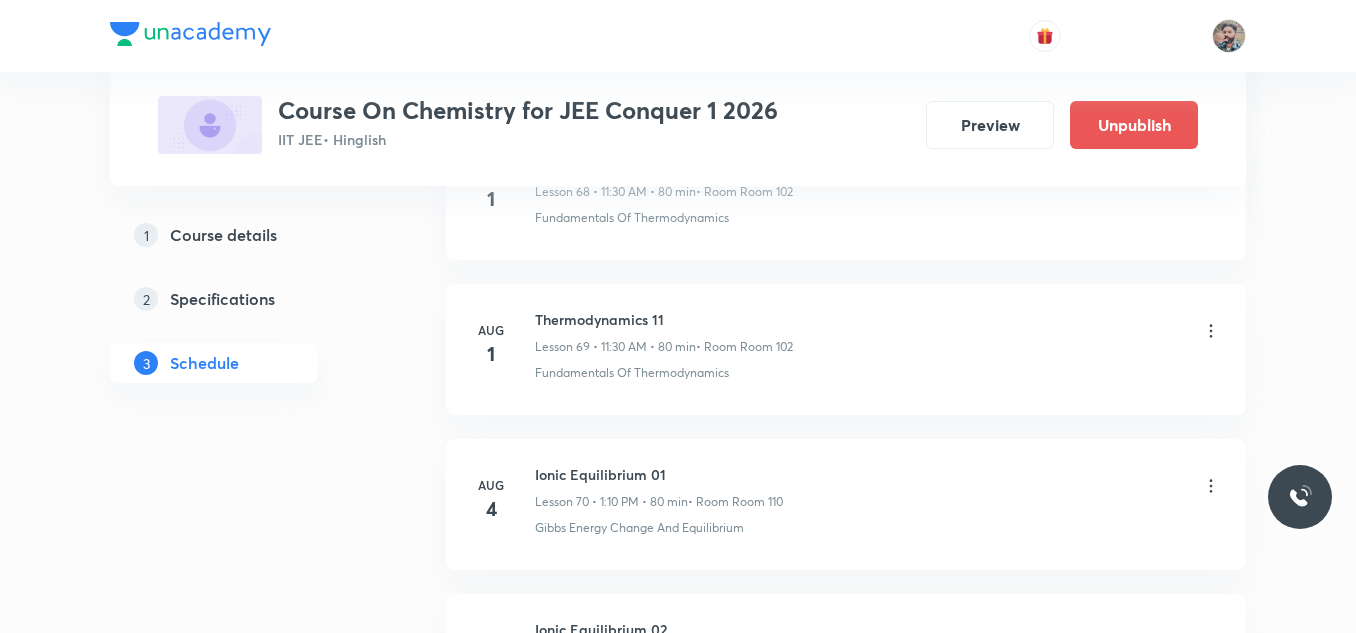 drag, startPoint x: 585, startPoint y: 470, endPoint x: 800, endPoint y: 497, distance: 216.68872 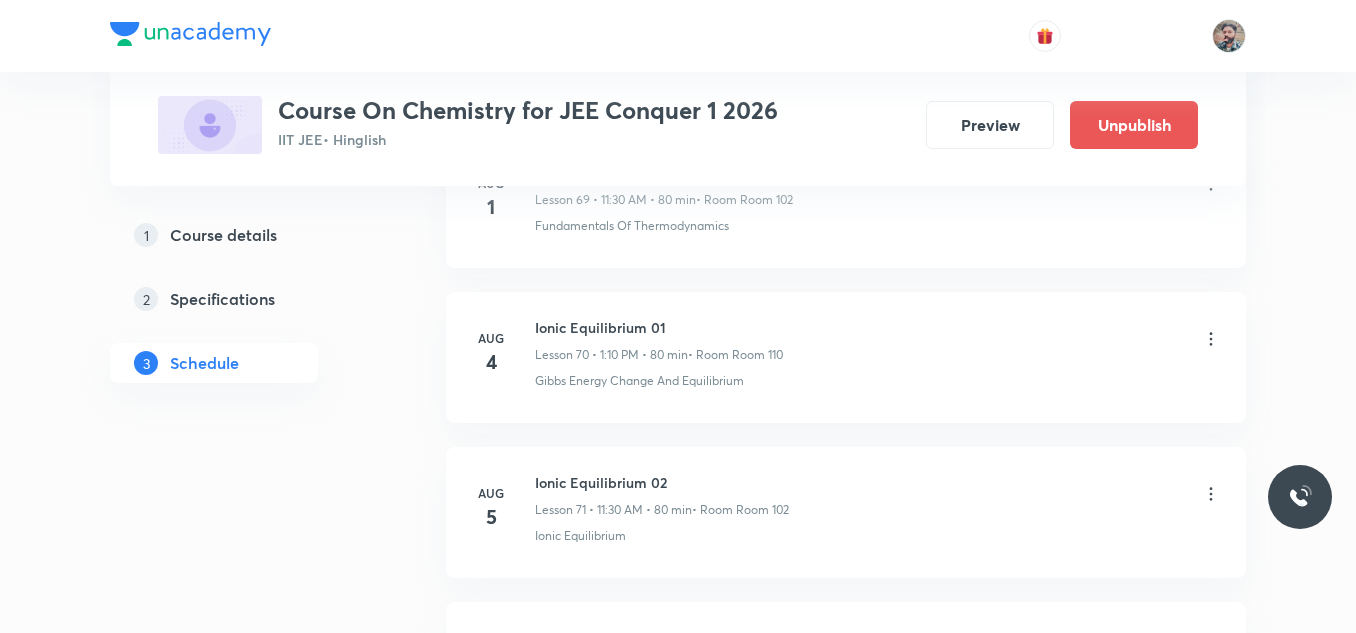 scroll, scrollTop: 11797, scrollLeft: 0, axis: vertical 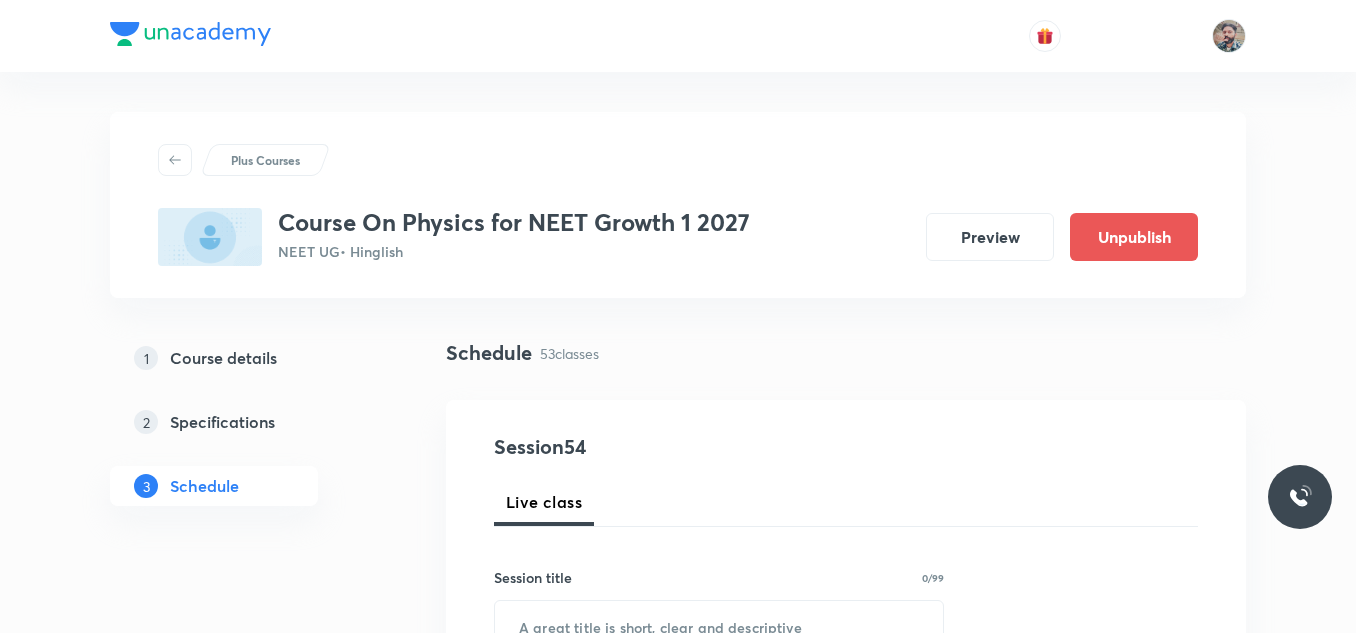 click on "Plus Courses Course On Physics for NEET Growth 1 2027 NEET UG  • Hinglish Preview Unpublish 1 Course details 2 Specifications 3 Schedule Schedule 53  classes Session  54 Live class Session title 0/99 ​ Schedule for Aug 4, 2025, 6:23 PM ​ Duration (in minutes) ​   Session type Online Offline Room Select centre room Sub-concepts Select concepts that wil be covered in this session Add Cancel Apr 8 Basic Mathematics and Vector 01 Lesson 1 • 11:30 AM • 80 min  • Room Room 105 Basic Mathematics Apr 10 Basic Mathematics and Vector 02 Lesson 2 • 10:00 AM • 80 min  • Room Room 105 Basic Mathematics Apr 11 Basic Mathematics and Vector 03 Lesson 3 • 10:00 AM • 80 min  • Room Room 105 Basic Mathematics Apr 15 Basic Mathematics and Vector 04 Lesson 4 • 11:30 AM • 80 min  • Room Room 105 Basic Mathematics Apr 17 Basic Mathematics and Vector 05 Lesson 5 • 10:00 AM • 80 min  • Room Room 105 Basic Mathematics Apr 22 Basic Mathematics and Vector 06 Lesson 6 • 1:10 PM • 80 min · 3" at bounding box center (678, 4909) 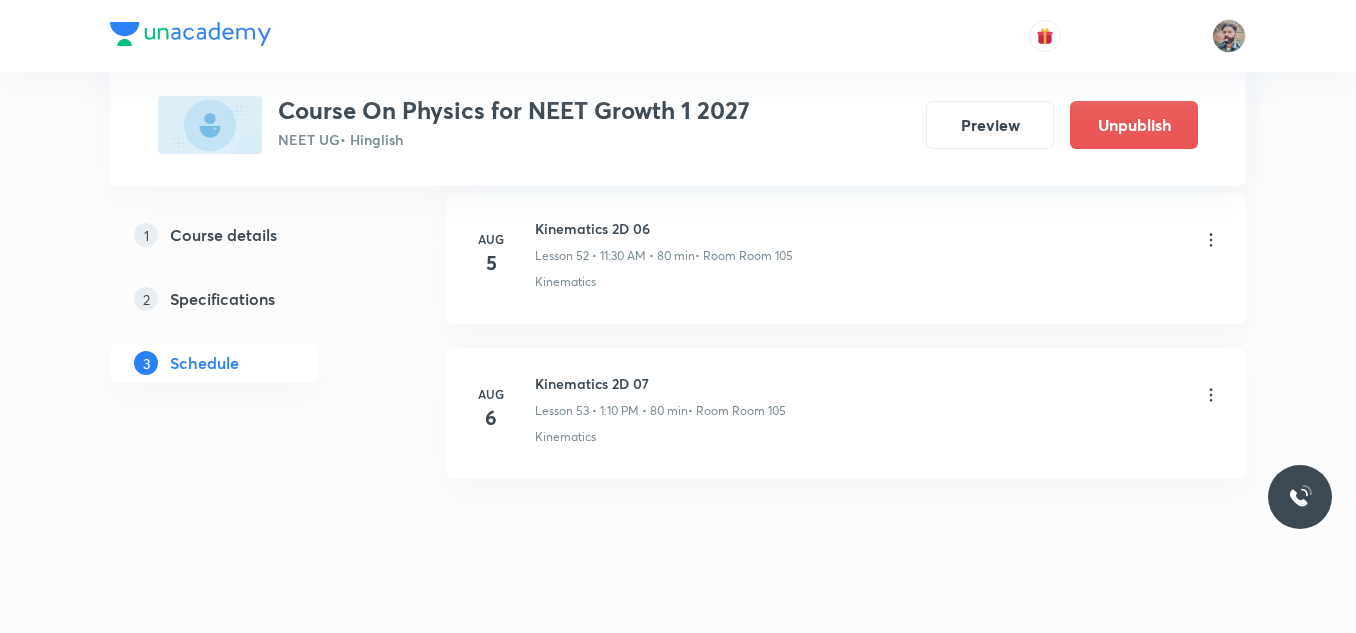 scroll, scrollTop: 9186, scrollLeft: 0, axis: vertical 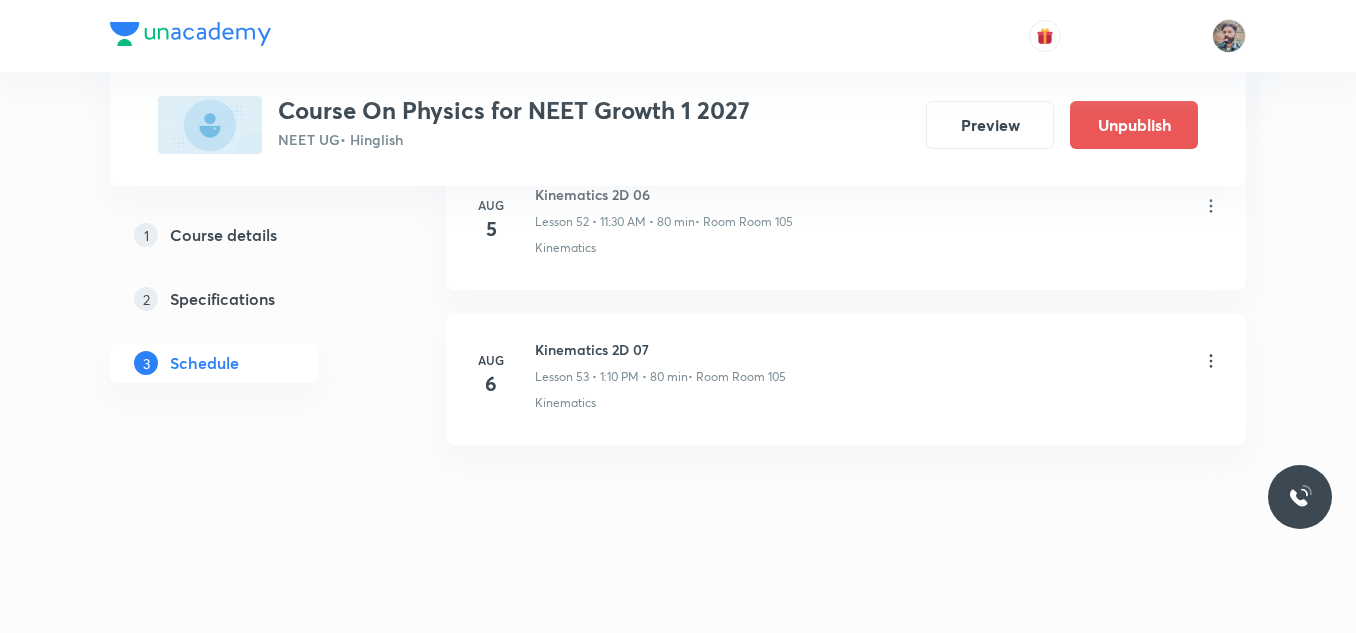 click on "Plus Courses Course On Physics for NEET Growth 1 2027 NEET UG  • Hinglish Preview Unpublish 1 Course details 2 Specifications 3 Schedule Schedule 53  classes Session  54 Live class Session title 0/99 ​ Schedule for Aug 4, 2025, 6:23 PM ​ Duration (in minutes) ​   Session type Online Offline Room Select centre room Sub-concepts Select concepts that wil be covered in this session Add Cancel Apr 8 Basic Mathematics and Vector 01 Lesson 1 • 11:30 AM • 80 min  • Room Room 105 Basic Mathematics Apr 10 Basic Mathematics and Vector 02 Lesson 2 • 10:00 AM • 80 min  • Room Room 105 Basic Mathematics Apr 11 Basic Mathematics and Vector 03 Lesson 3 • 10:00 AM • 80 min  • Room Room 105 Basic Mathematics Apr 15 Basic Mathematics and Vector 04 Lesson 4 • 11:30 AM • 80 min  • Room Room 105 Basic Mathematics Apr 17 Basic Mathematics and Vector 05 Lesson 5 • 10:00 AM • 80 min  • Room Room 105 Basic Mathematics Apr 22 Basic Mathematics and Vector 06 Lesson 6 • 1:10 PM • 80 min · 3" at bounding box center (678, -4277) 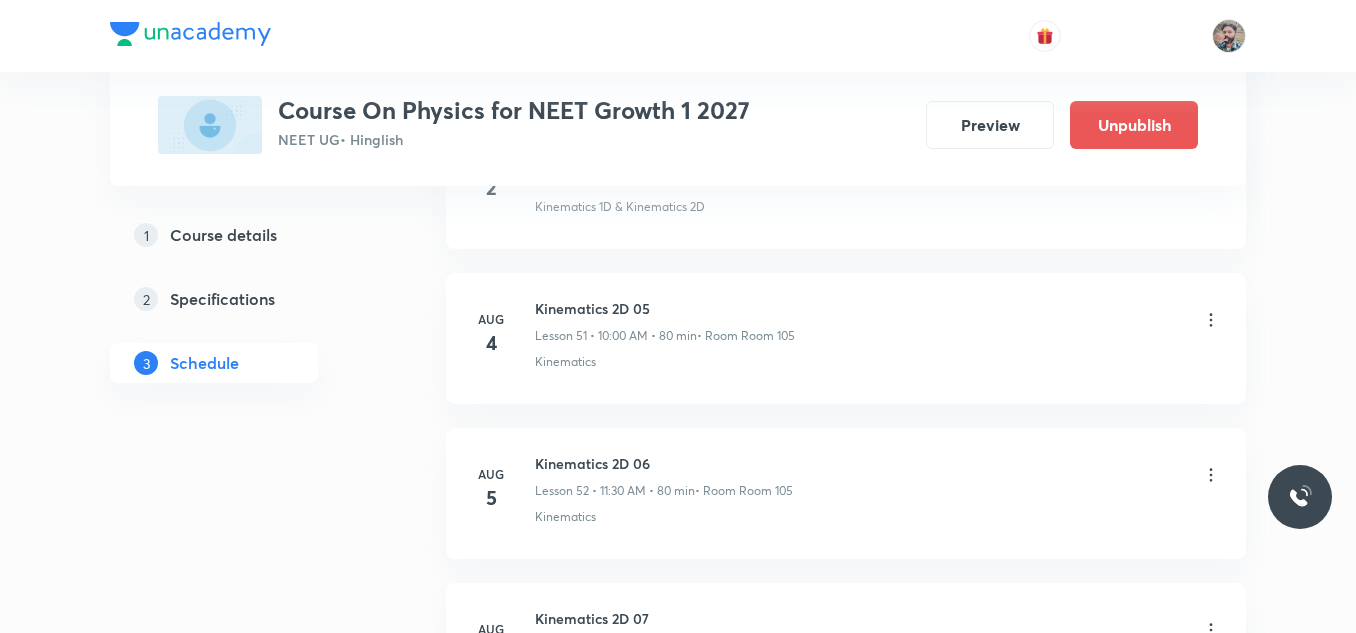 scroll, scrollTop: 8886, scrollLeft: 0, axis: vertical 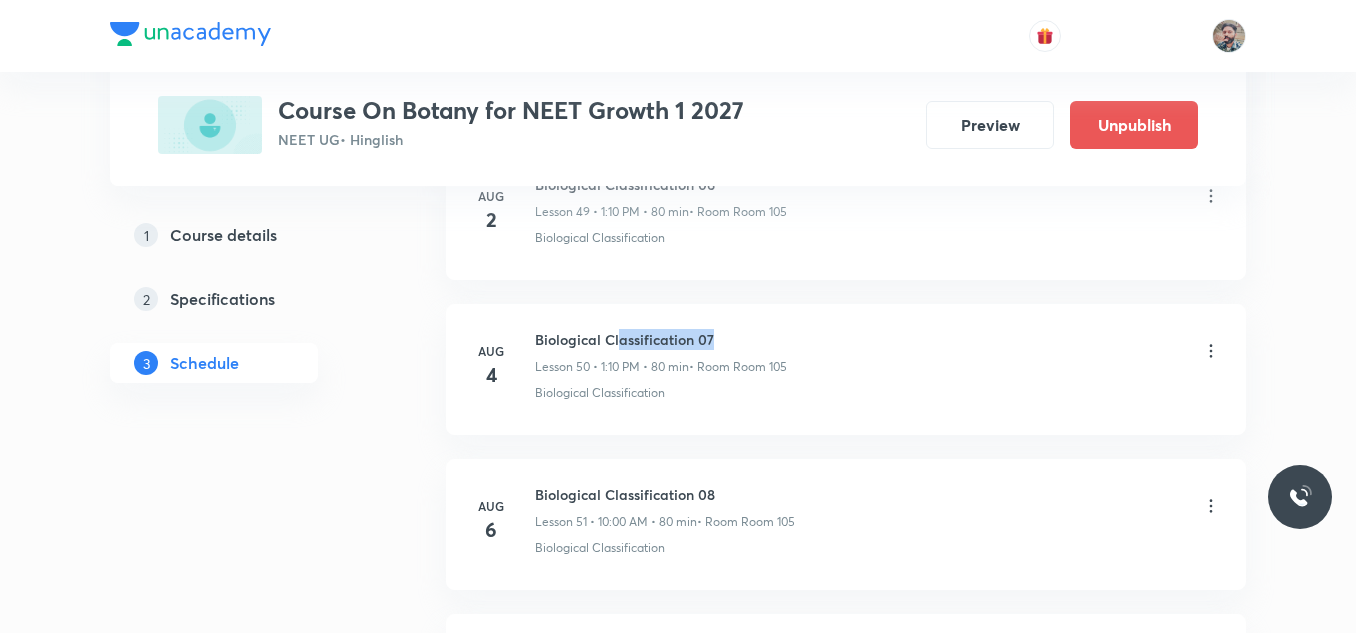 drag, startPoint x: 621, startPoint y: 330, endPoint x: 786, endPoint y: 326, distance: 165.04848 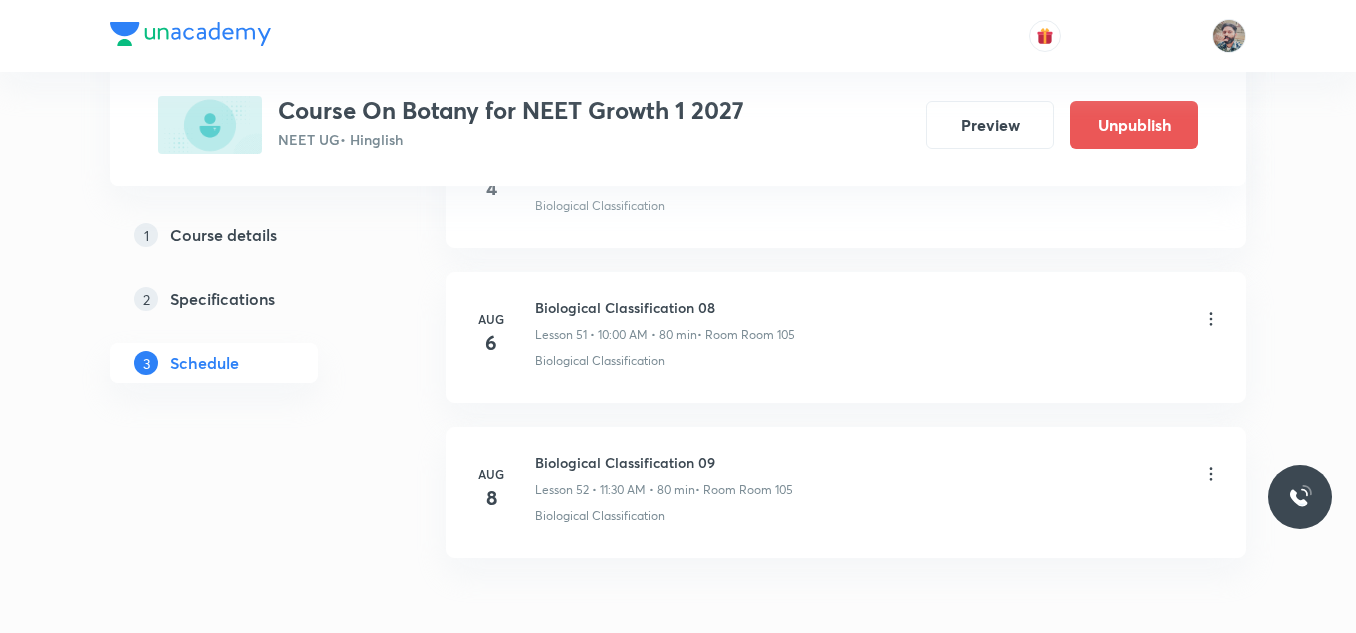 scroll, scrollTop: 8930, scrollLeft: 0, axis: vertical 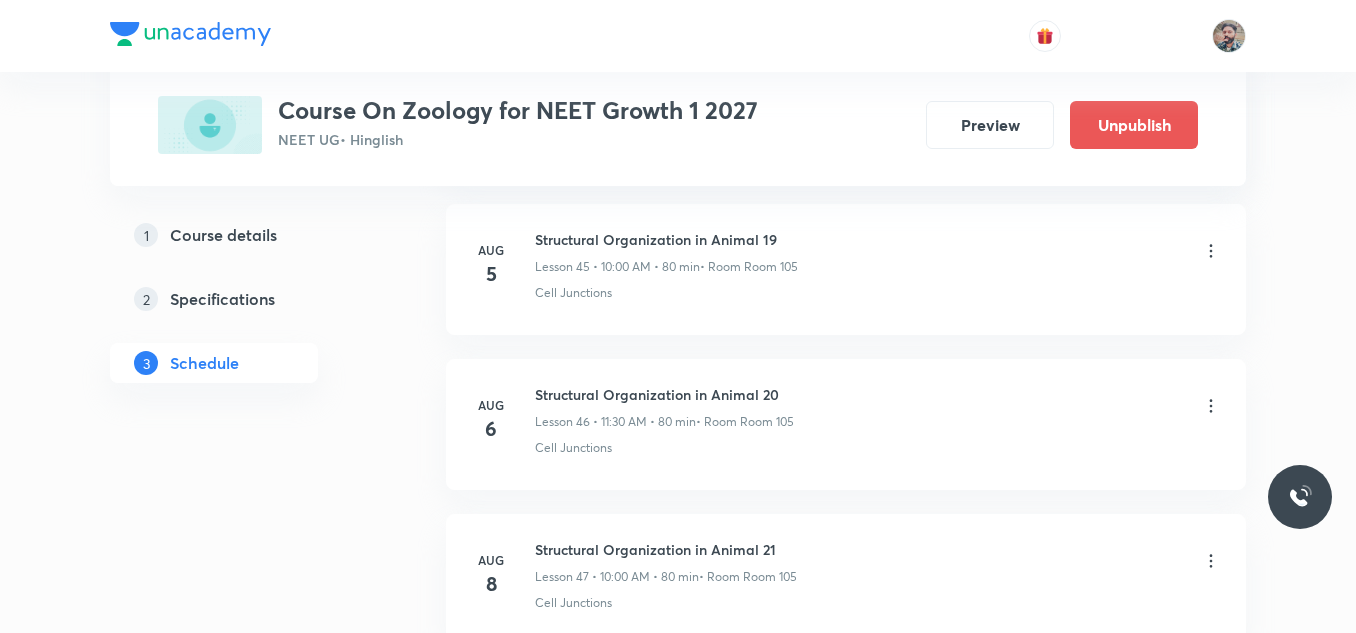 click on "Plus Courses Course On Zoology for NEET Growth 1 2 [YEAR] NEET UG  • Hinglish Preview Unpublish 1 Course details 2 Specifications 3 Schedule Schedule 47  classes Session  48 Live class Session title 0/99 ​ Schedule for [DATE], [TIME] ​ Duration (in minutes) ​   Session type Online Offline Room Select centre room Sub-concepts Select concepts that wil be covered in this session Add Cancel [MONTH] [DAY] Animal Kingdom 01 Lesson 1 • 11:30 AM • 80 min  • Room Room 105 Kingdom - Animalia [MONTH] [DAY] Animal Kingdom 02 Lesson 2 • 1:10 PM • 80 min Kingdom - Animalia [MONTH] [DAY] Animal Kingdom 03 Lesson 3 • 11:30 AM • 80 min  • Room Room 105 Animal Kingdom [MONTH] [DAY] Animal Kingdom 04 Lesson 4 • 11:30 AM • 80 min  • Room Room 105 Animal Kingdom [MONTH] [DAY] Animal Kingdom 05 Lesson 5 • 11:30 AM • 80 min  • Room Room 105 Animal Kingdom · Biology - Full Syllabus Mock Questions [MONTH] [DAY] Animal Kingdom 06 Lesson 6 • 11:30 AM • 80 min  • Room Room 105 Animal Kingdom [MONTH] [DAY] Animal Kingdom 07 [MONTH] [DAY]" at bounding box center [678, -3612] 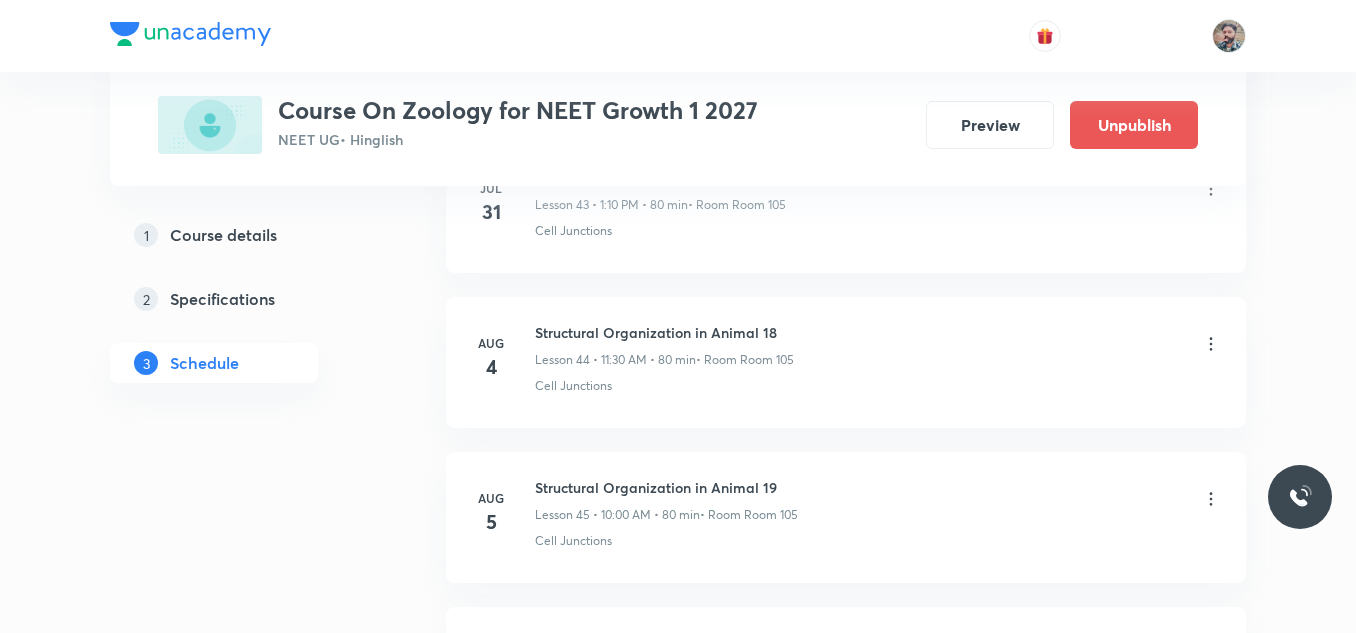 scroll, scrollTop: 7757, scrollLeft: 0, axis: vertical 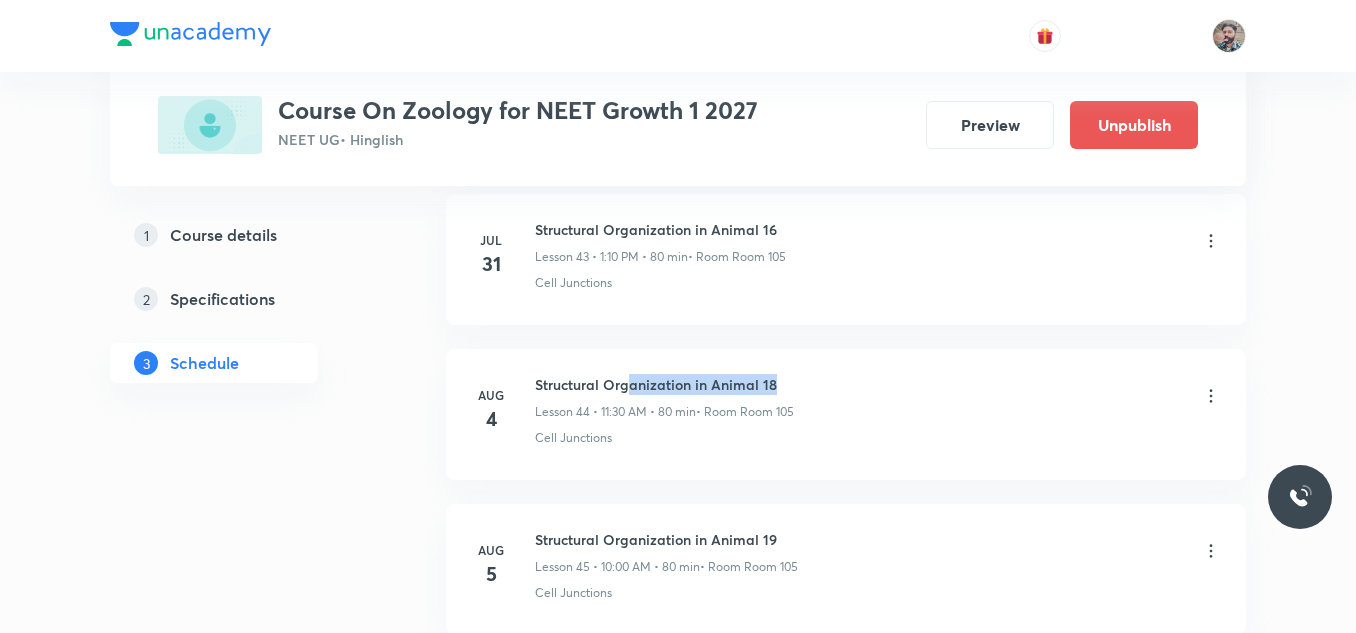 drag, startPoint x: 782, startPoint y: 385, endPoint x: 627, endPoint y: 378, distance: 155.15799 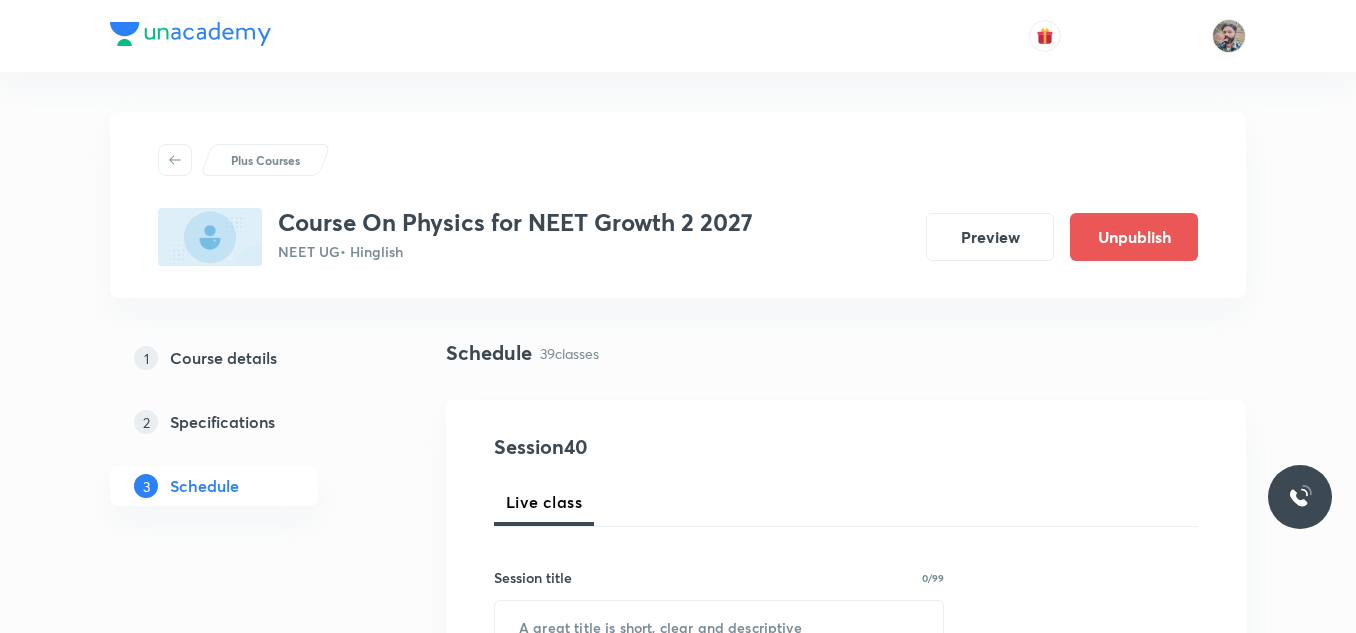 scroll, scrollTop: 0, scrollLeft: 0, axis: both 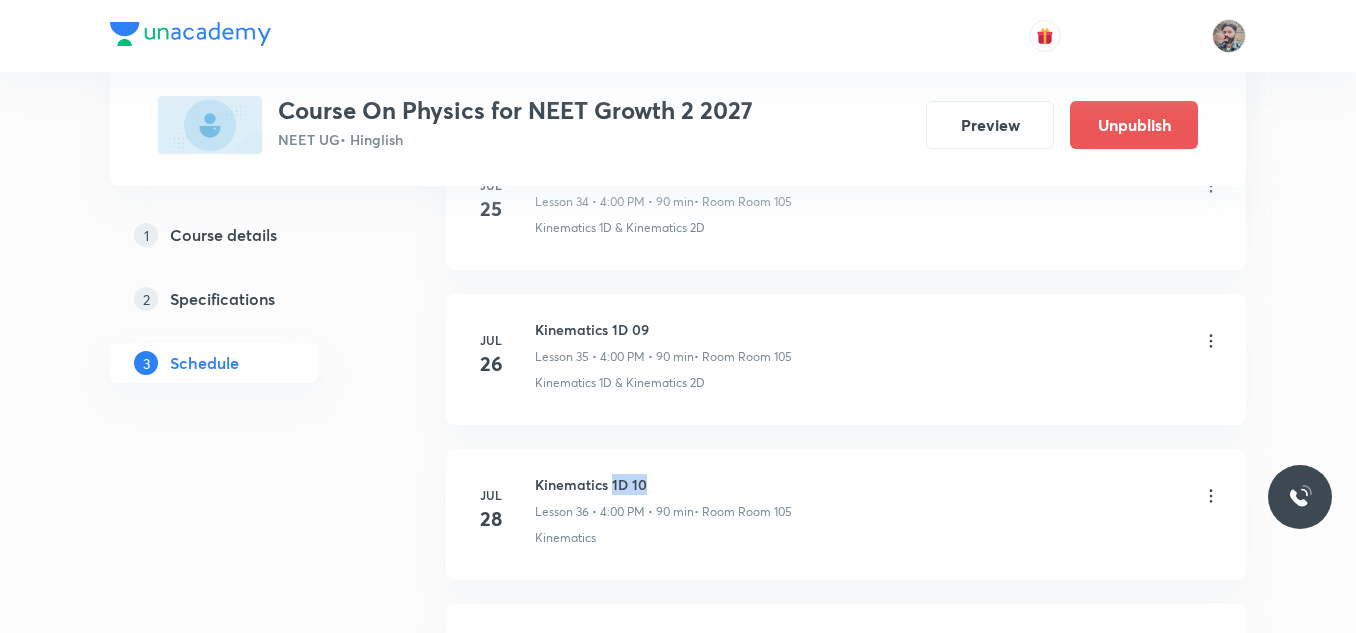 drag, startPoint x: 613, startPoint y: 486, endPoint x: 659, endPoint y: 486, distance: 46 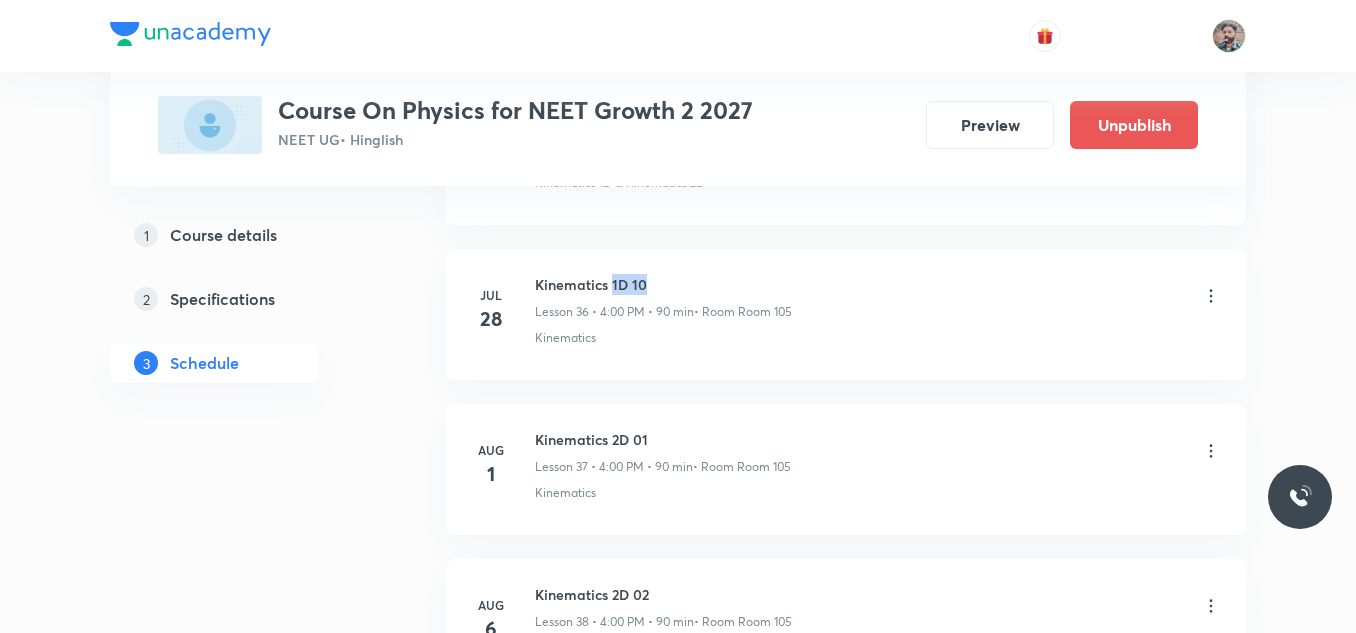 scroll, scrollTop: 6717, scrollLeft: 0, axis: vertical 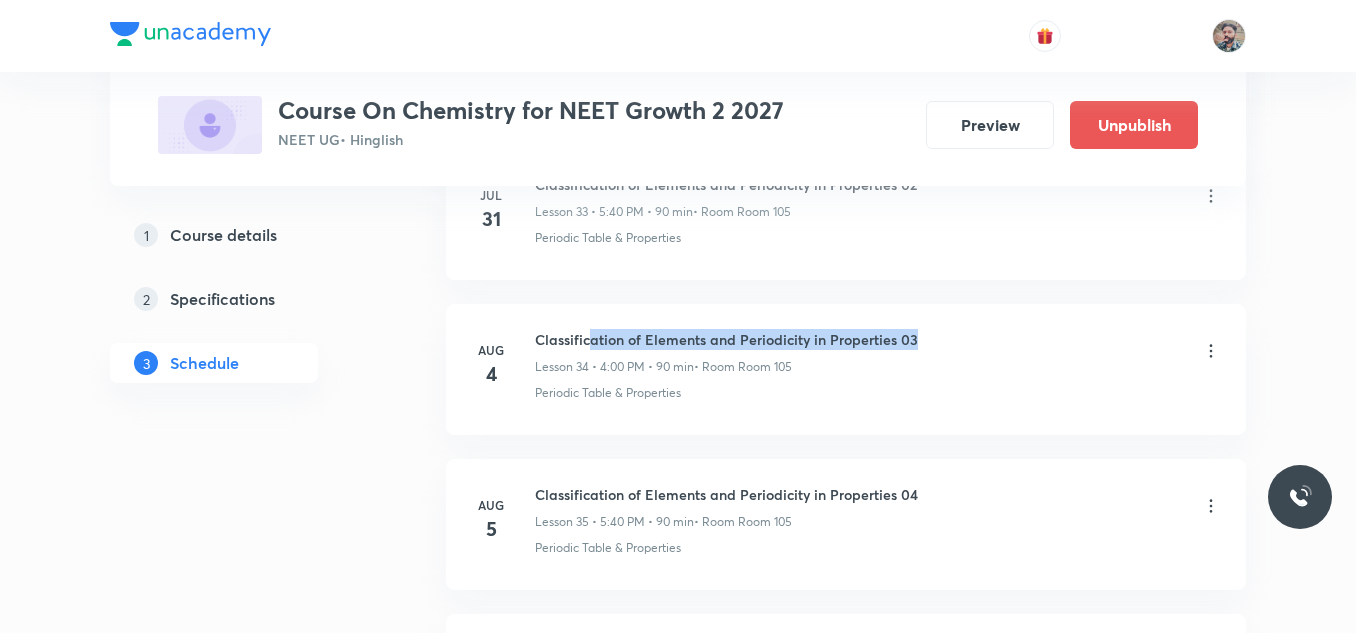 drag, startPoint x: 592, startPoint y: 342, endPoint x: 955, endPoint y: 345, distance: 363.0124 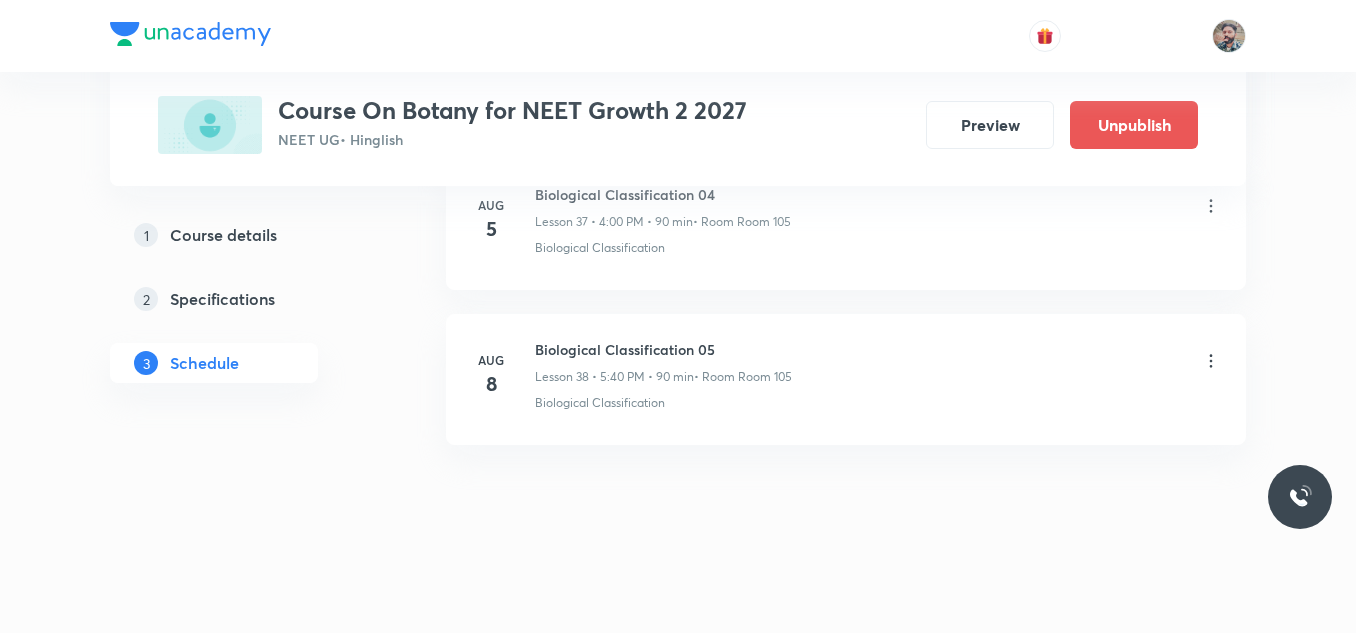scroll, scrollTop: 6861, scrollLeft: 0, axis: vertical 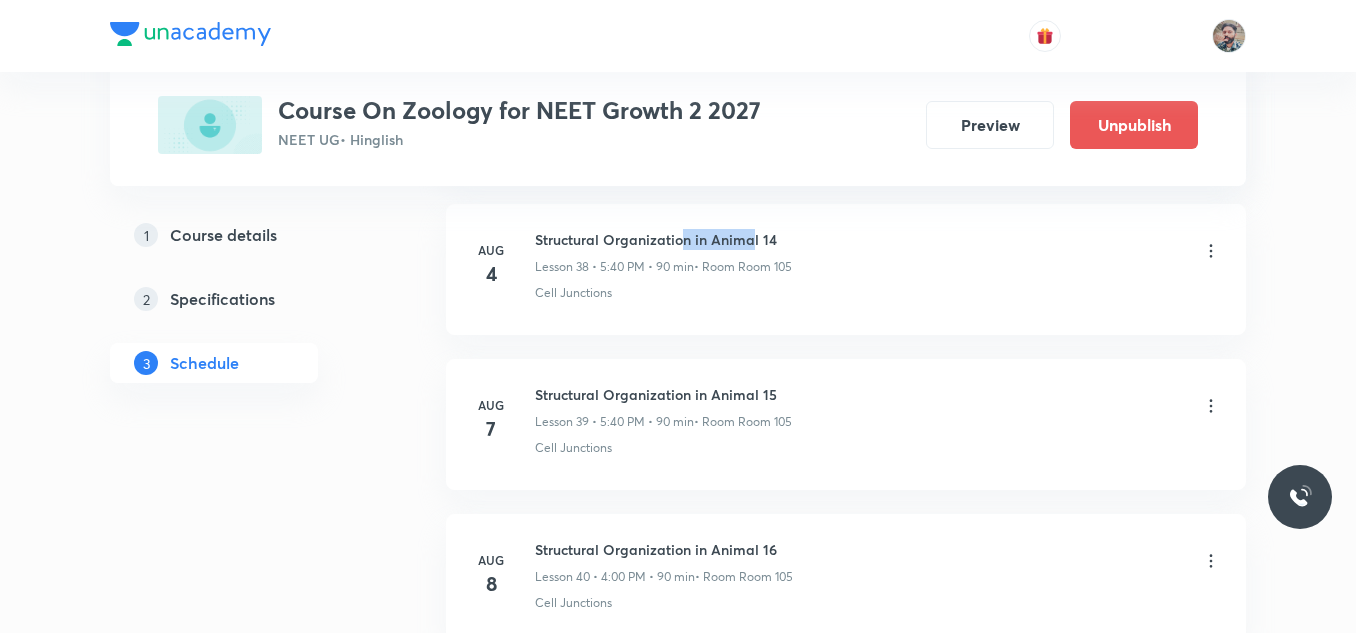 drag, startPoint x: 683, startPoint y: 237, endPoint x: 751, endPoint y: 236, distance: 68.007355 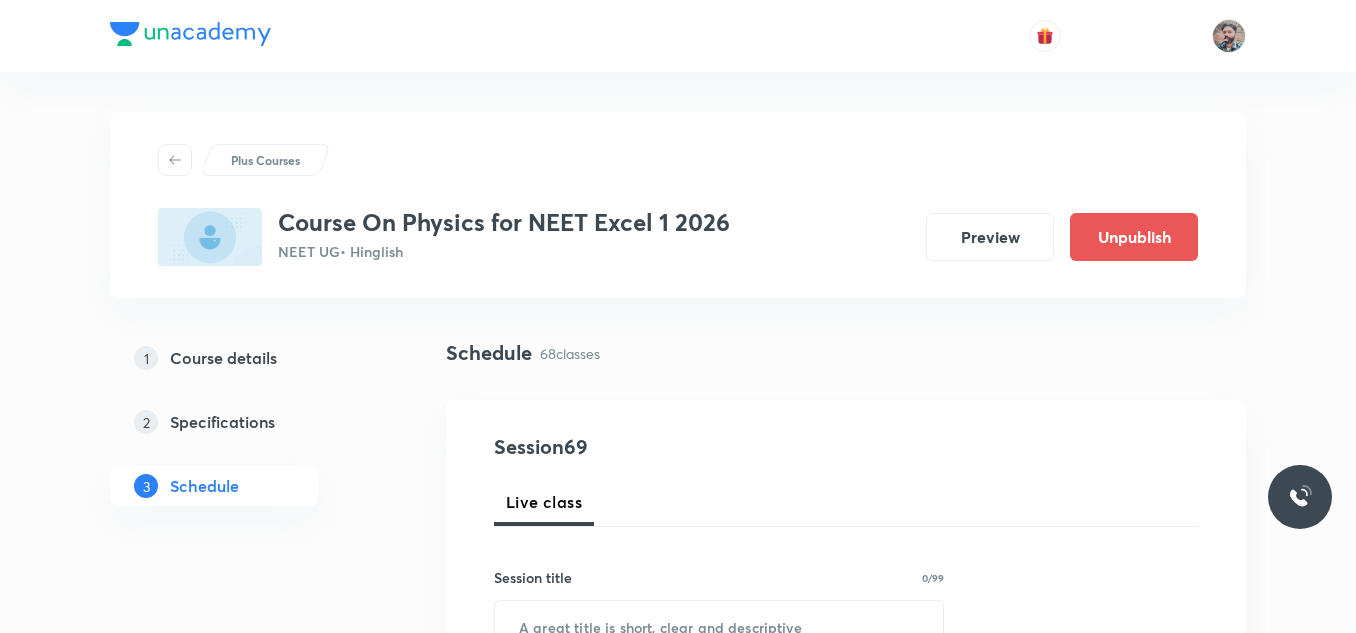 scroll, scrollTop: 11510, scrollLeft: 0, axis: vertical 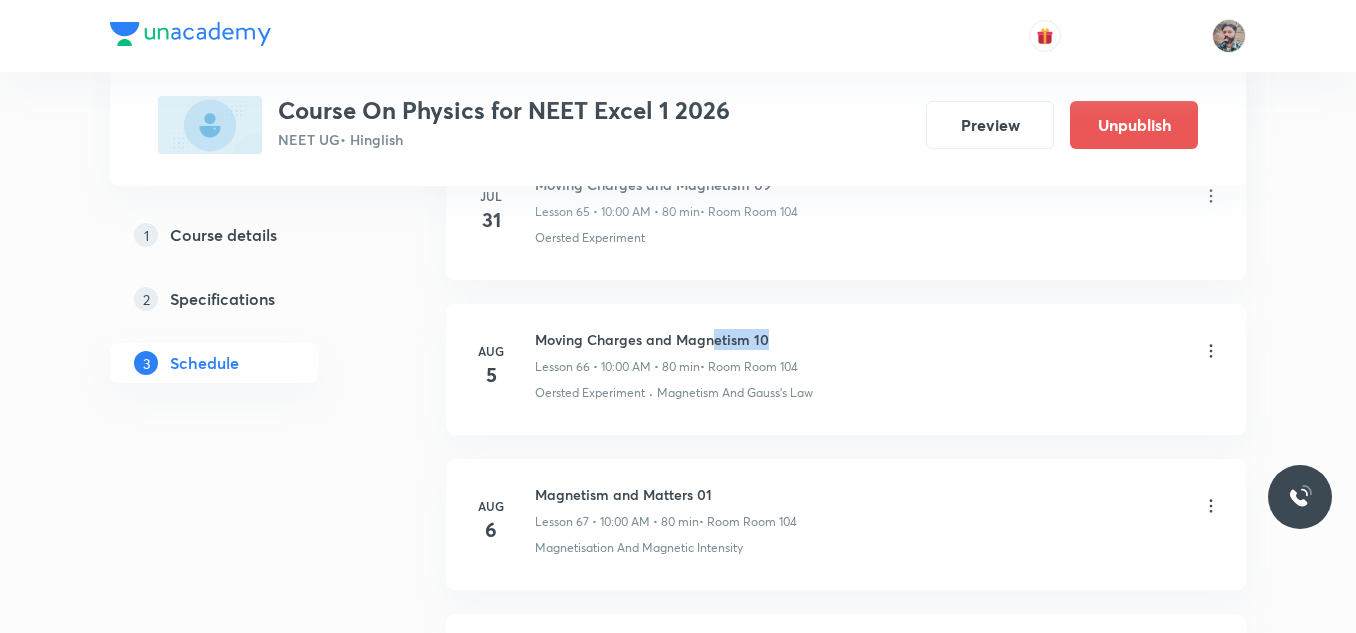drag, startPoint x: 713, startPoint y: 342, endPoint x: 769, endPoint y: 337, distance: 56.22277 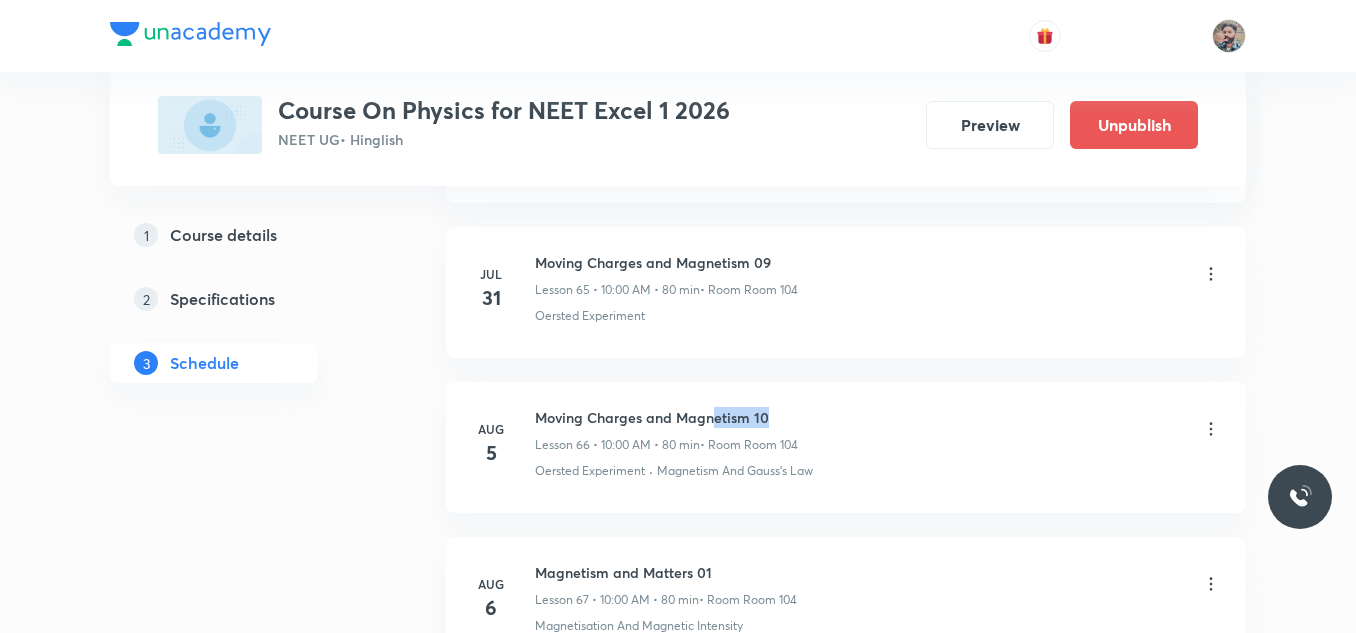 scroll, scrollTop: 11110, scrollLeft: 0, axis: vertical 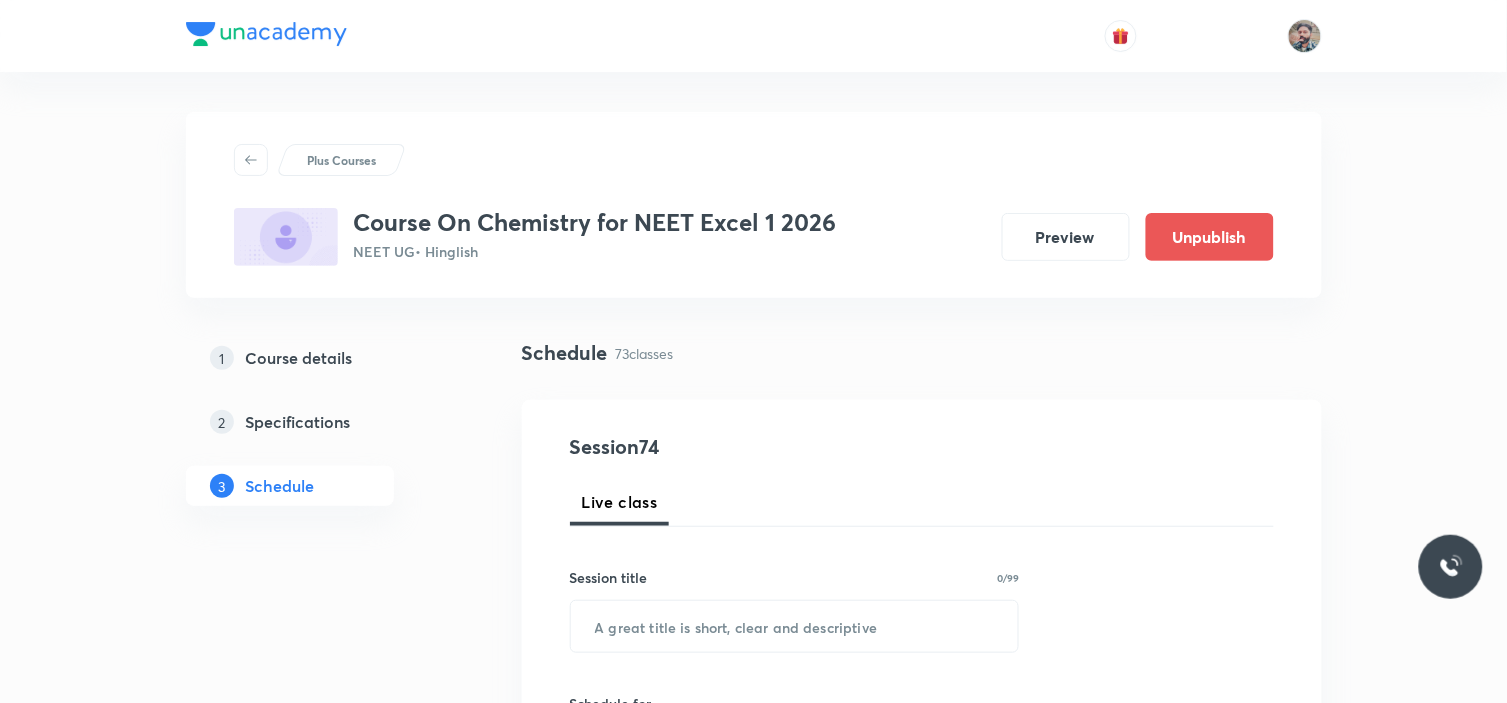 click on "Plus Courses Course On Chemistry for NEET Excel 1 2026 NEET UG  • Hinglish Preview Unpublish 1 Course details 2 Specifications 3 Schedule Schedule 73  classes Session  74 Live class Session title 0/99 ​ Schedule for [DATE], [TIME] ​ Duration (in minutes) ​   Session type Online Offline Room Select centre room Sub-concepts Select concepts that wil be covered in this session Add Cancel Mar 26 Liquid Solution 01 Lesson 1 • 11:30 AM • 80 min  • Room Room 106 Effect of Nature of Solute and Solvent · Solubility · Type Of Solutions Mar 28 Liquid Solution 02 Lesson 2 • 11:30 AM • 80 min  • Room Room 106 Solutions Apr 1 Liquid Solution 03 Lesson 3 • 11:30 AM • 80 min  • Room Room 101 Solutions Apr 3 Liquid Solution 04 Lesson 4 • 10:00 AM • 80 min  • Room Room 101 Solutions Apr 5 Liquid Solution 05 Lesson 5 • 11:30 AM • 80 min  • Room Room 101 Solutions Apr 7 Liquid Solution 06 Lesson 6 • 11:30 AM • 80 min  • Room Room 101 Solutions Apr 8 Liquid Solution 07 Apr" at bounding box center (753, 6470) 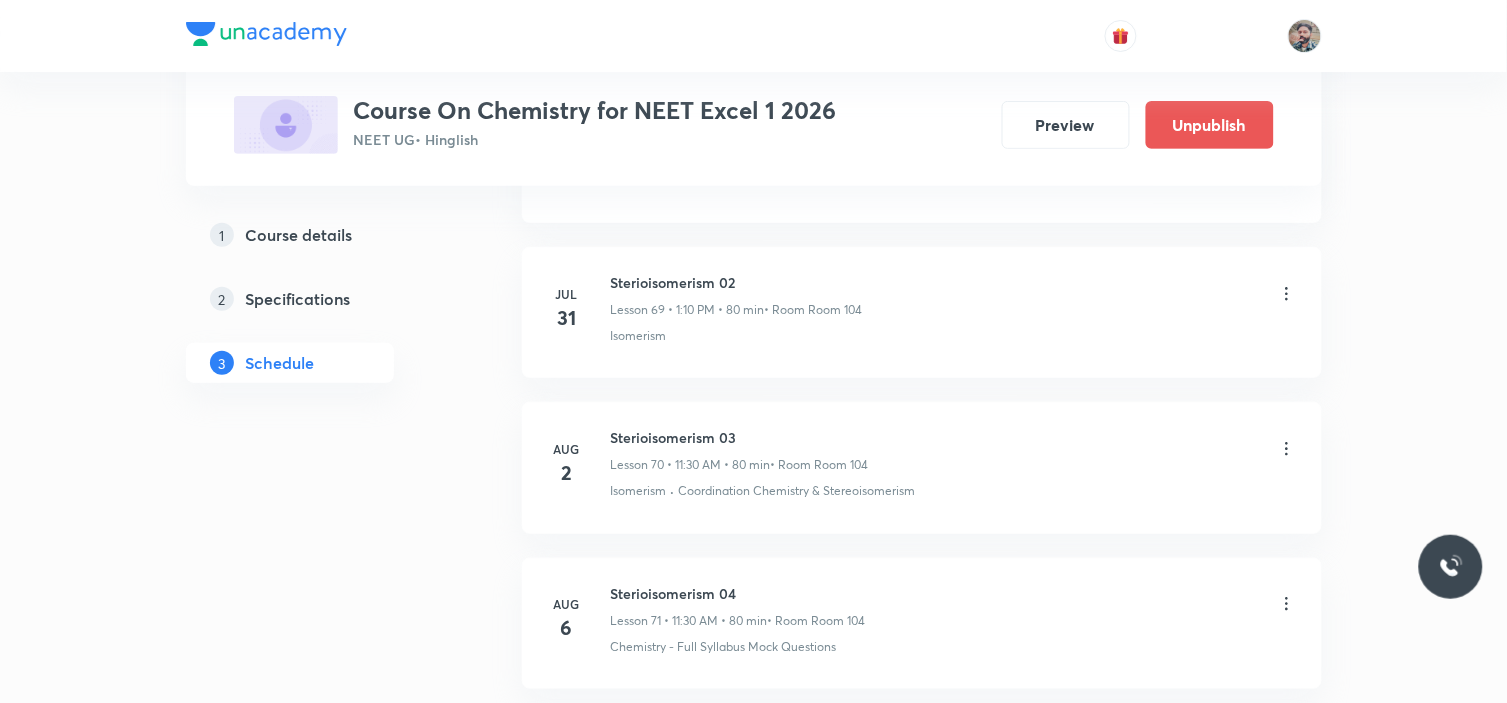 scroll, scrollTop: 11806, scrollLeft: 0, axis: vertical 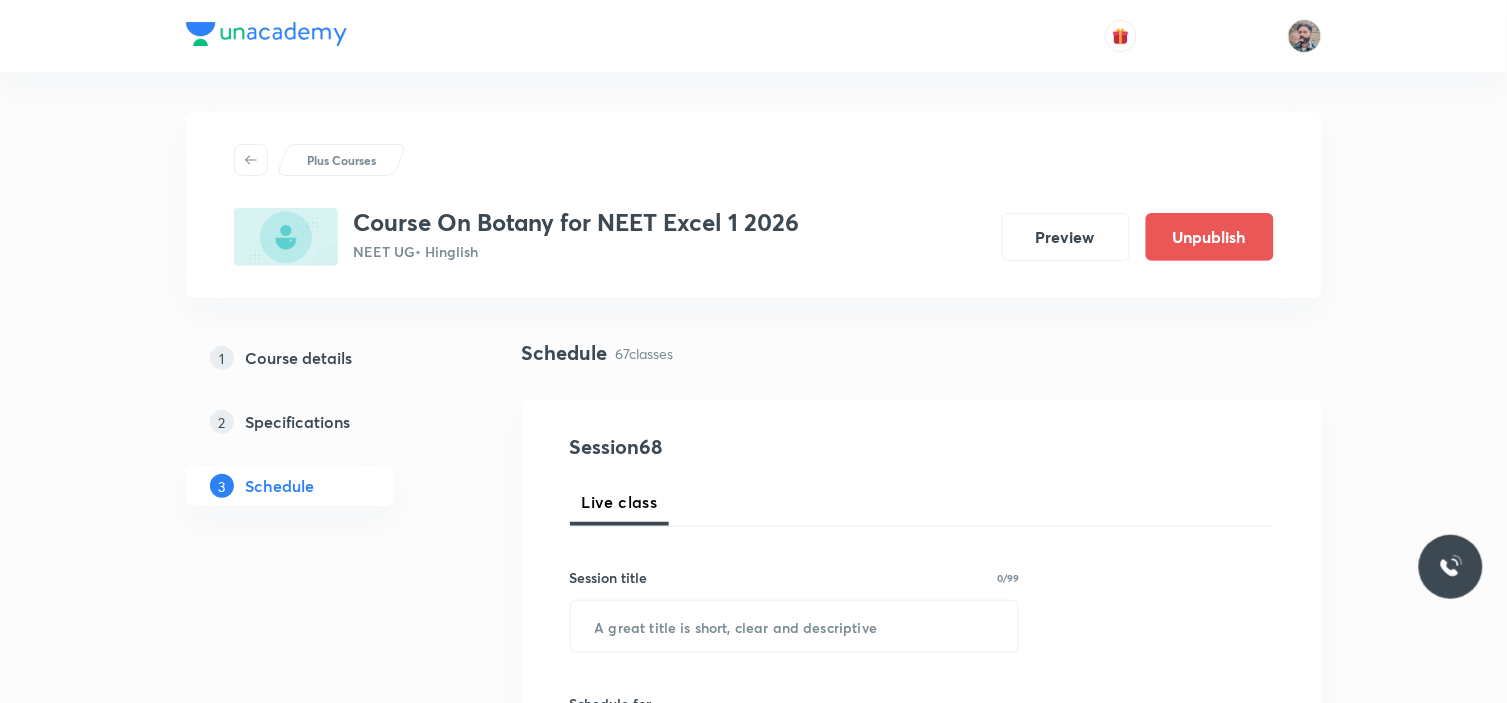 click on "Plus Courses Course On Botany for NEET Excel 1 2026 NEET UG  • Hinglish Preview Unpublish 1 Course details 2 Specifications 3 Schedule Schedule 67  classes Session  68 Live class Session title 0/99 ​ Schedule for Aug 4, 2025, 6:42 PM ​ Duration (in minutes) ​   Session type Online Offline Room Select centre room Sub-concepts Select concepts that wil be covered in this session Add Cancel Mar 28 Sexual Reproduction in Flowering plants 01 Lesson 1 • 1:10 PM • 80 min  • Room Room 106 Sexual Reproduction in Flowering Plants Mar 29 Sexual Reproduction in Flowering plants 02 Lesson 2 • 11:30 AM • 80 min  • Room Room 106 Flower Apr 1 Sexual Reproduction in Flowering plants 03 Lesson 3 • 1:10 PM • 80 min  • Room Room 101 Flower Apr 4 Sexual Reproduction in Flowering plants 04 Lesson 4 • 10:00 AM • 80 min  • Room Room 101 Flower Apr 5 Sexual Reproduction in Flowering plants 05 Lesson 5 • 10:00 AM • 80 min  • Room Room 101 Flower Apr 7 Sexual Reproduction in Flowering plants 06" at bounding box center [753, 5995] 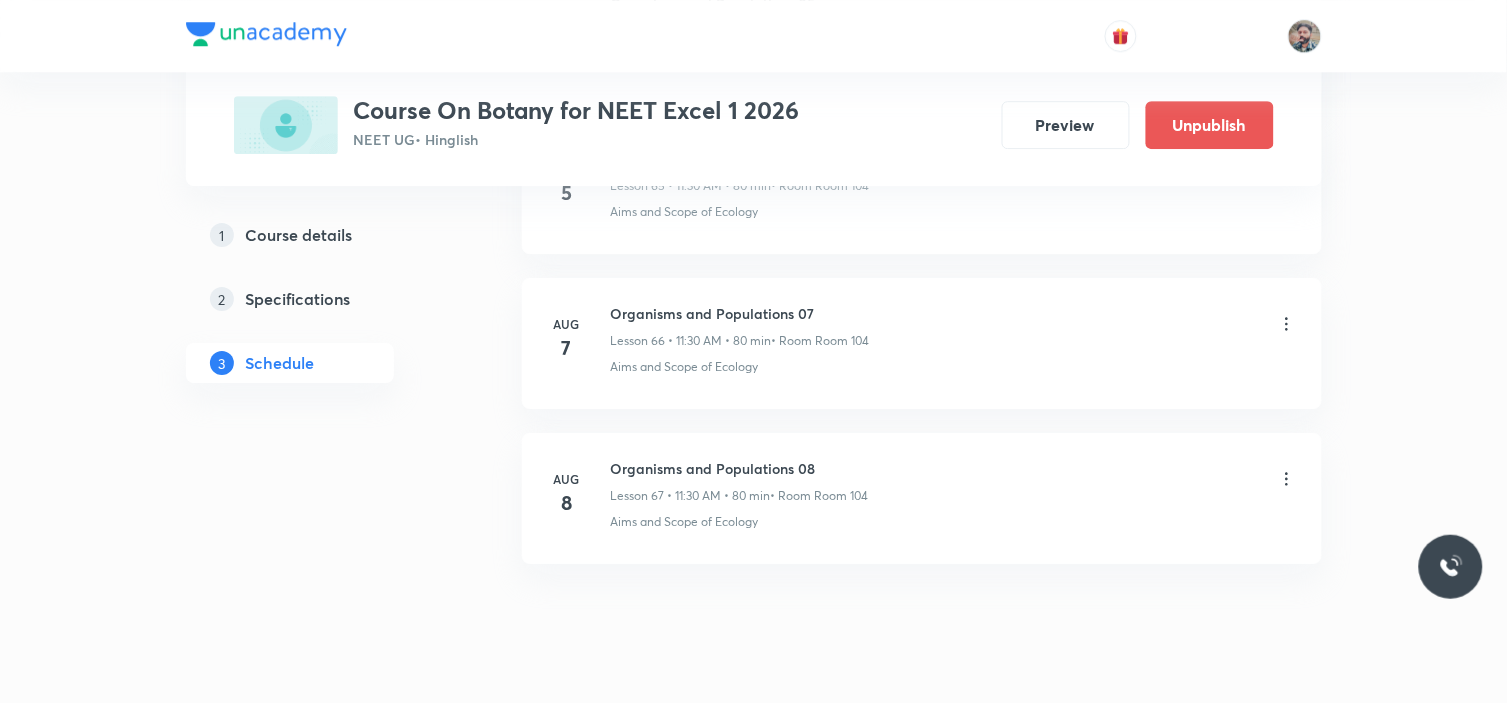 scroll, scrollTop: 11187, scrollLeft: 0, axis: vertical 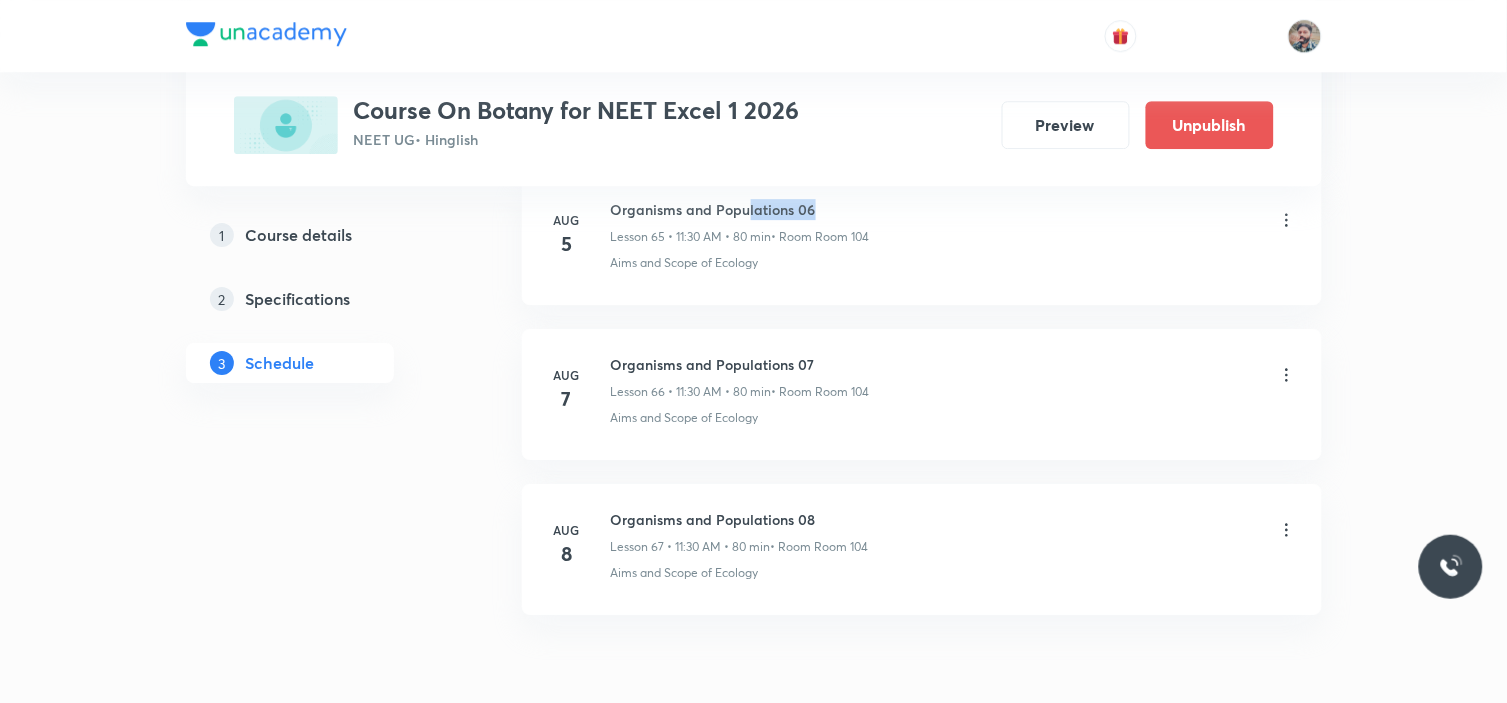 drag, startPoint x: 745, startPoint y: 218, endPoint x: 825, endPoint y: 218, distance: 80 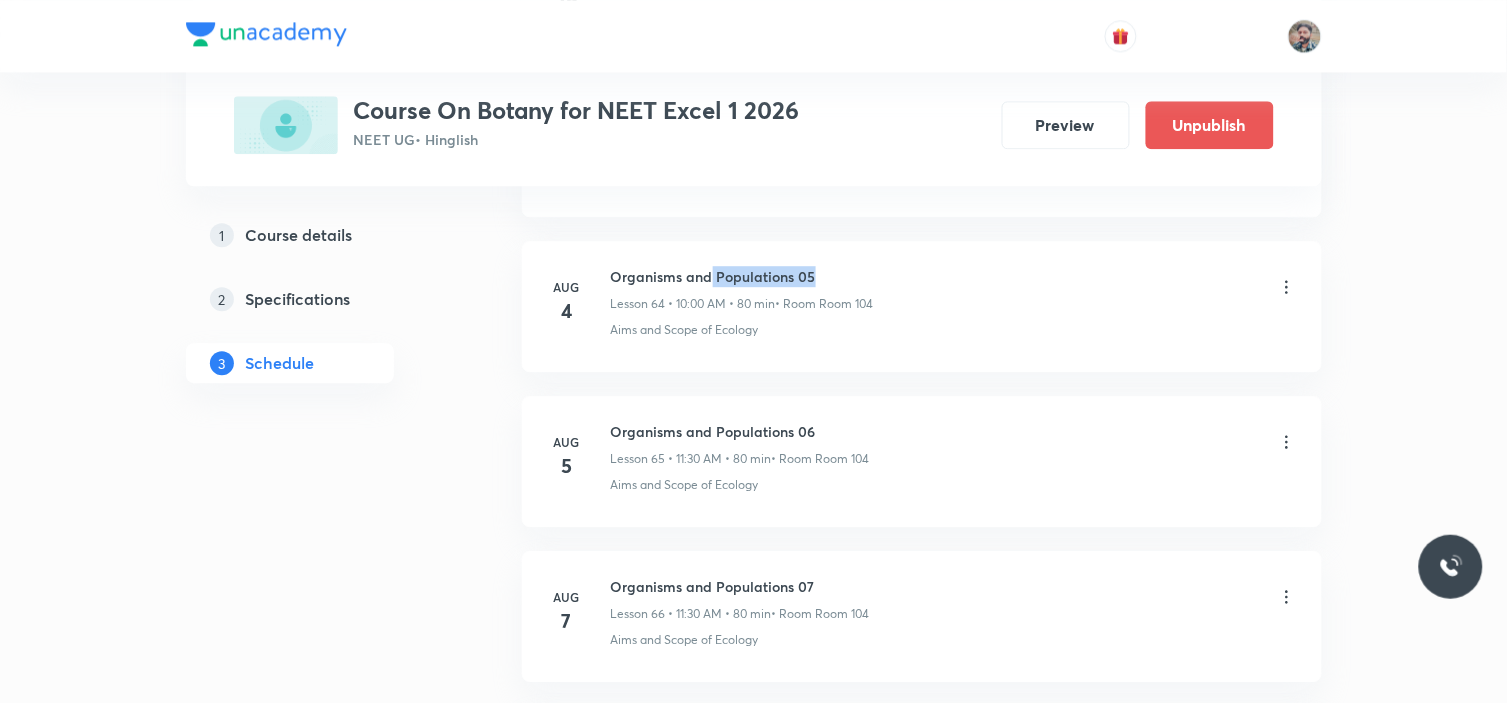 drag, startPoint x: 712, startPoint y: 291, endPoint x: 868, endPoint y: 273, distance: 157.03503 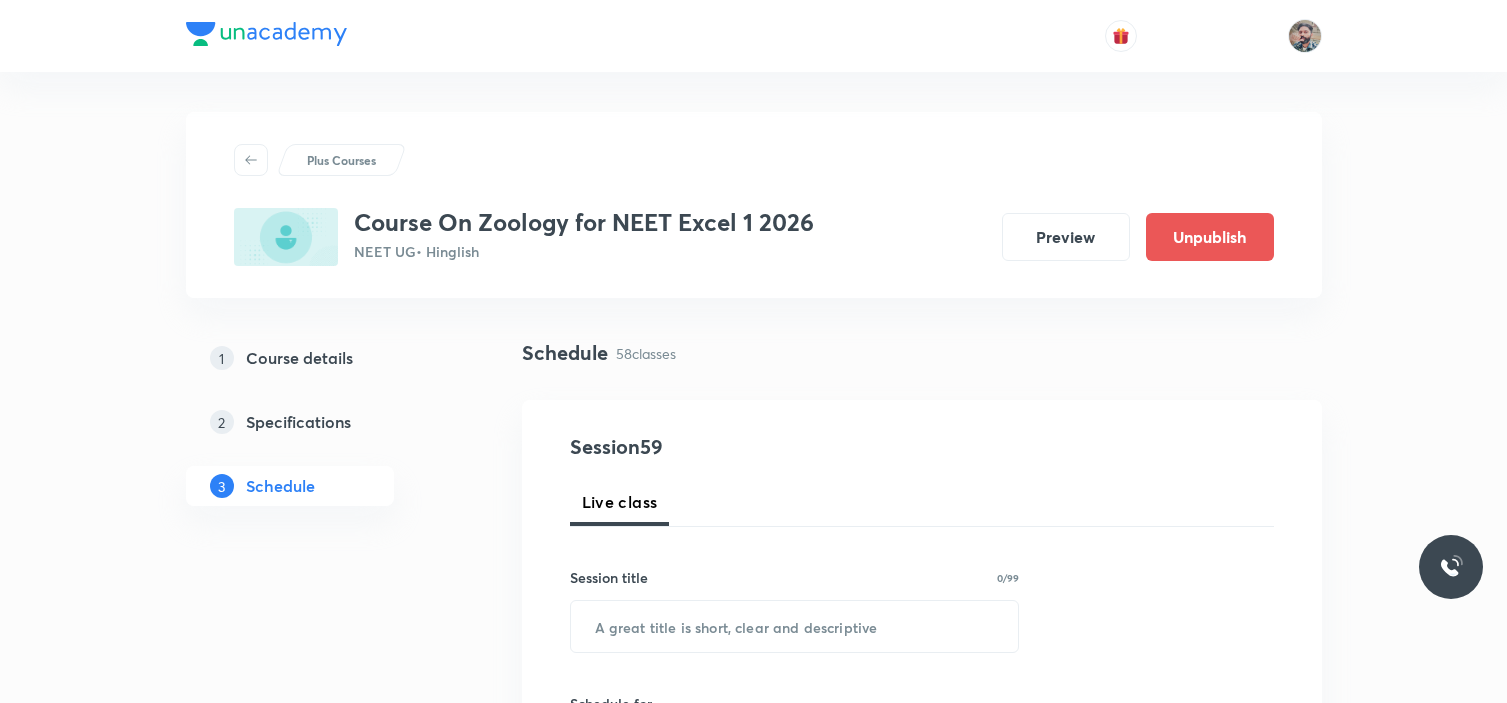scroll, scrollTop: 9686, scrollLeft: 0, axis: vertical 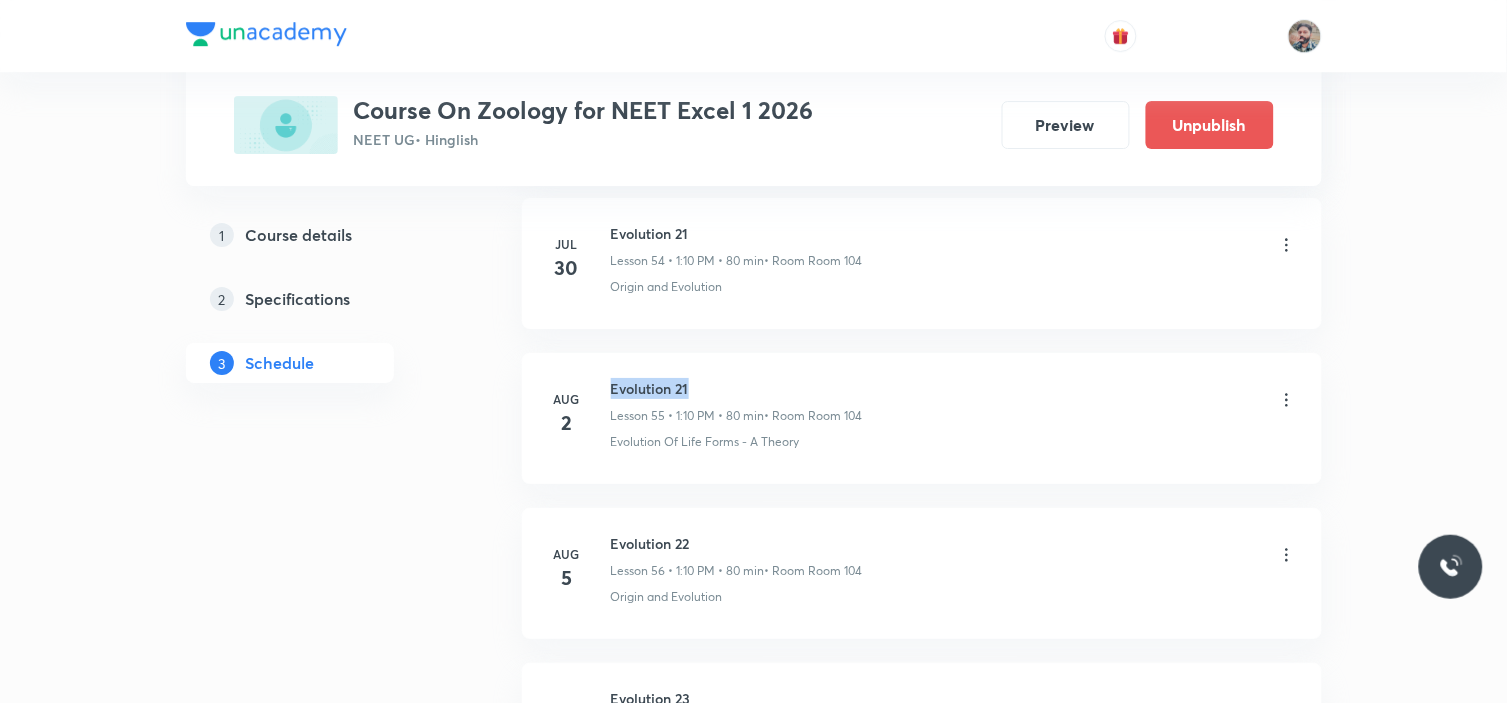 drag, startPoint x: 608, startPoint y: 393, endPoint x: 706, endPoint y: 396, distance: 98.045906 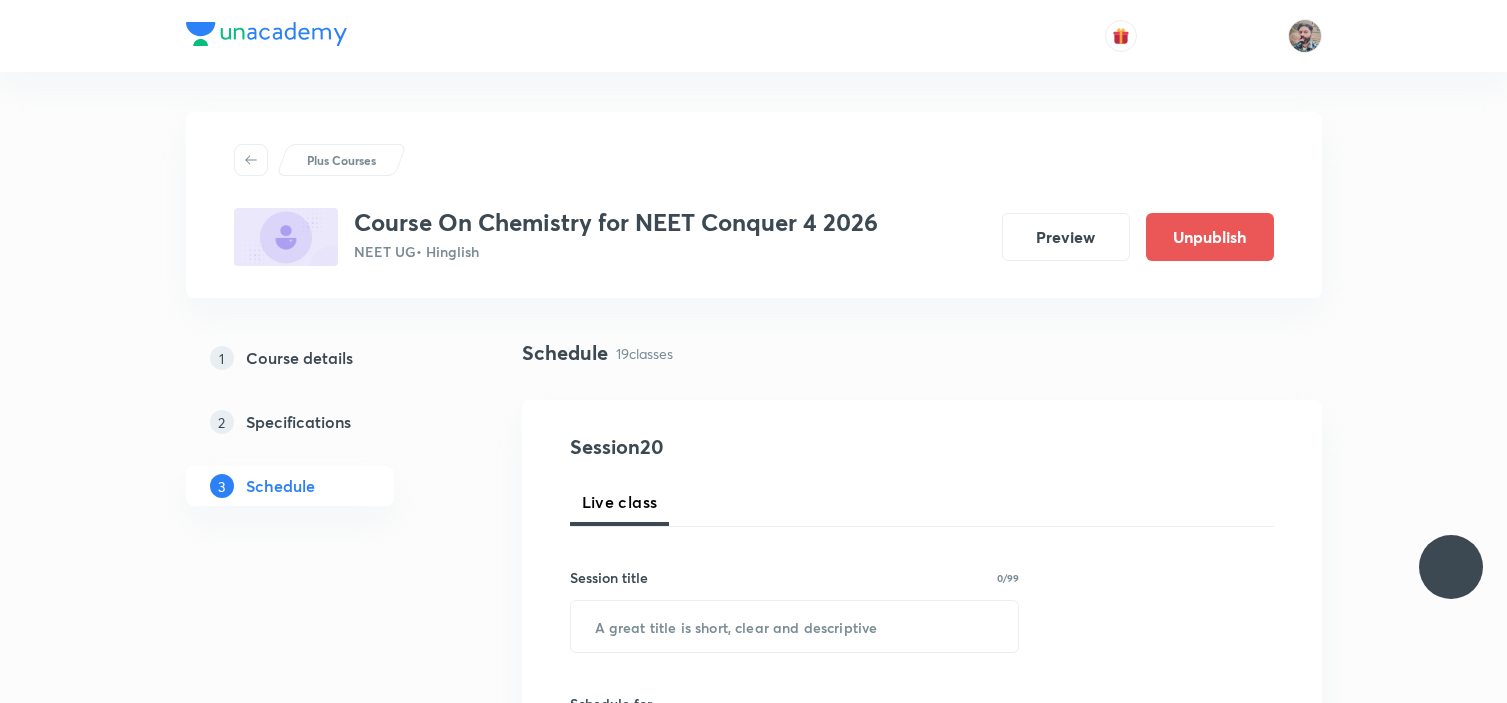 scroll, scrollTop: 0, scrollLeft: 0, axis: both 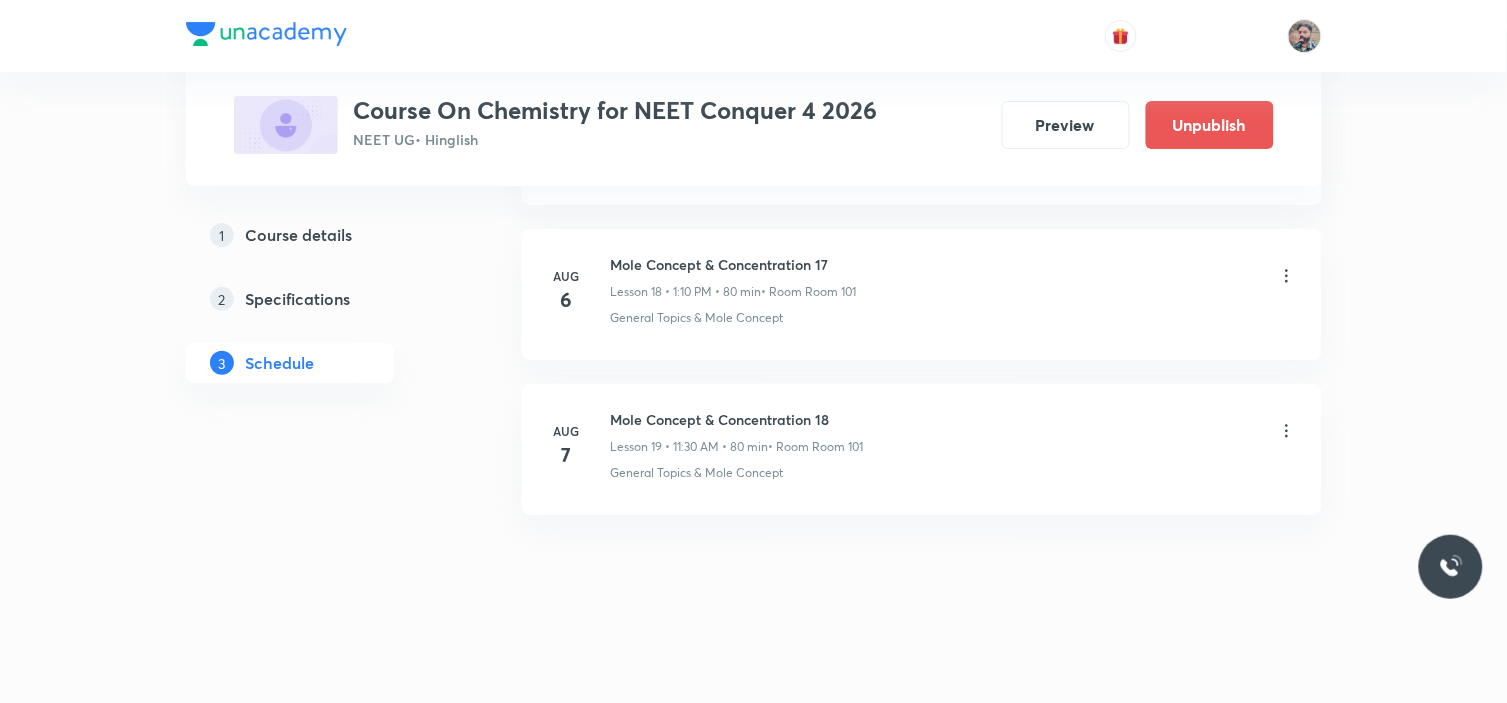 click 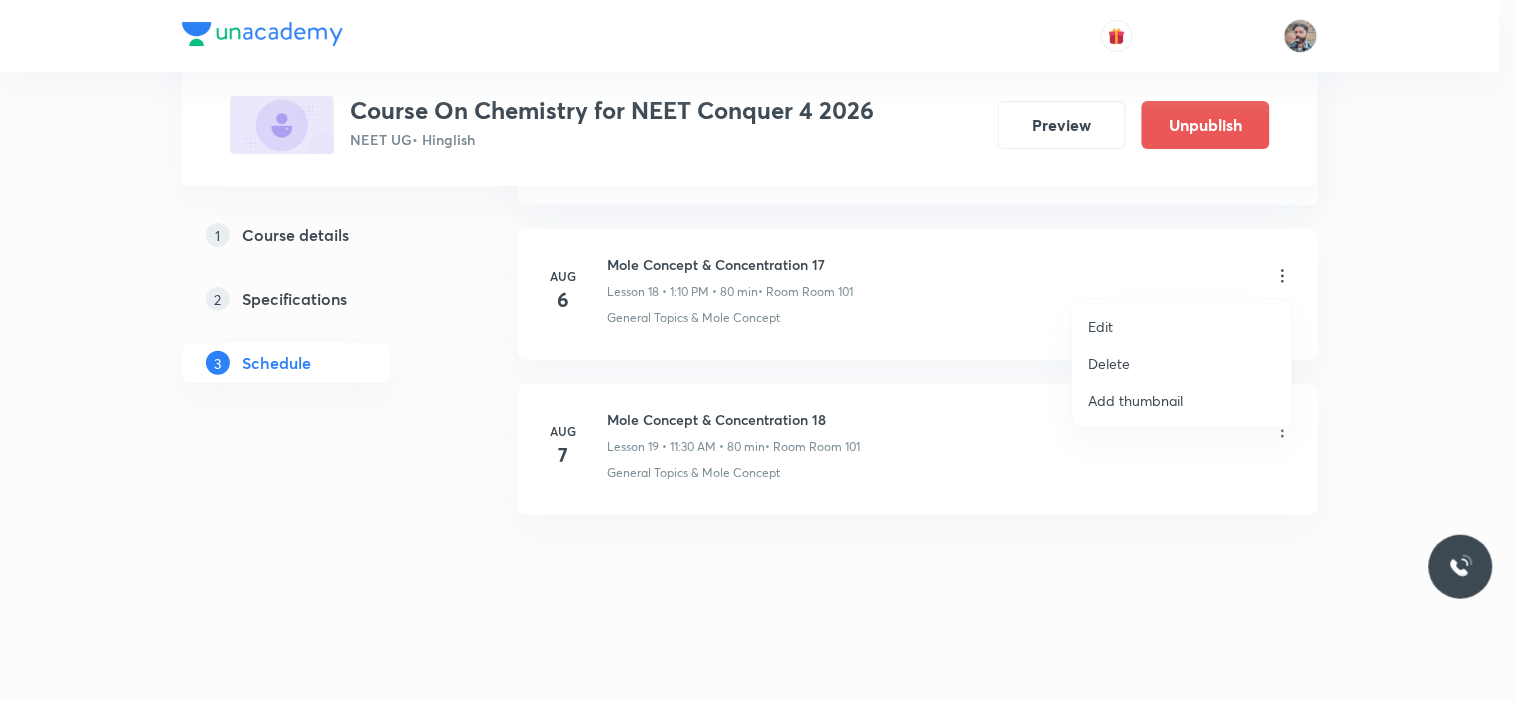 click on "Edit" at bounding box center [1182, 326] 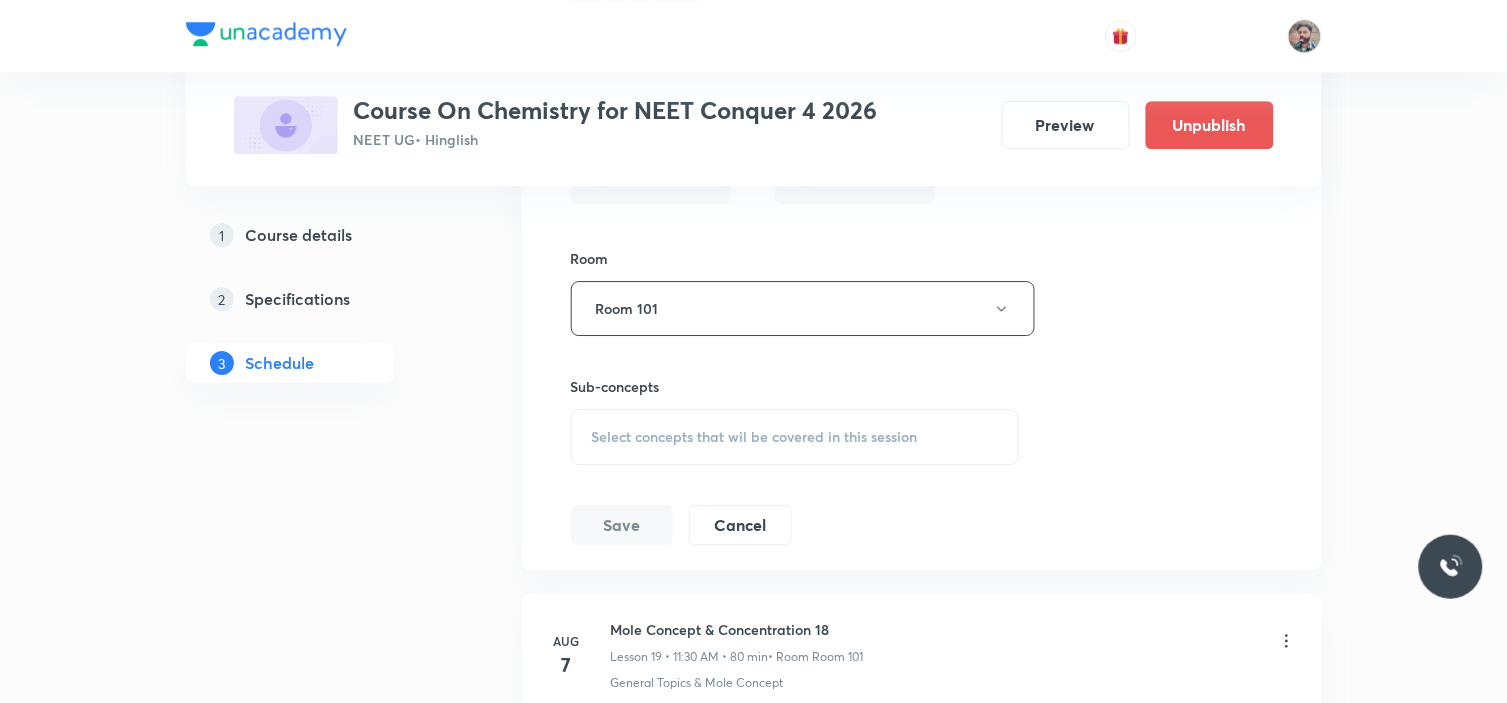 scroll, scrollTop: 3453, scrollLeft: 0, axis: vertical 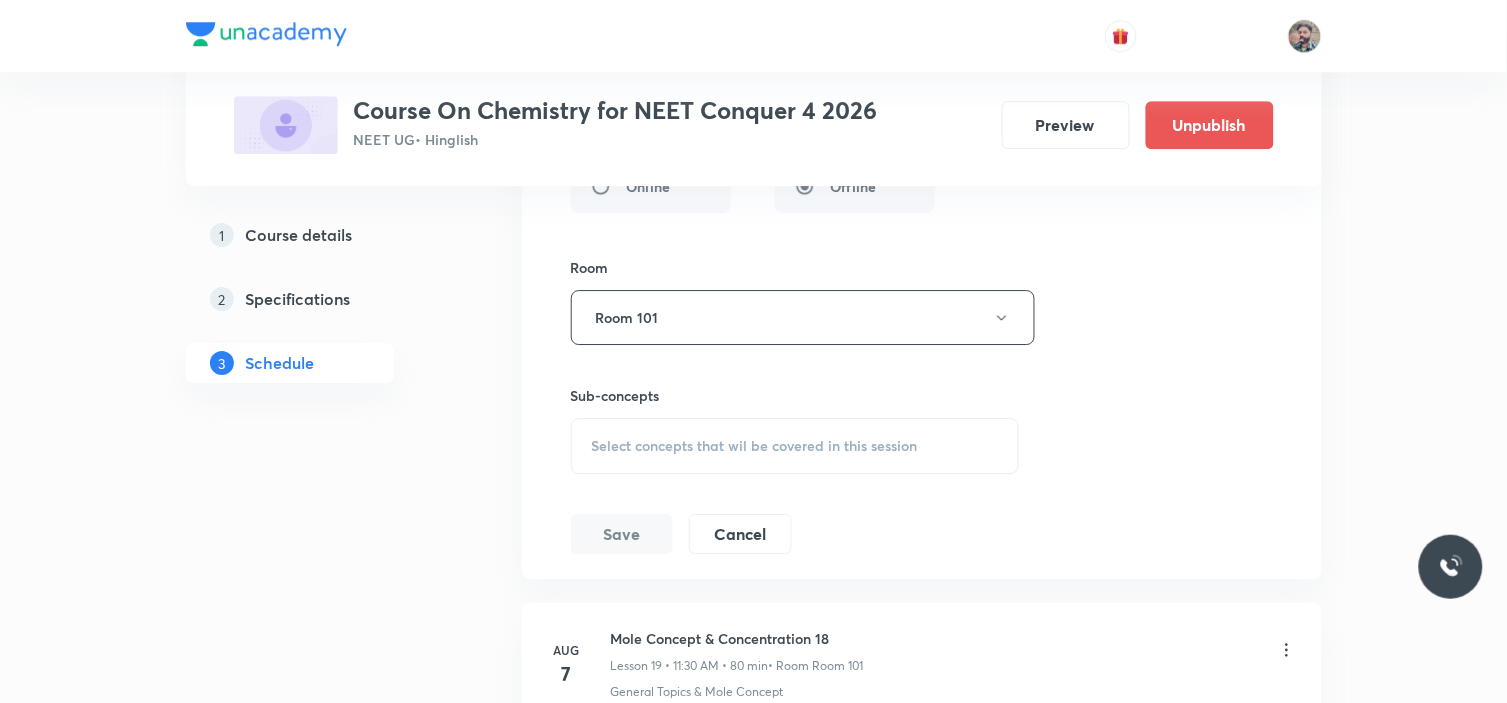 click on "Select concepts that wil be covered in this session" at bounding box center [755, 446] 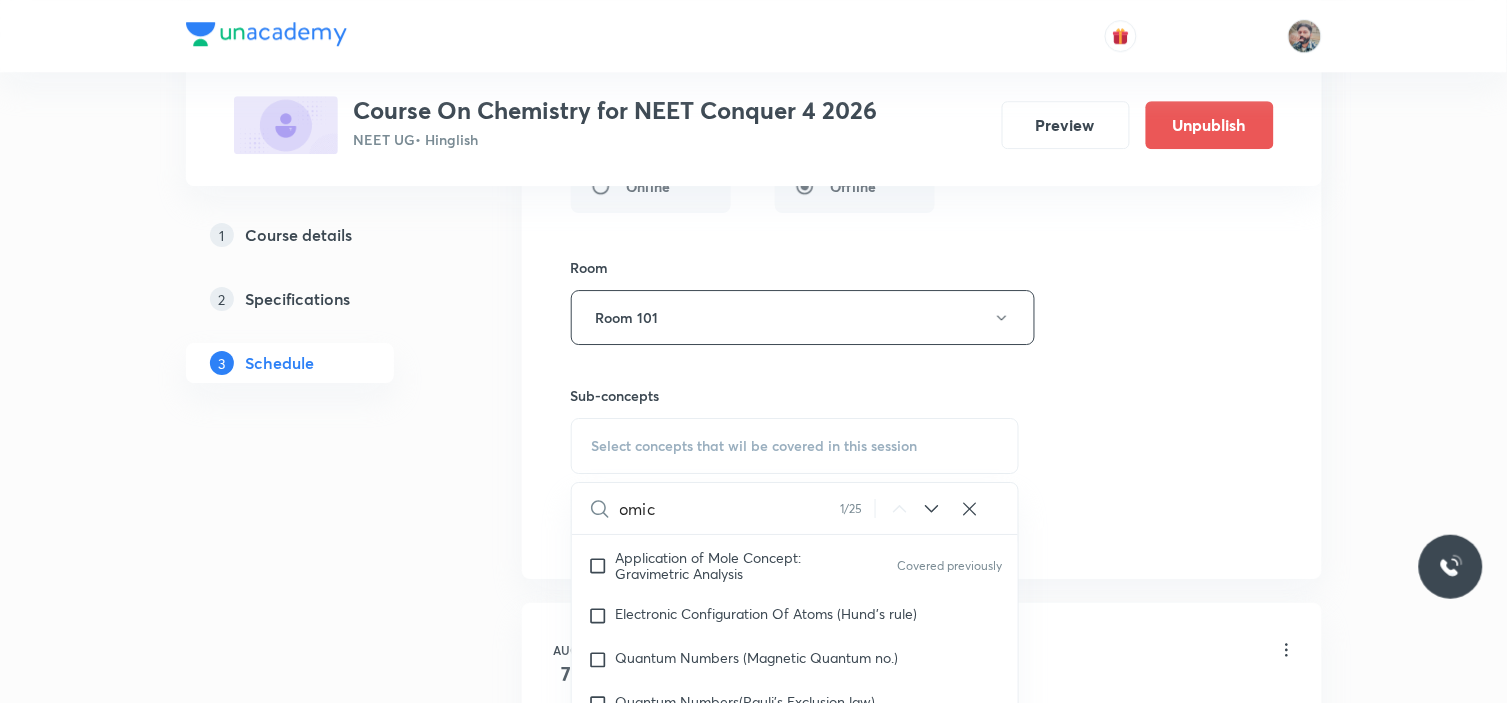 scroll, scrollTop: 792, scrollLeft: 0, axis: vertical 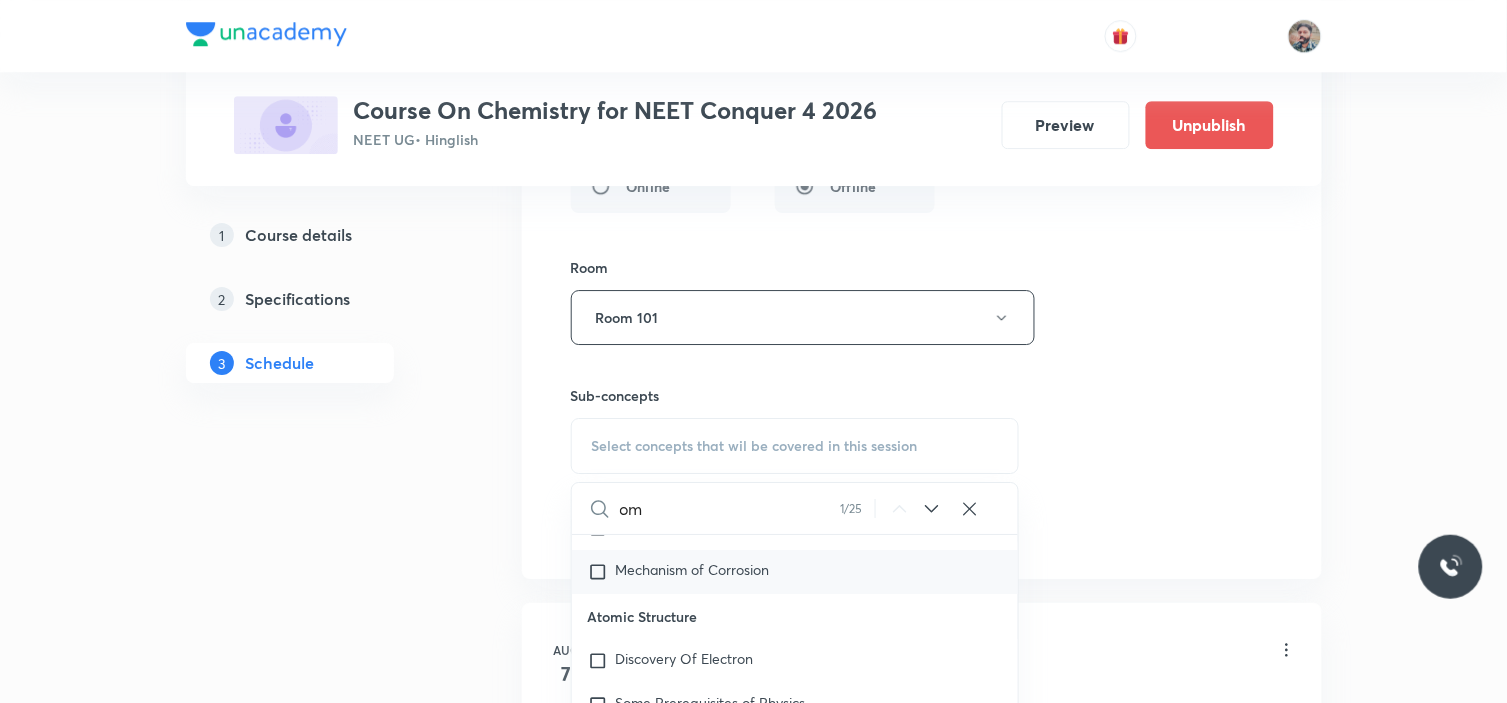 type on "o" 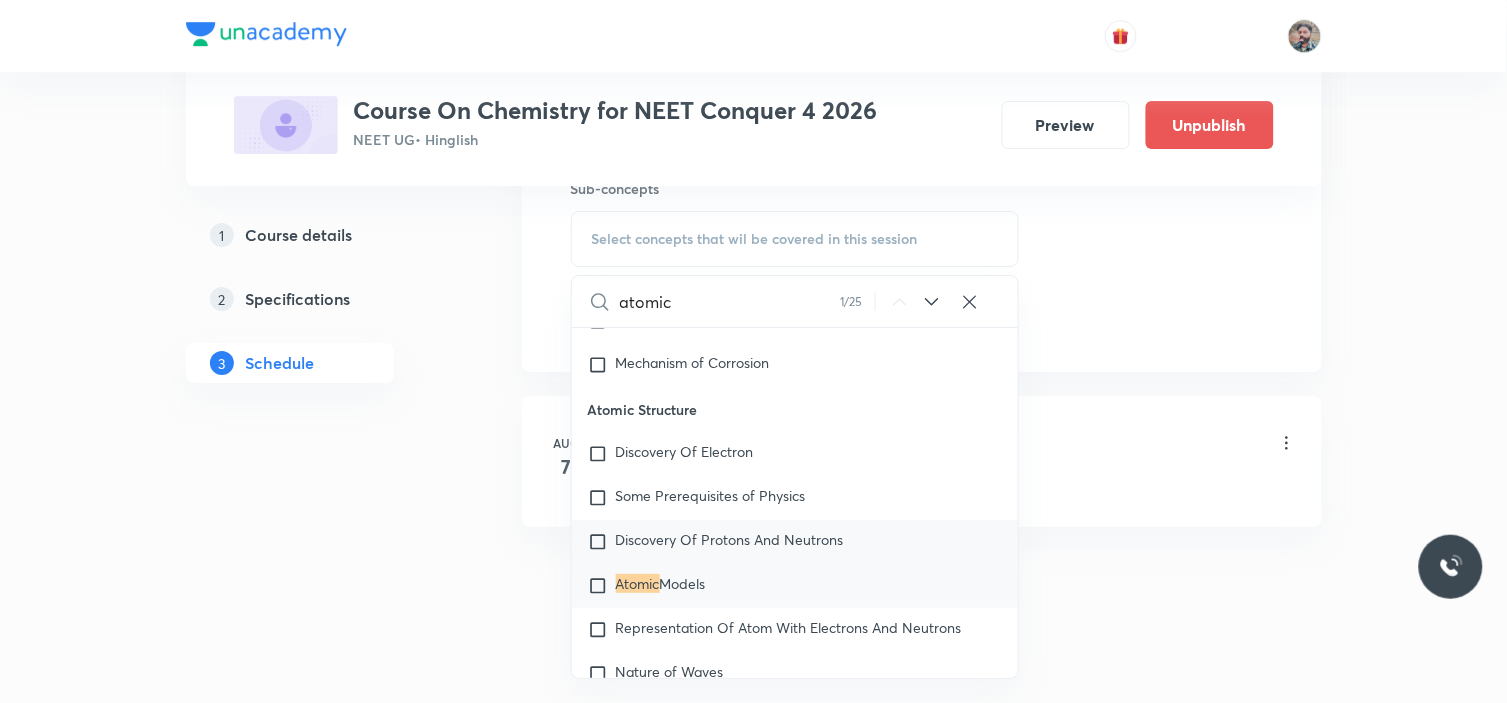 scroll, scrollTop: 3675, scrollLeft: 0, axis: vertical 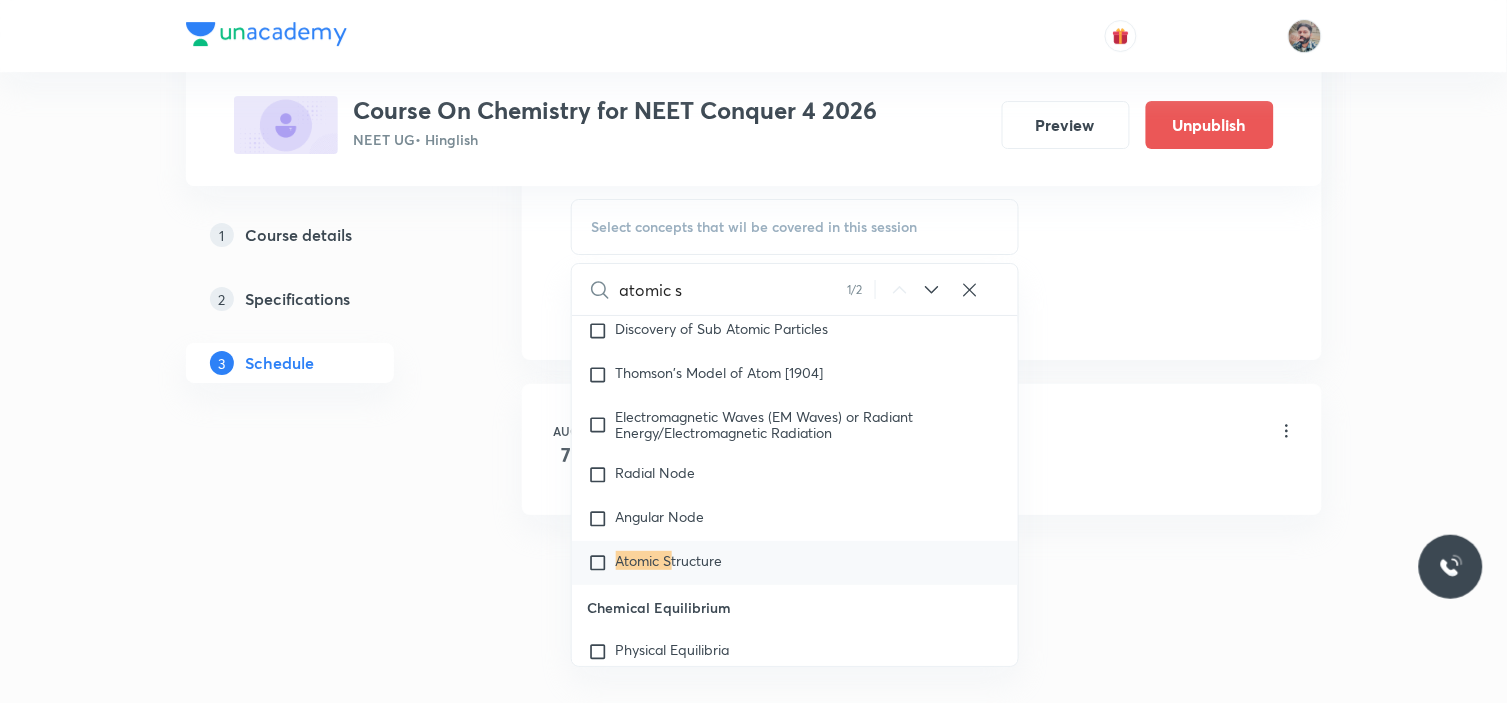type on "atomic s" 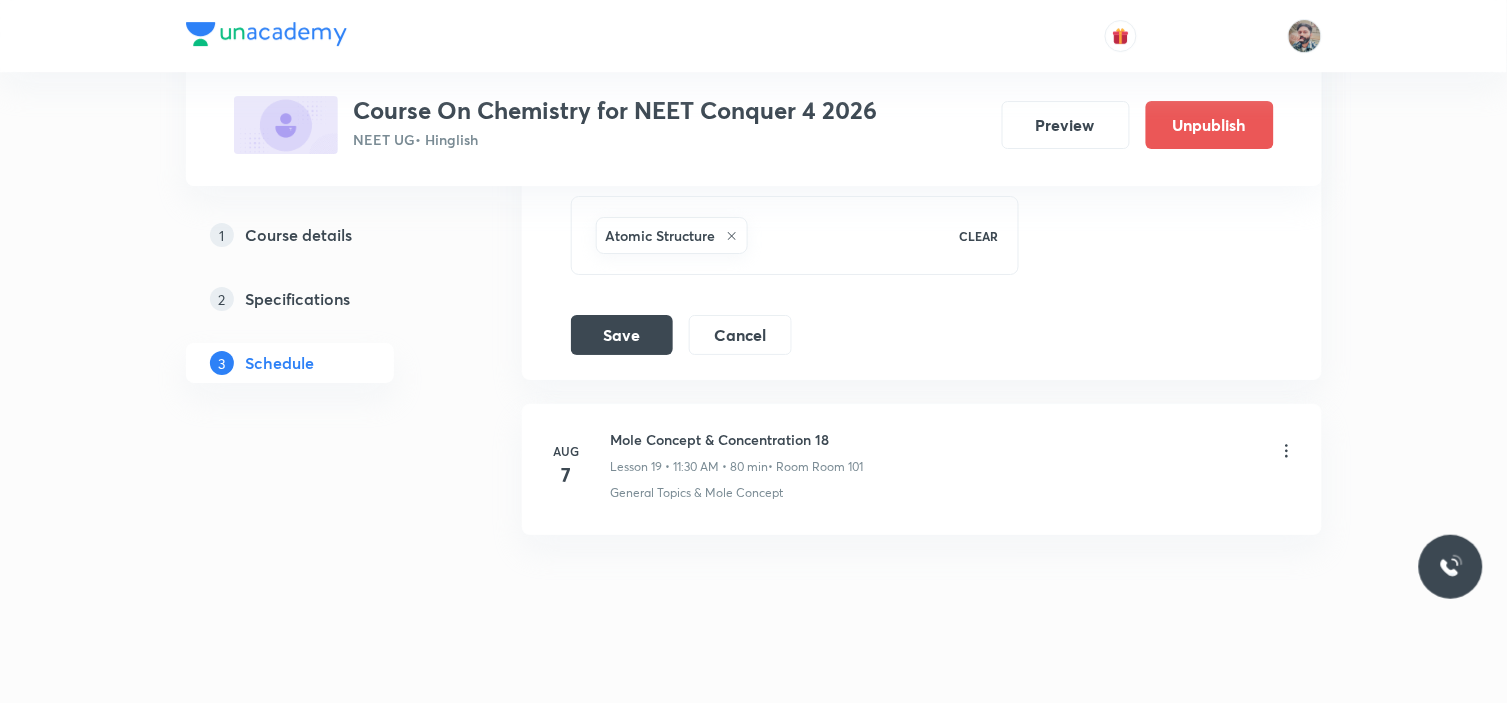 click on "Plus Courses Course On Chemistry for NEET Conquer 4 2026 NEET UG  • Hinglish Preview Unpublish 1 Course details 2 Specifications 3 Schedule Schedule 19  classes Jul 1 Mole Concept & Concentration 01 Lesson 1 • 11:30 AM • 80 min  • Room Room 105 Application of Mole Concept: Gravimetric Analysis Jul 3 Mole Concept & Concentration 02 Lesson 2 • 11:30 AM • 80 min  • Room Room 104 Mole Concept & Concentration terms Jul 7 Mole Concept & Concentration 03 Lesson 3 • 10:00 AM • 80 min  • Room Room 105 Mole Concept & Concentration terms Jul 10 Mole Concept & Concentration 04 Lesson 4 • 11:30 AM • 80 min  • Room Room 102 Mole Concept & Concentration terms Jul 11 Mole Concept & Concentration 05 Lesson 5 • 11:30 AM • 80 min  • Room Room 105 Mole Concept & Concentration terms Jul 14 Mole Concept & Concentration 06 Lesson 6 • 10:00 AM • 80 min  • Room room 103 Mole Concept & Concentration terms Jul 16 Mole Concept & Concentration 07 Lesson 7 • 10:00 AM • 80 min Jul 24 Jul 25 1" at bounding box center (753, -1476) 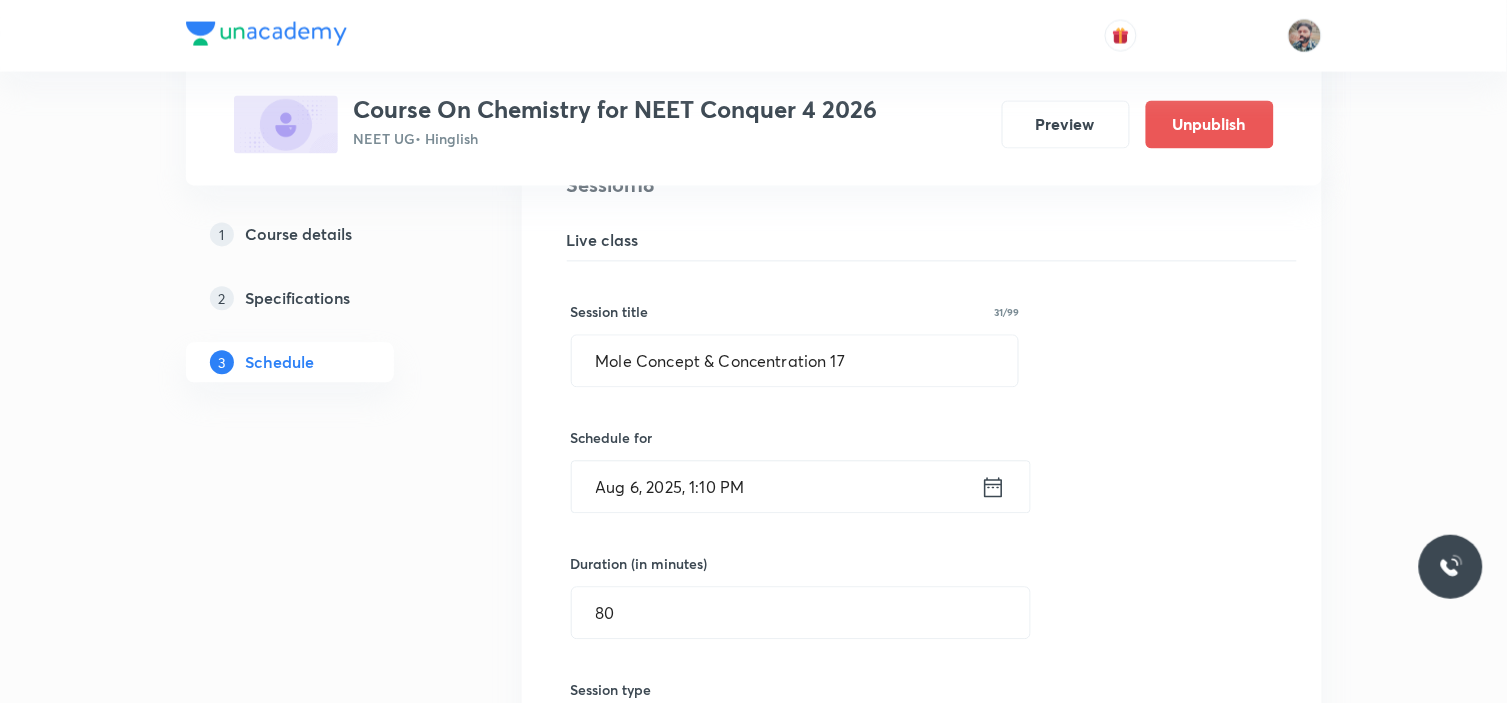 scroll, scrollTop: 2786, scrollLeft: 0, axis: vertical 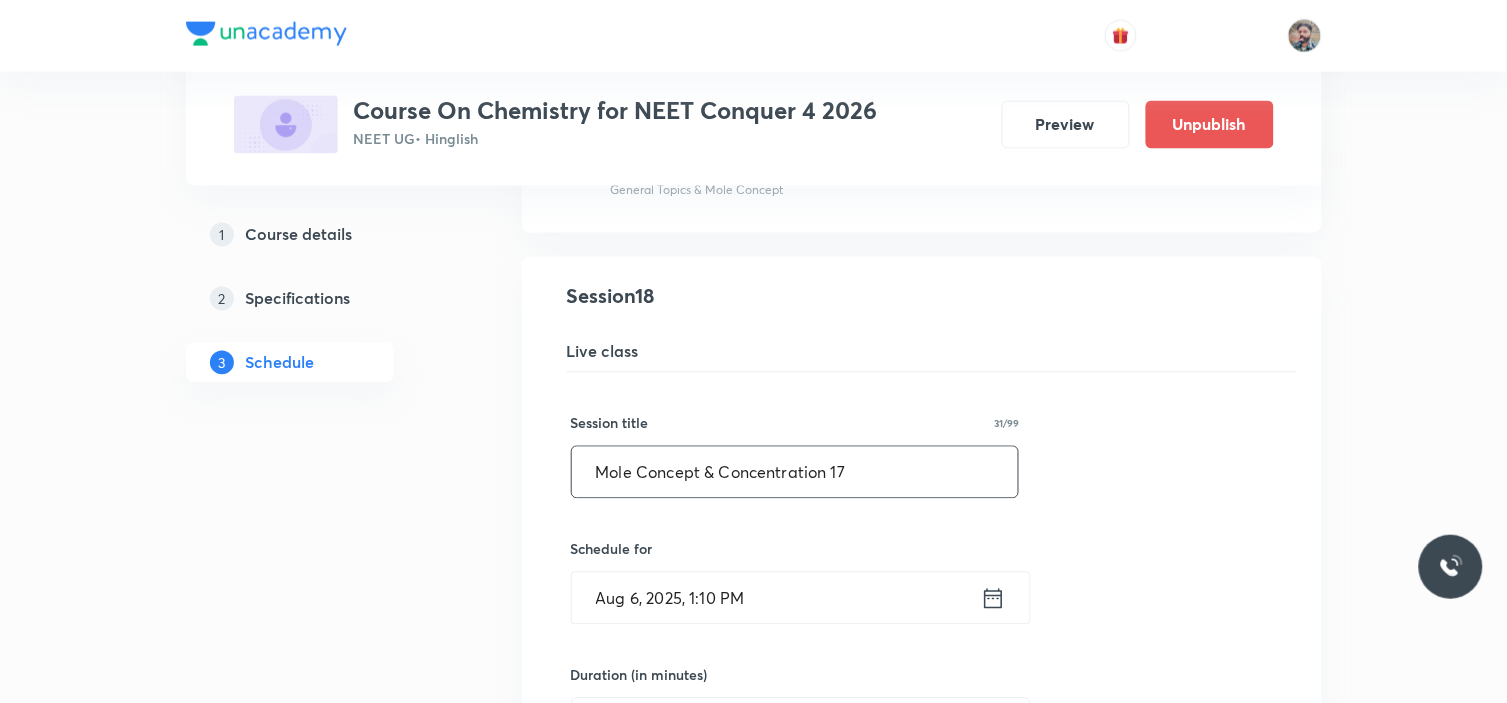 drag, startPoint x: 854, startPoint y: 474, endPoint x: 216, endPoint y: 296, distance: 662.3655 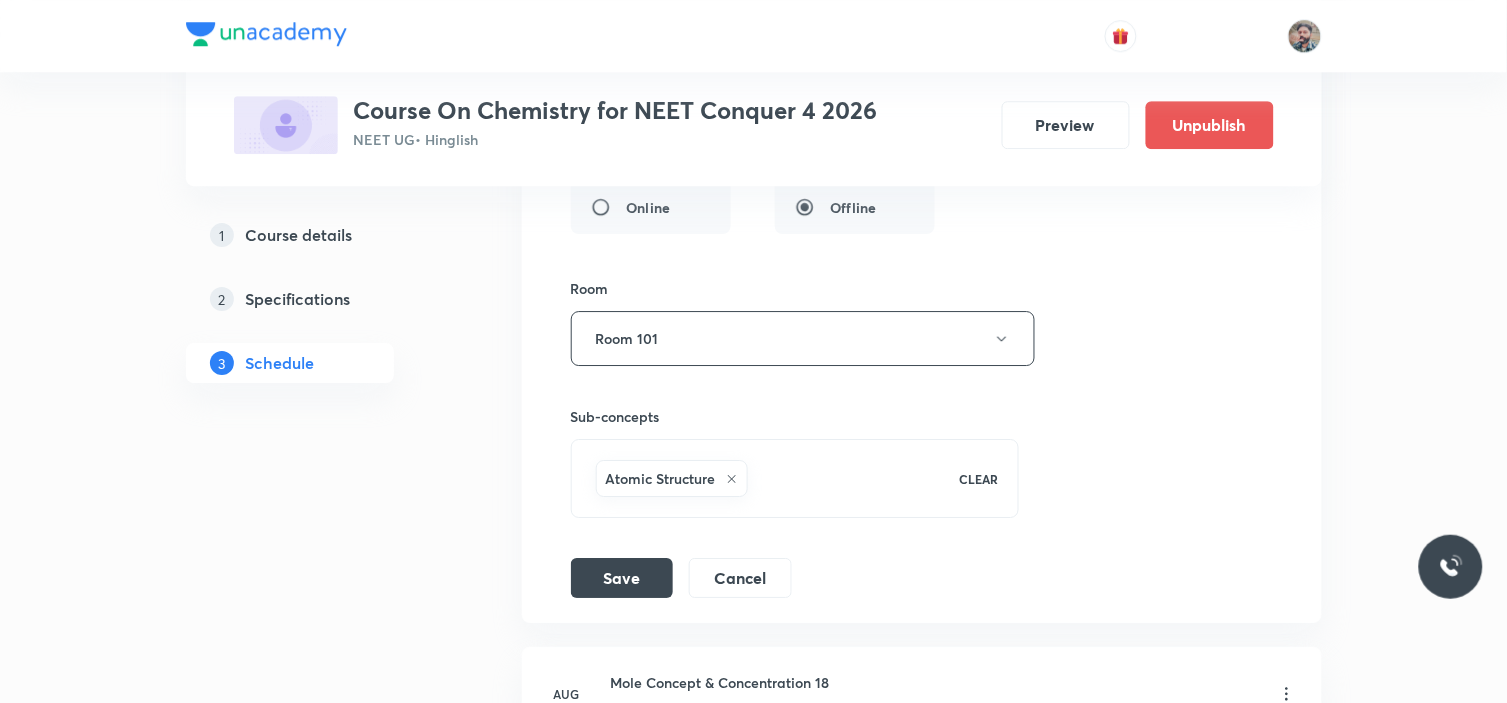 scroll, scrollTop: 3453, scrollLeft: 0, axis: vertical 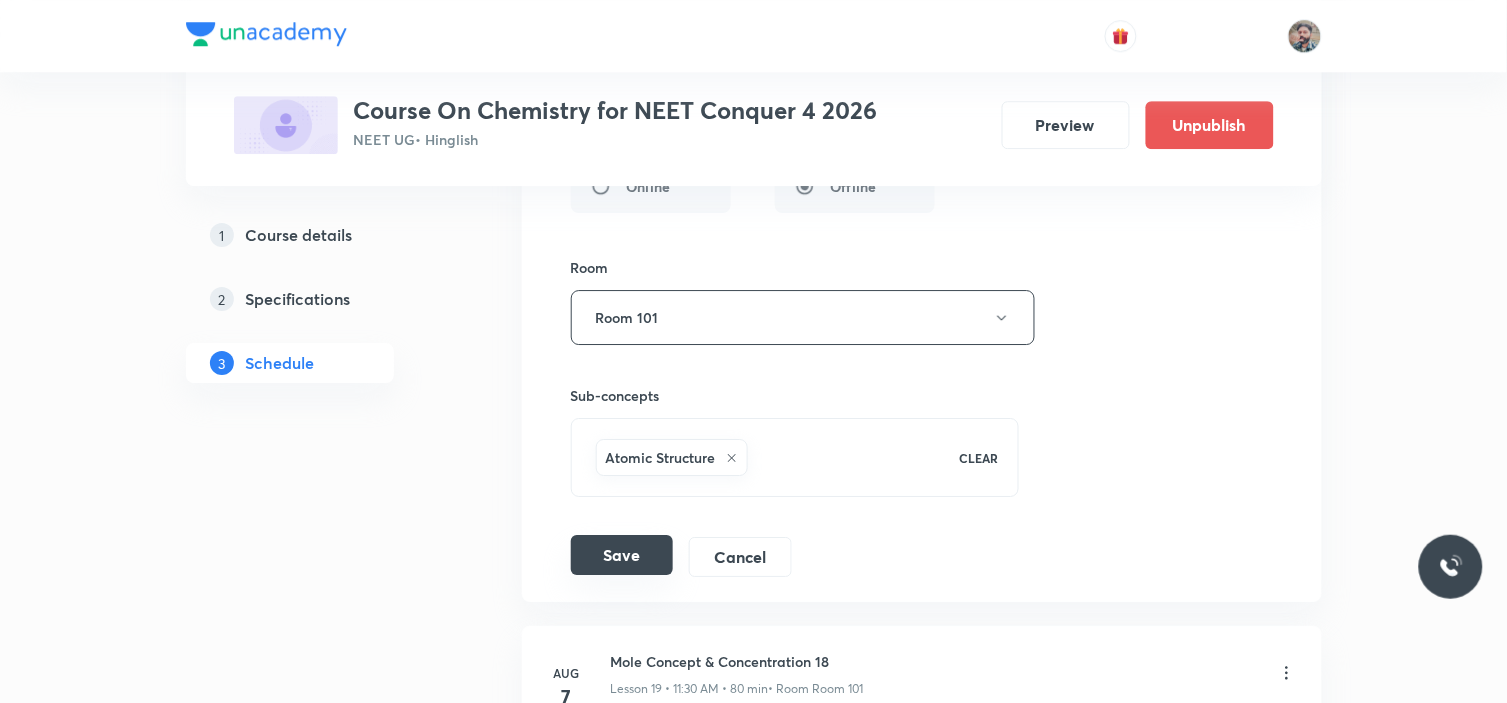 type on "Atomic Structure 01" 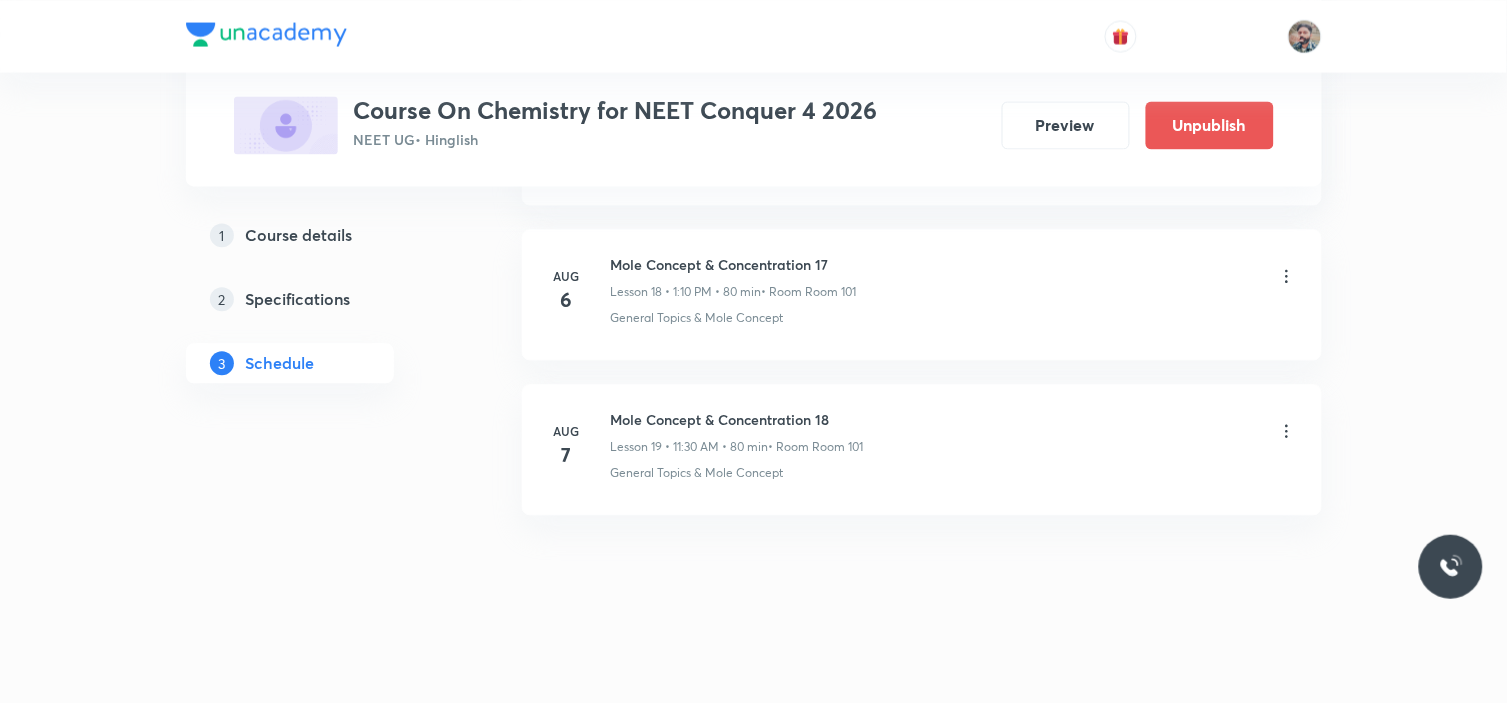 scroll, scrollTop: 2928, scrollLeft: 0, axis: vertical 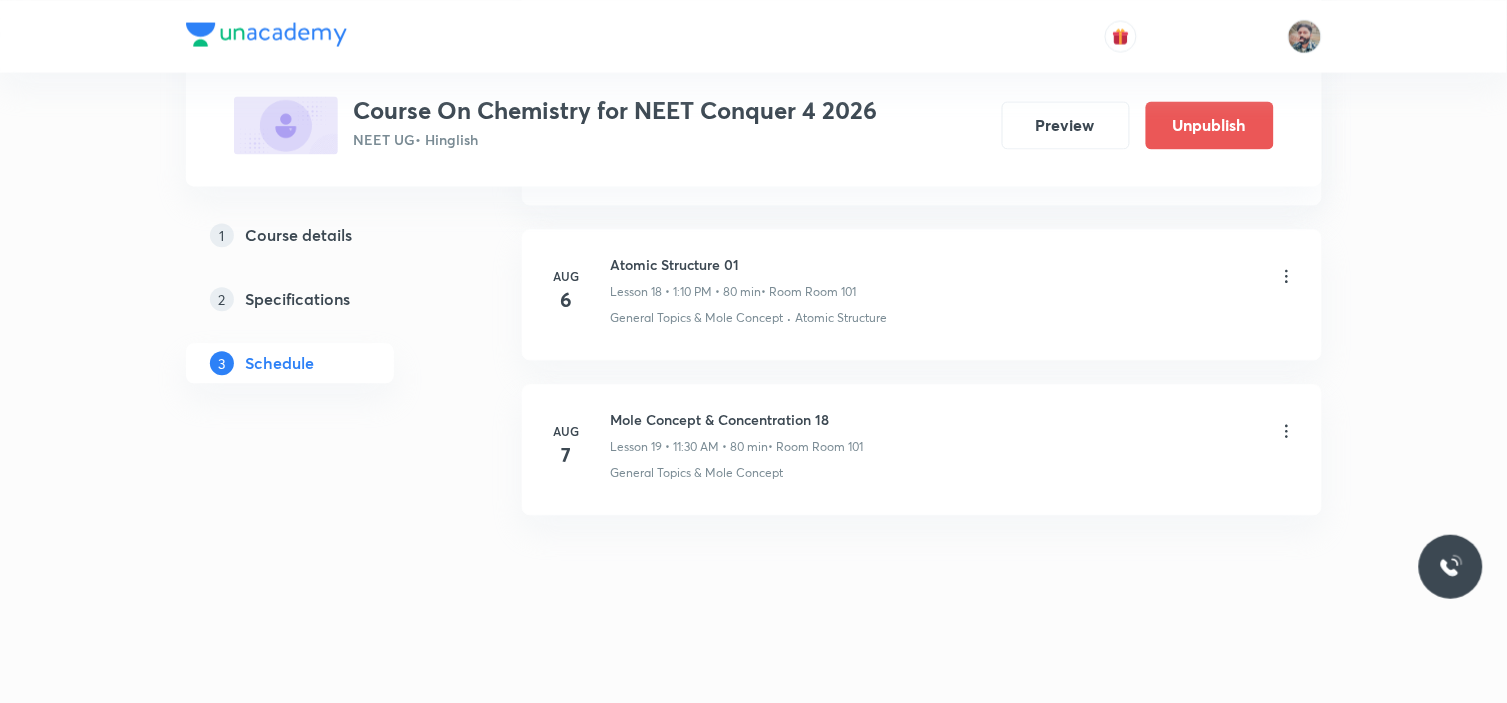 click on "Plus Courses Course On Chemistry for NEET Conquer 4 2026 NEET UG  • Hinglish Preview Unpublish 1 Course details 2 Specifications 3 Schedule Schedule 19  classes Add new session Jul 1 Mole Concept & Concentration 01 Lesson 1 • 11:30 AM • 80 min  • Room Room 105 Application of Mole Concept: Gravimetric Analysis Jul 3 Mole Concept & Concentration 02 Lesson 2 • 11:30 AM • 80 min  • Room Room 104 Mole Concept & Concentration terms Jul 7 Mole Concept & Concentration 03 Lesson 3 • 10:00 AM • 80 min  • Room Room 105 Mole Concept & Concentration terms Jul 10 Mole Concept & Concentration 04 Lesson 4 • 11:30 AM • 80 min  • Room Room 102 Mole Concept & Concentration terms Jul 11 Mole Concept & Concentration 05 Lesson 5 • 11:30 AM • 80 min  • Room Room 105 Mole Concept & Concentration terms Jul 14 Mole Concept & Concentration 06 Lesson 6 • 10:00 AM • 80 min  • Room room 103 Mole Concept & Concentration terms Jul 16 Mole Concept & Concentration 07 Lesson 7 • 10:00 AM • 80 min" at bounding box center [753, -1112] 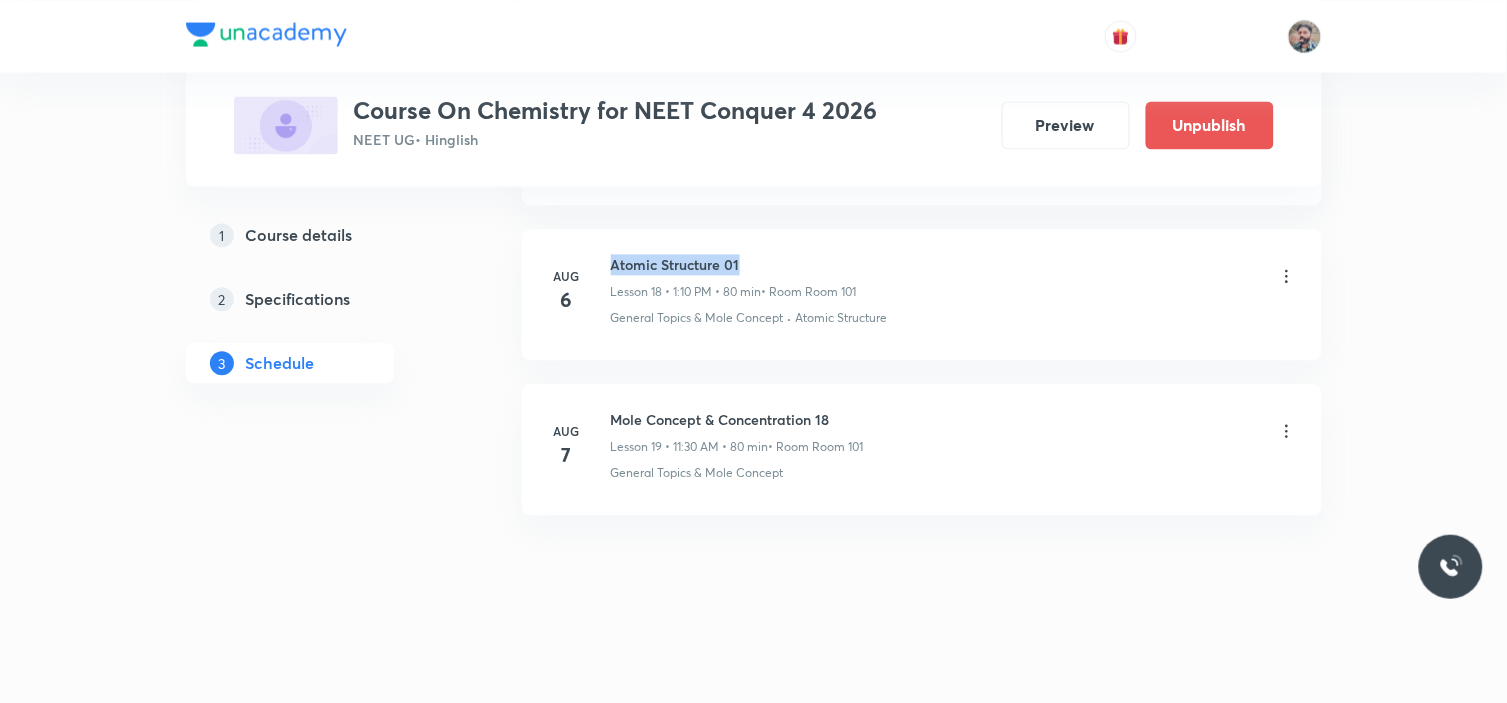 drag, startPoint x: 613, startPoint y: 261, endPoint x: 753, endPoint y: 263, distance: 140.01428 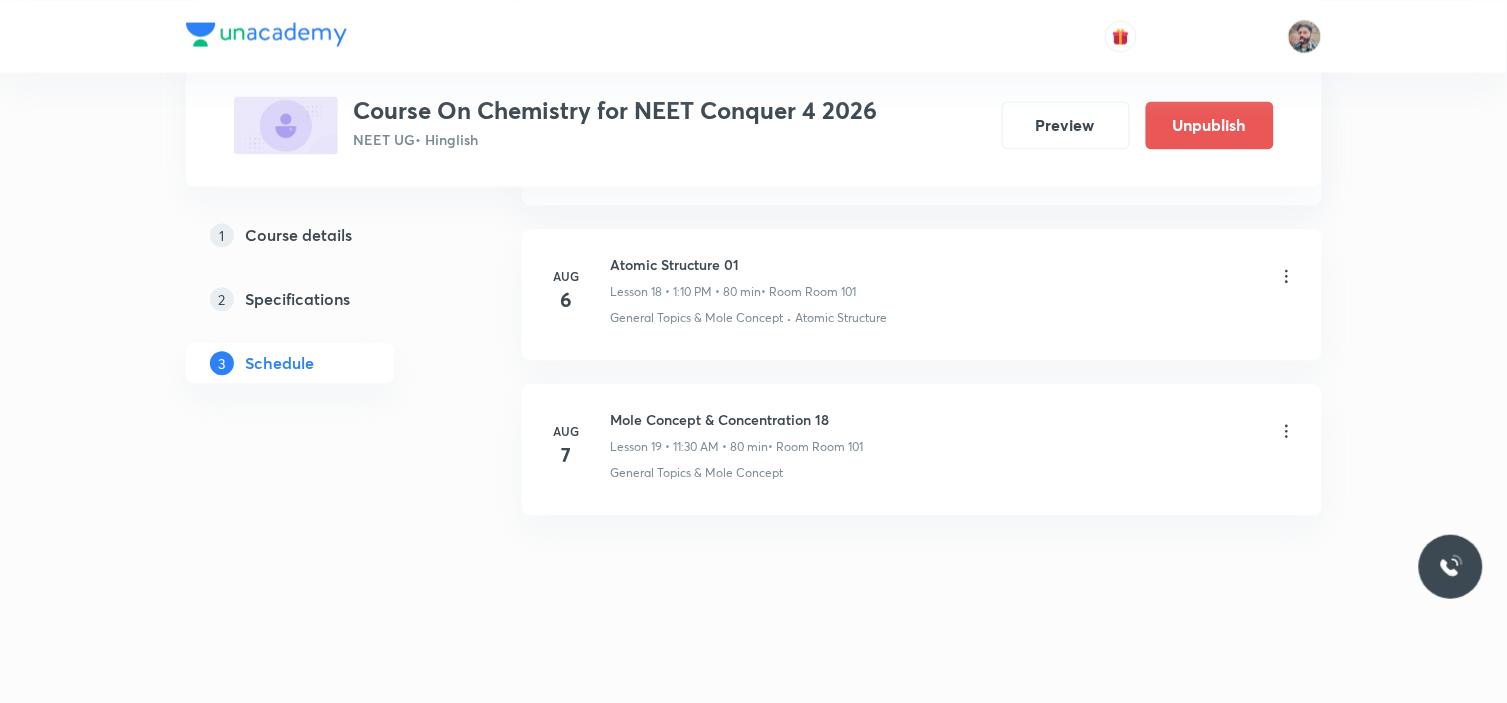 click 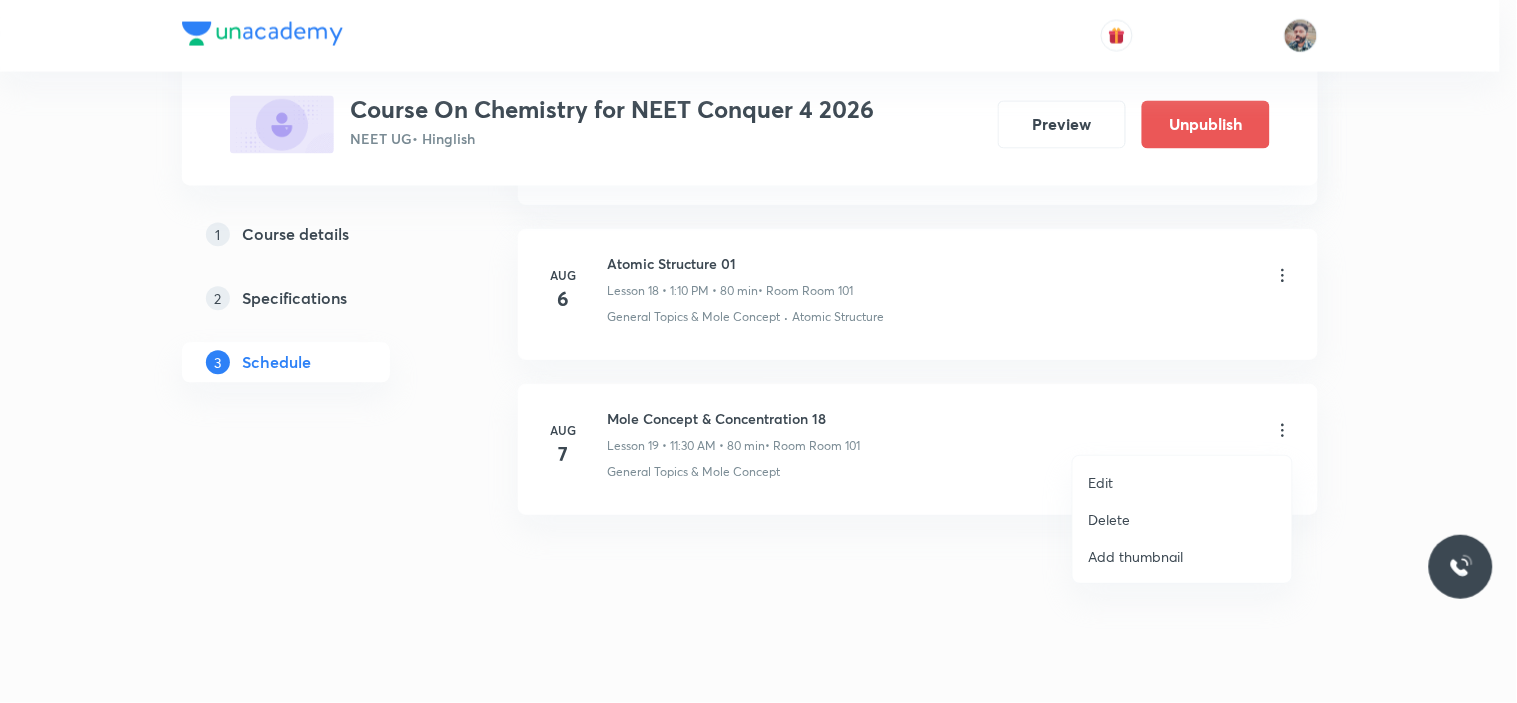 click on "Edit" at bounding box center (1101, 482) 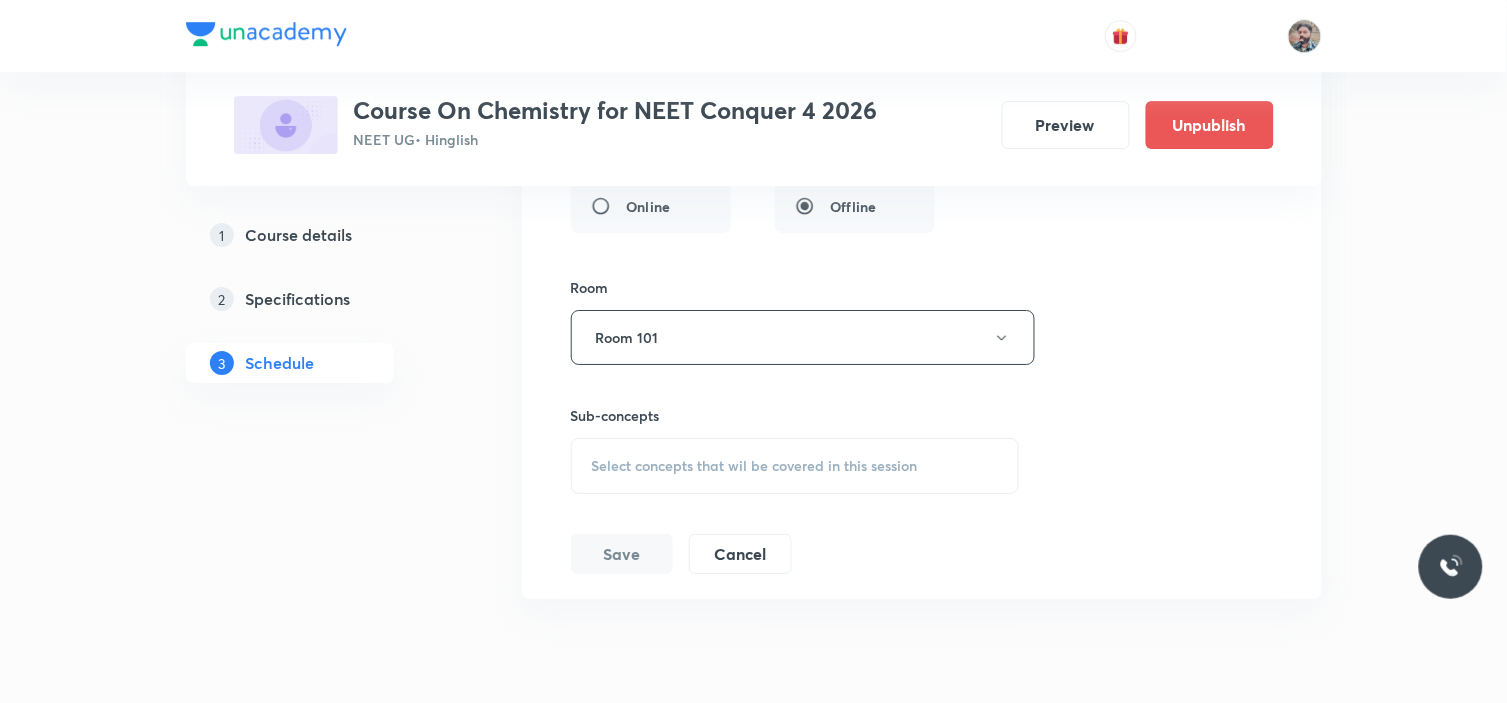 scroll, scrollTop: 3595, scrollLeft: 0, axis: vertical 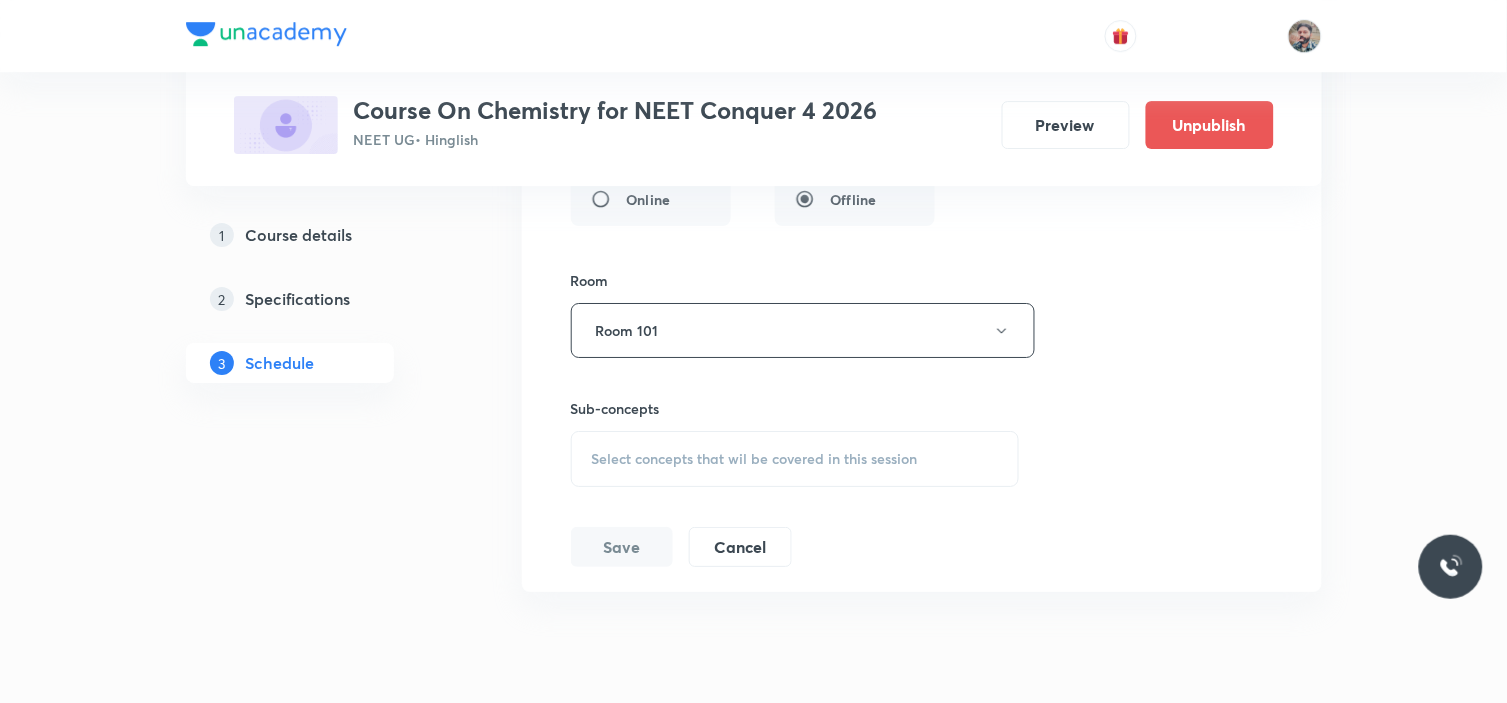 click on "Select concepts that wil be covered in this session" at bounding box center (795, 459) 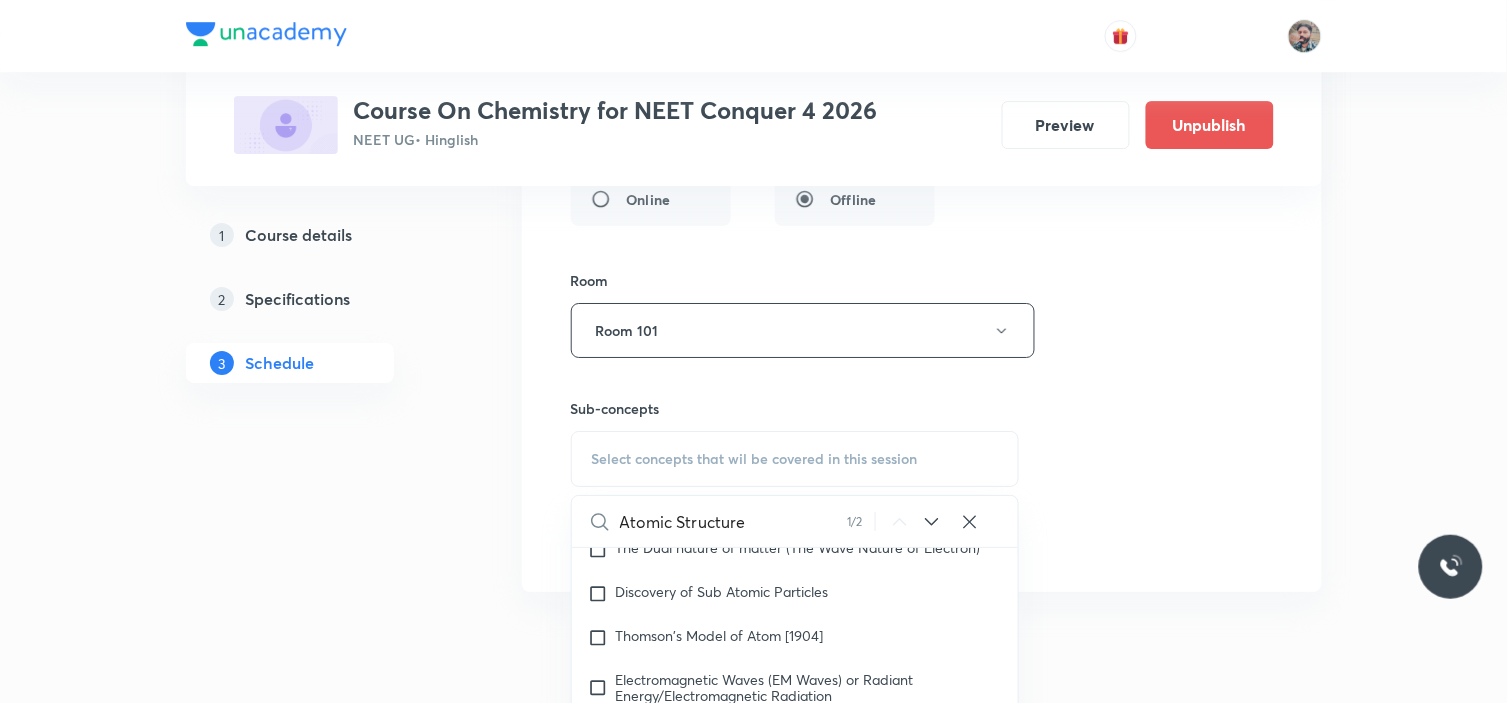 scroll, scrollTop: 3015, scrollLeft: 0, axis: vertical 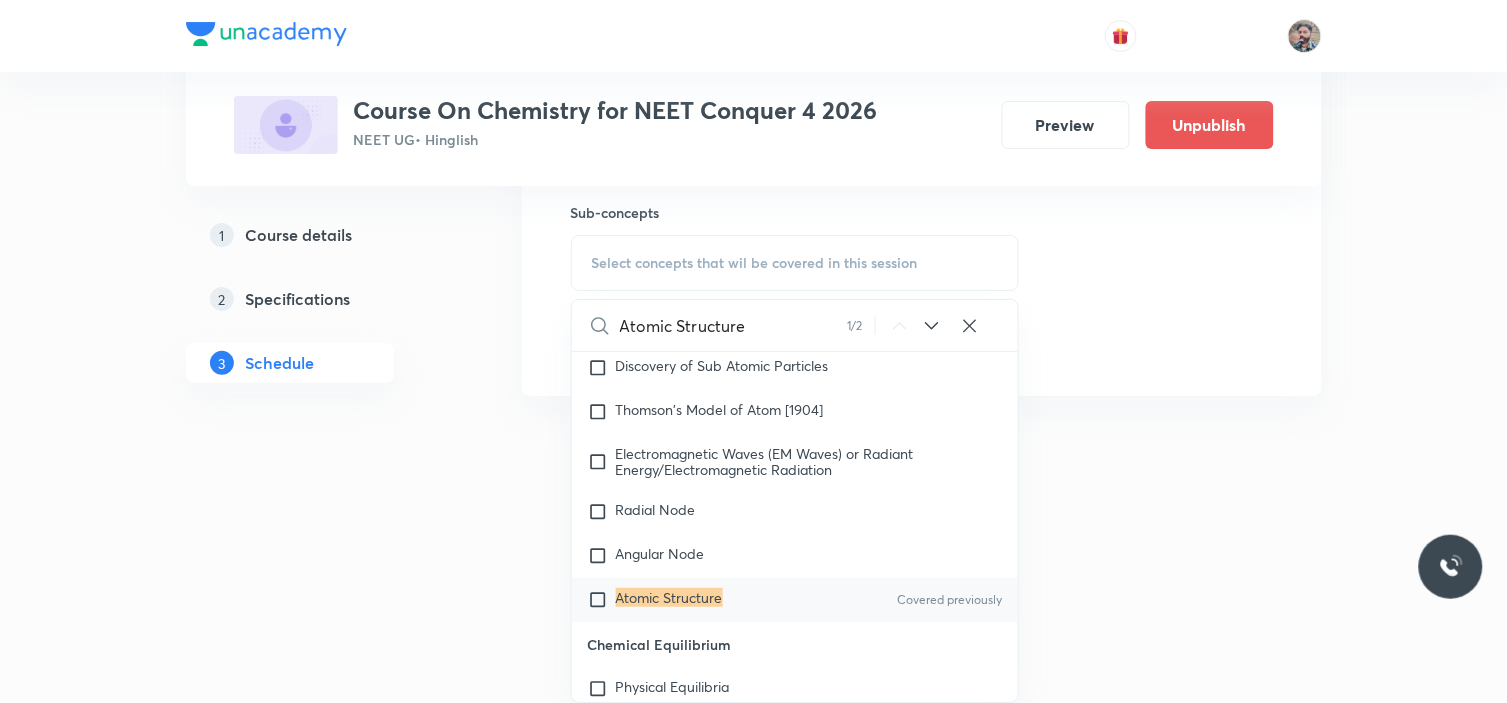 type on "Atomic Structure" 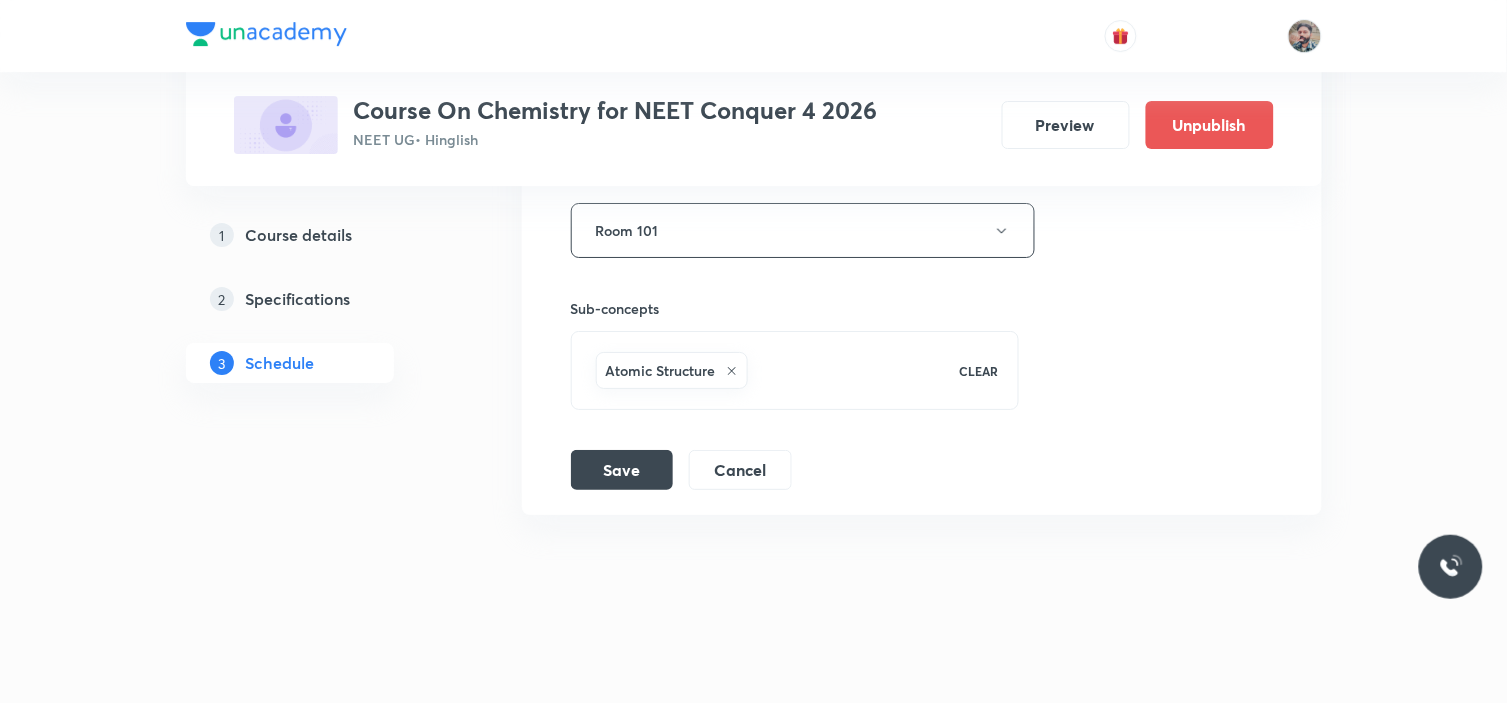 click on "Plus Courses Course On Chemistry for NEET Conquer 4 2026 NEET UG  • Hinglish Preview Unpublish 1 Course details 2 Specifications 3 Schedule Schedule 19  classes Jul 1 Mole Concept & Concentration 01 Lesson 1 • 11:30 AM • 80 min  • Room Room 105 Application of Mole Concept: Gravimetric Analysis Jul 3 Mole Concept & Concentration 02 Lesson 2 • 11:30 AM • 80 min  • Room Room 104 Mole Concept & Concentration terms Jul 7 Mole Concept & Concentration 03 Lesson 3 • 10:00 AM • 80 min  • Room Room 105 Mole Concept & Concentration terms Jul 10 Mole Concept & Concentration 04 Lesson 4 • 11:30 AM • 80 min  • Room Room 102 Mole Concept & Concentration terms Jul 11 Mole Concept & Concentration 05 Lesson 5 • 11:30 AM • 80 min  • Room Room 105 Mole Concept & Concentration terms Jul 14 Mole Concept & Concentration 06 Lesson 6 • 10:00 AM • 80 min  • Room room 103 Mole Concept & Concentration terms Jul 16 Mole Concept & Concentration 07 Lesson 7 • 10:00 AM • 80 min Jul 24 Jul 25 1" at bounding box center [753, -1496] 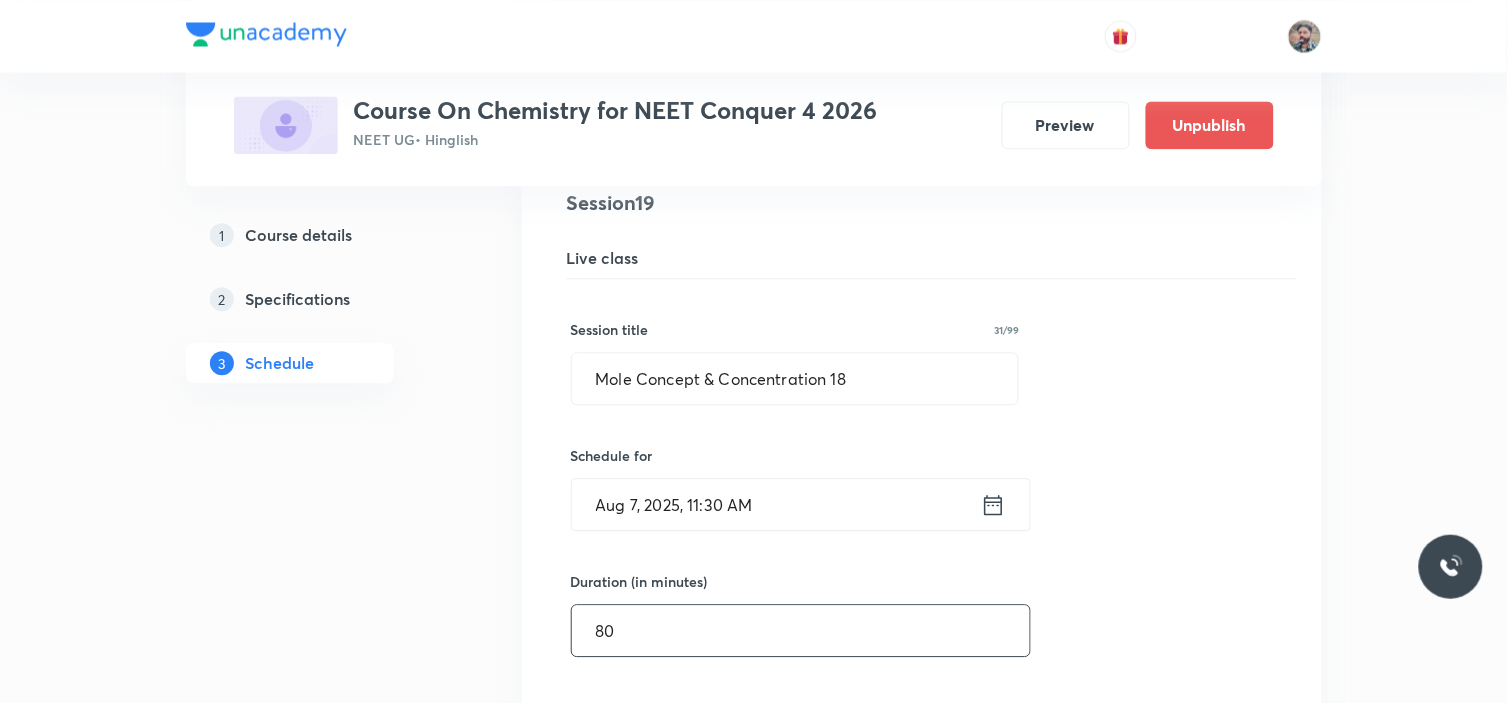 scroll, scrollTop: 3033, scrollLeft: 0, axis: vertical 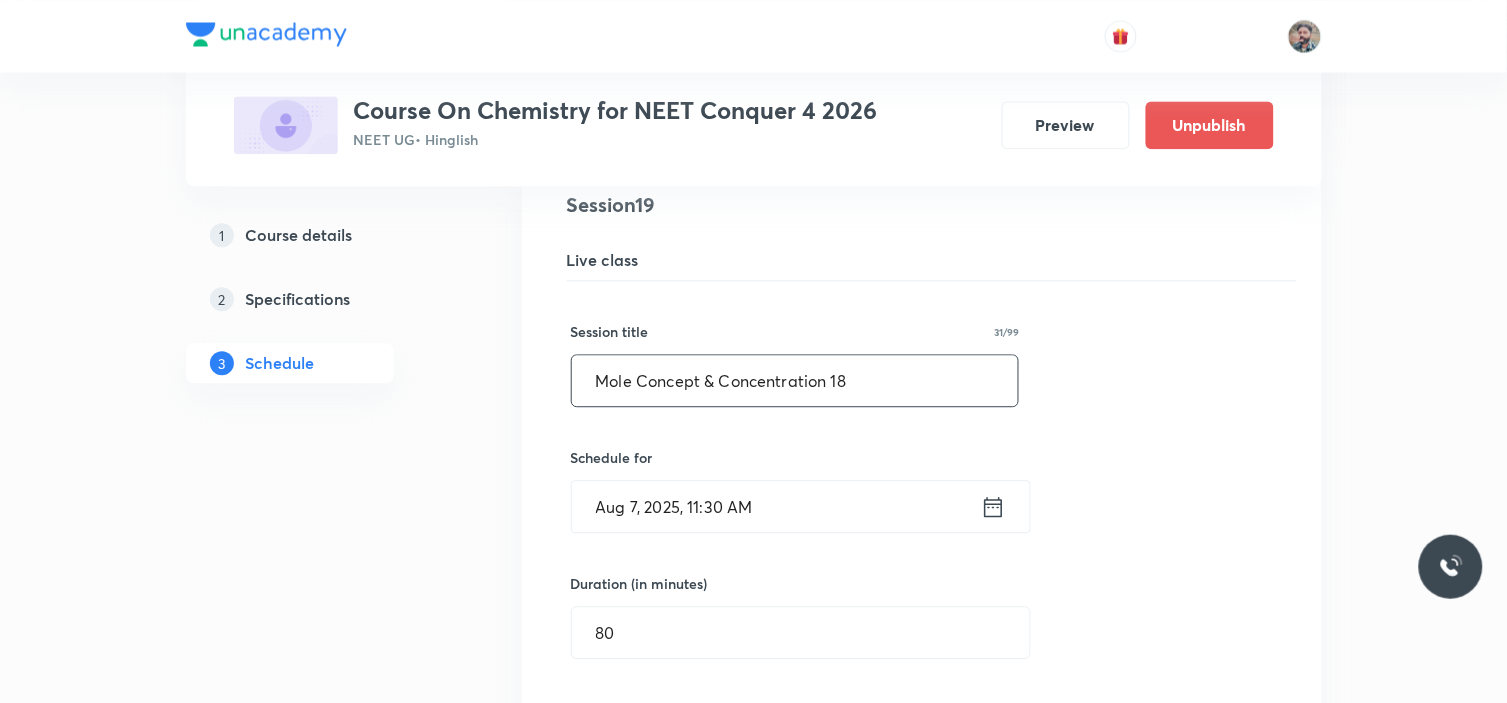 drag, startPoint x: 952, startPoint y: 390, endPoint x: 16, endPoint y: 356, distance: 936.6173 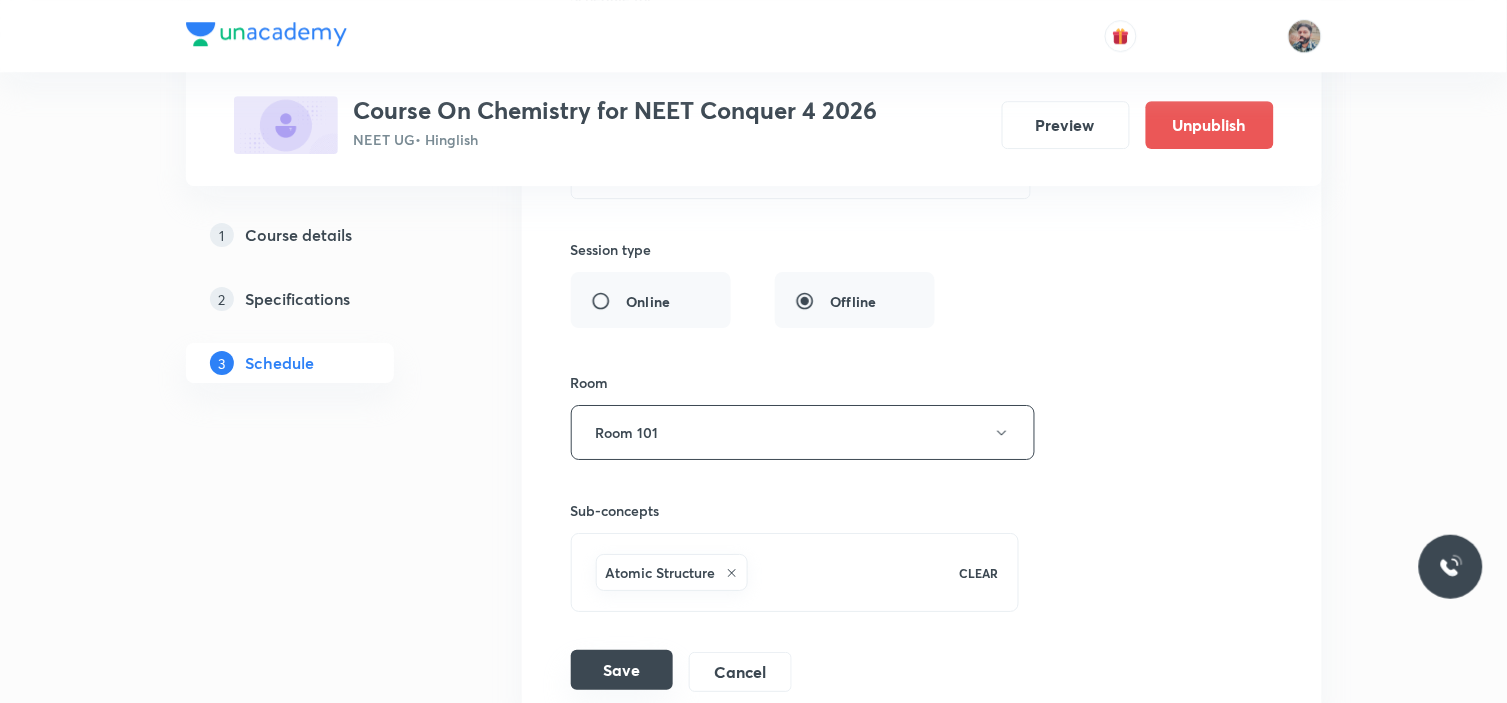 scroll, scrollTop: 3588, scrollLeft: 0, axis: vertical 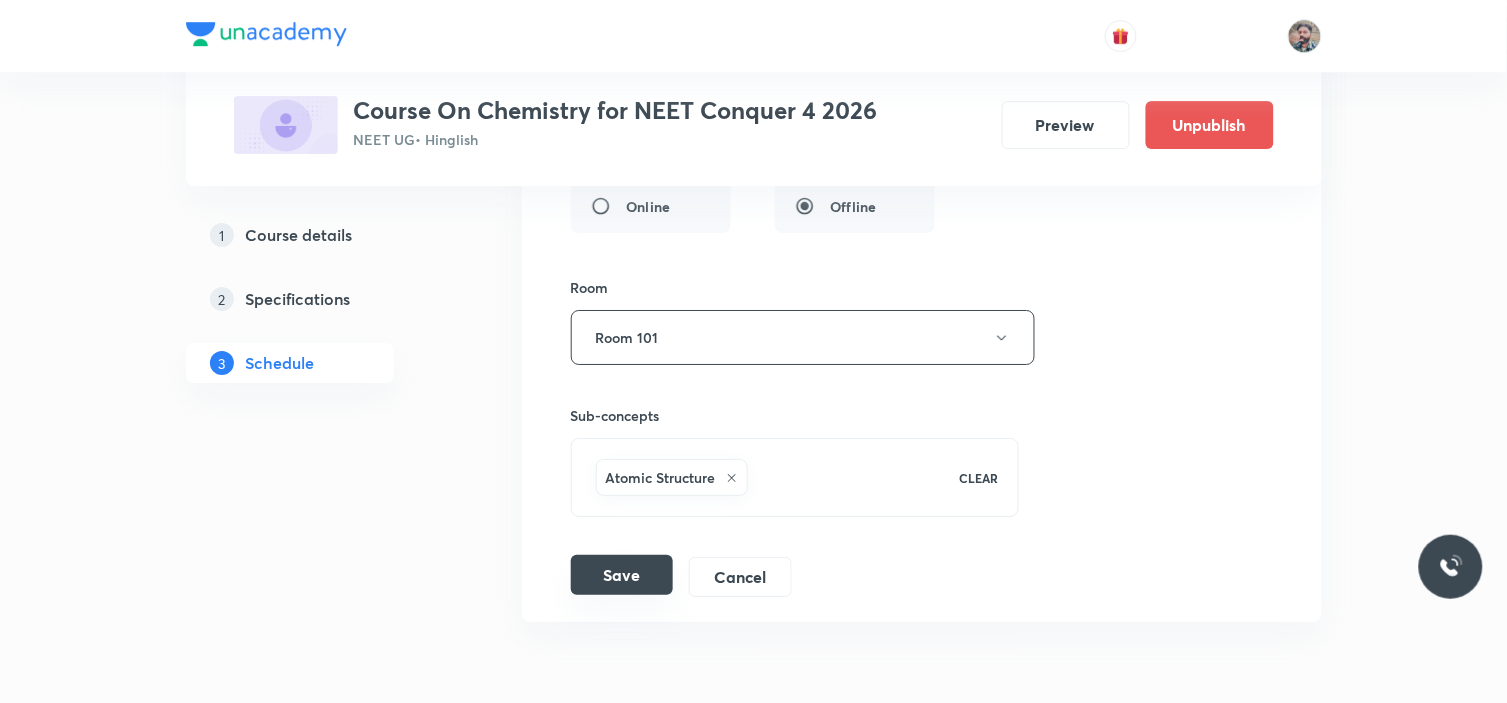 type on "Atomic Structure 02" 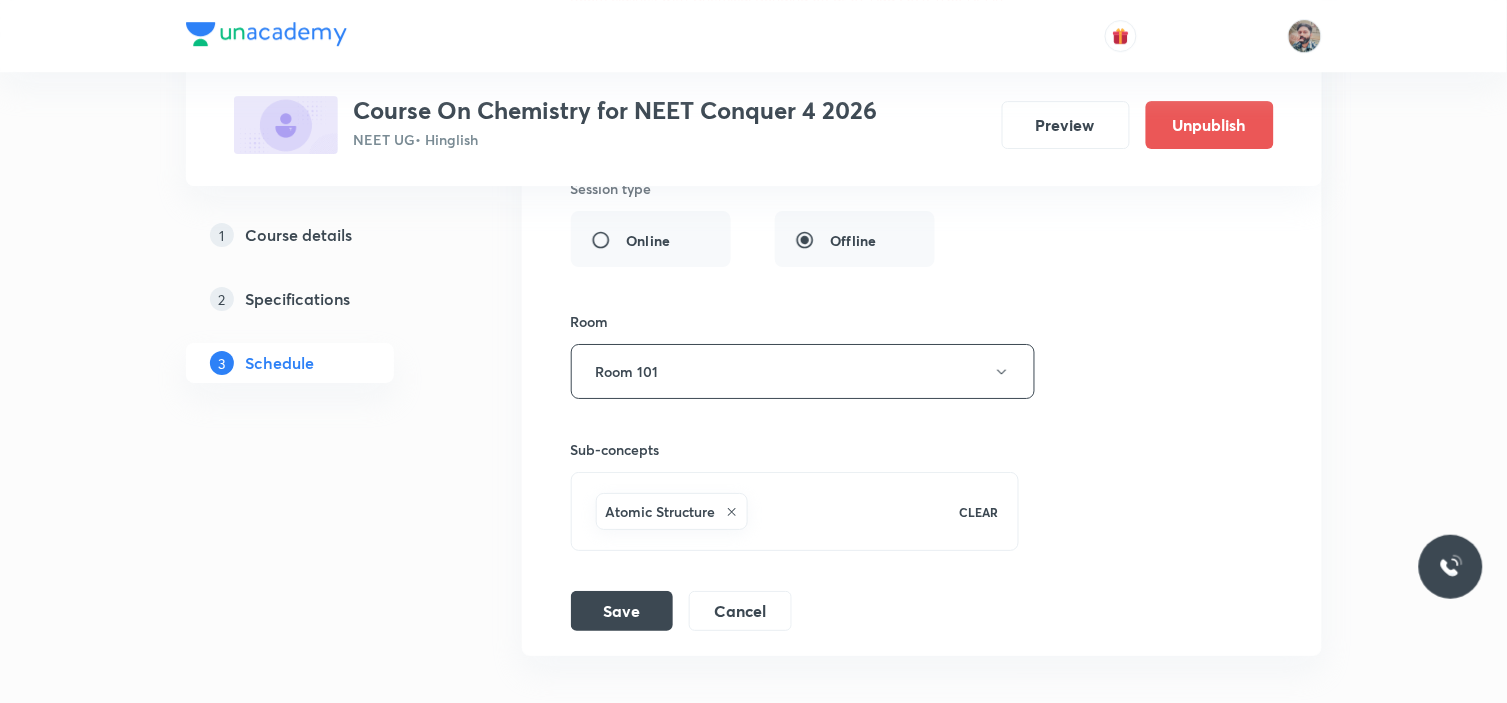 click on "Plus Courses Course On Chemistry for NEET Conquer 4 2026 NEET UG  • Hinglish Preview Unpublish 1 Course details 2 Specifications 3 Schedule Schedule 19  classes Jul 1 Mole Concept & Concentration 01 Lesson 1 • 11:30 AM • 80 min  • Room Room 105 Application of Mole Concept: Gravimetric Analysis Jul 3 Mole Concept & Concentration 02 Lesson 2 • 11:30 AM • 80 min  • Room Room 104 Mole Concept & Concentration terms Jul 7 Mole Concept & Concentration 03 Lesson 3 • 10:00 AM • 80 min  • Room Room 105 Mole Concept & Concentration terms Jul 10 Mole Concept & Concentration 04 Lesson 4 • 11:30 AM • 80 min  • Room Room 102 Mole Concept & Concentration terms Jul 11 Mole Concept & Concentration 05 Lesson 5 • 11:30 AM • 80 min  • Room Room 105 Mole Concept & Concentration terms Jul 14 Mole Concept & Concentration 06 Lesson 6 • 10:00 AM • 80 min  • Room room 103 Mole Concept & Concentration terms Jul 16 Mole Concept & Concentration 07 Lesson 7 • 10:00 AM • 80 min Jul 24 Jul 25 1" at bounding box center (753, -1372) 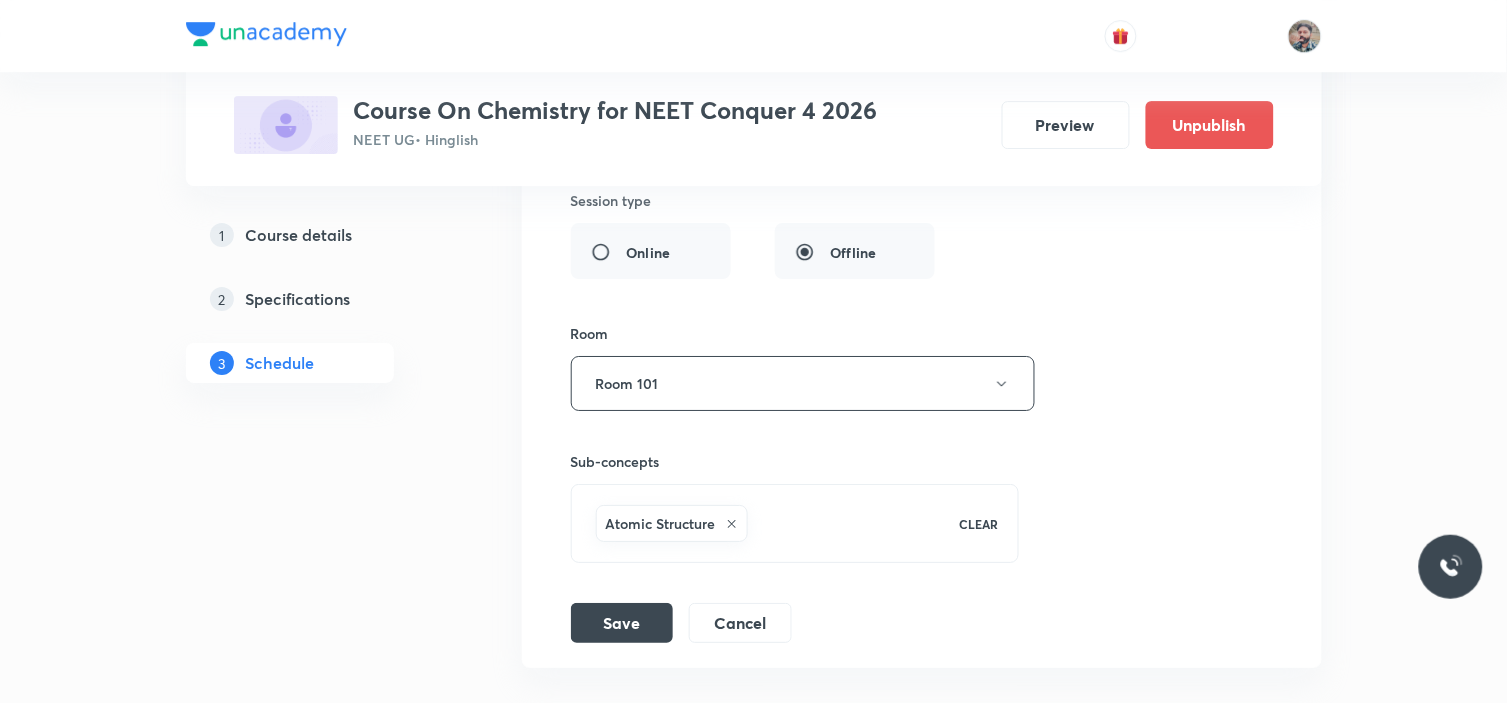 scroll, scrollTop: 3588, scrollLeft: 0, axis: vertical 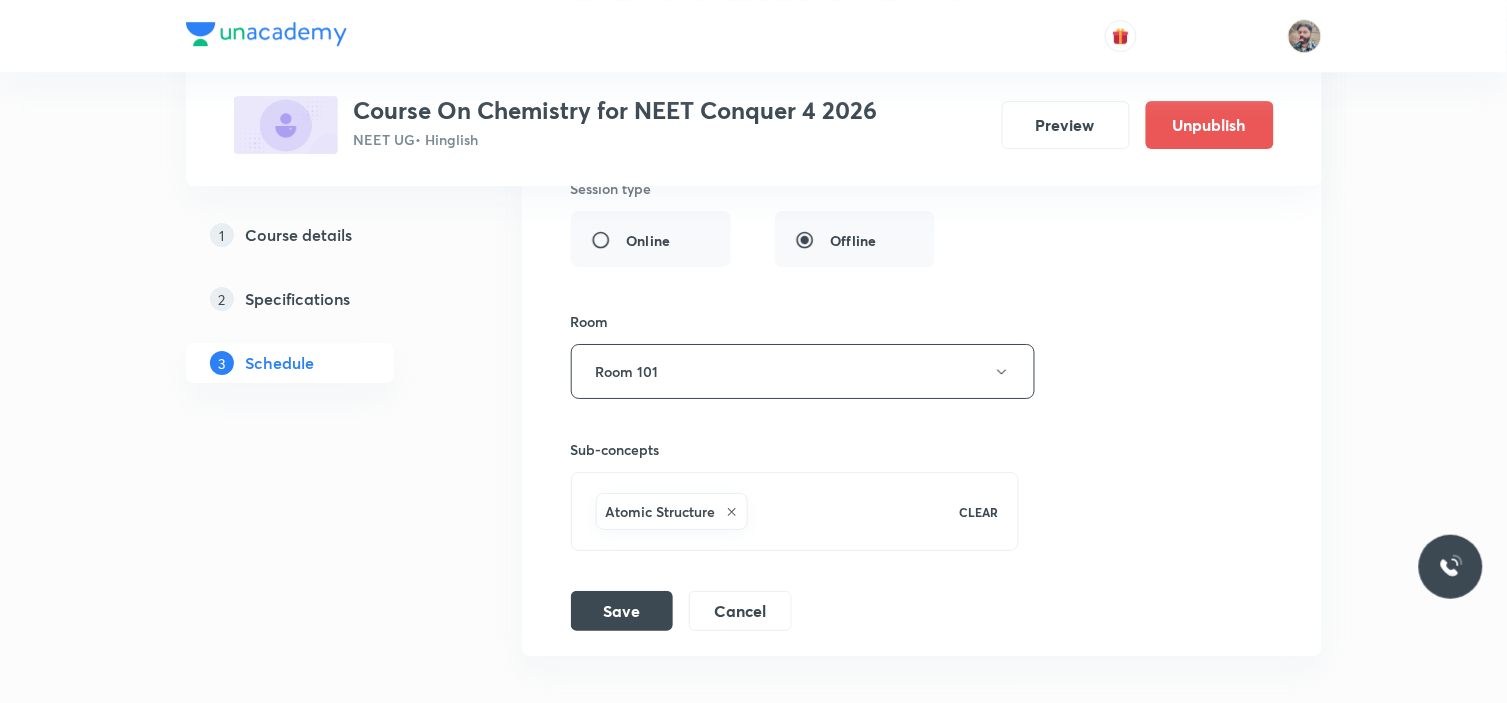 click on "Plus Courses Course On Chemistry for NEET Conquer 4 2026 NEET UG  • Hinglish Preview Unpublish 1 Course details 2 Specifications 3 Schedule Schedule 19  classes Jul 1 Mole Concept & Concentration 01 Lesson 1 • 11:30 AM • 80 min  • Room Room 105 Application of Mole Concept: Gravimetric Analysis Jul 3 Mole Concept & Concentration 02 Lesson 2 • 11:30 AM • 80 min  • Room Room 104 Mole Concept & Concentration terms Jul 7 Mole Concept & Concentration 03 Lesson 3 • 10:00 AM • 80 min  • Room Room 105 Mole Concept & Concentration terms Jul 10 Mole Concept & Concentration 04 Lesson 4 • 11:30 AM • 80 min  • Room Room 102 Mole Concept & Concentration terms Jul 11 Mole Concept & Concentration 05 Lesson 5 • 11:30 AM • 80 min  • Room Room 105 Mole Concept & Concentration terms Jul 14 Mole Concept & Concentration 06 Lesson 6 • 10:00 AM • 80 min  • Room room 103 Mole Concept & Concentration terms Jul 16 Mole Concept & Concentration 07 Lesson 7 • 10:00 AM • 80 min Jul 24 Jul 25 1" at bounding box center [753, -1372] 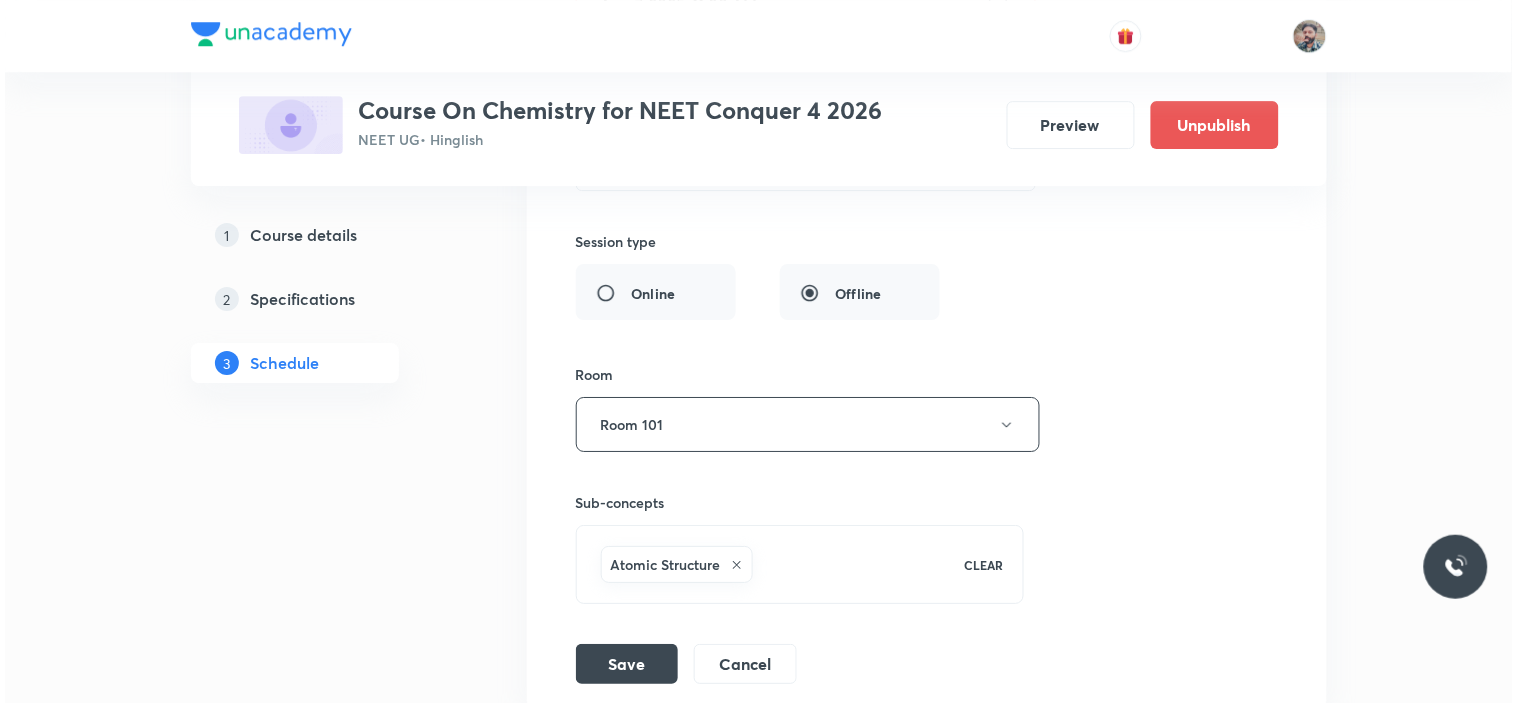 scroll, scrollTop: 3588, scrollLeft: 0, axis: vertical 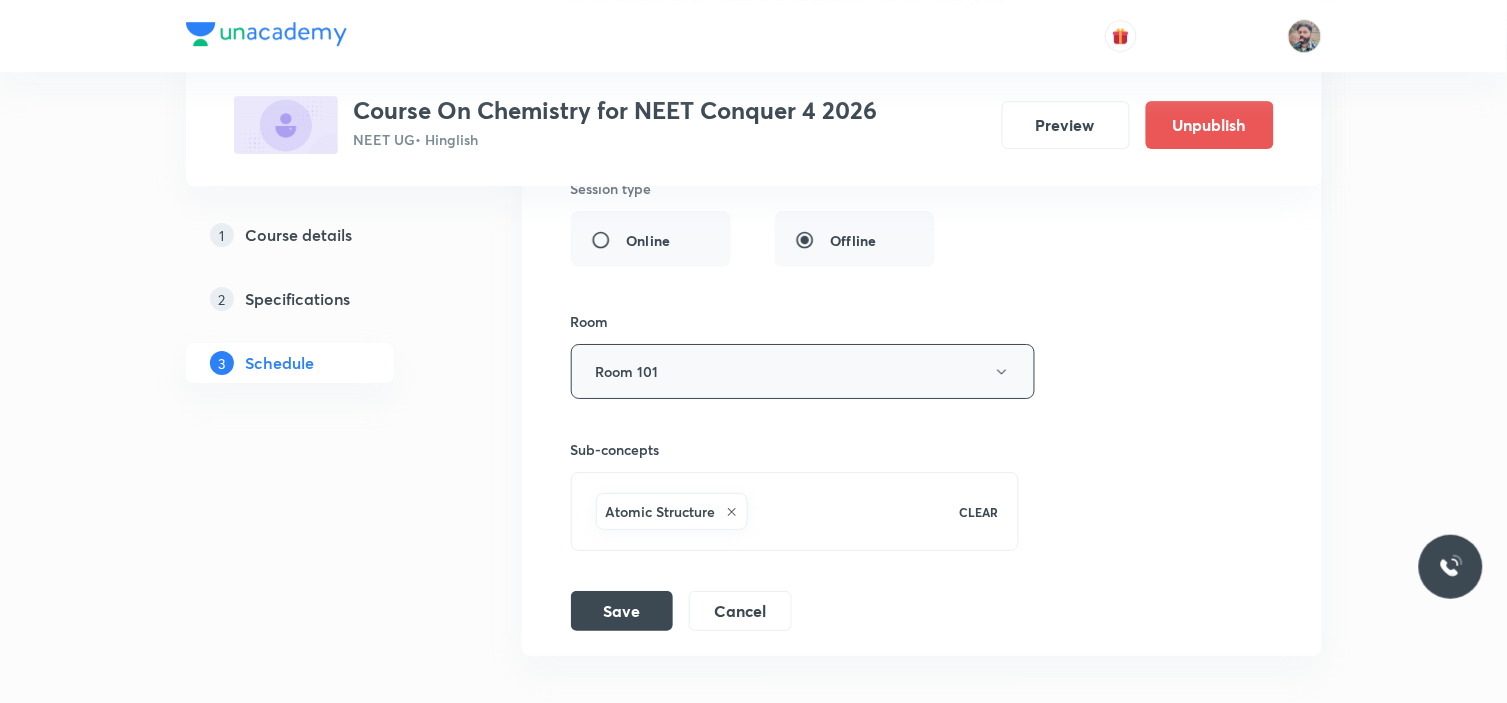 click on "Room 101" at bounding box center (803, 371) 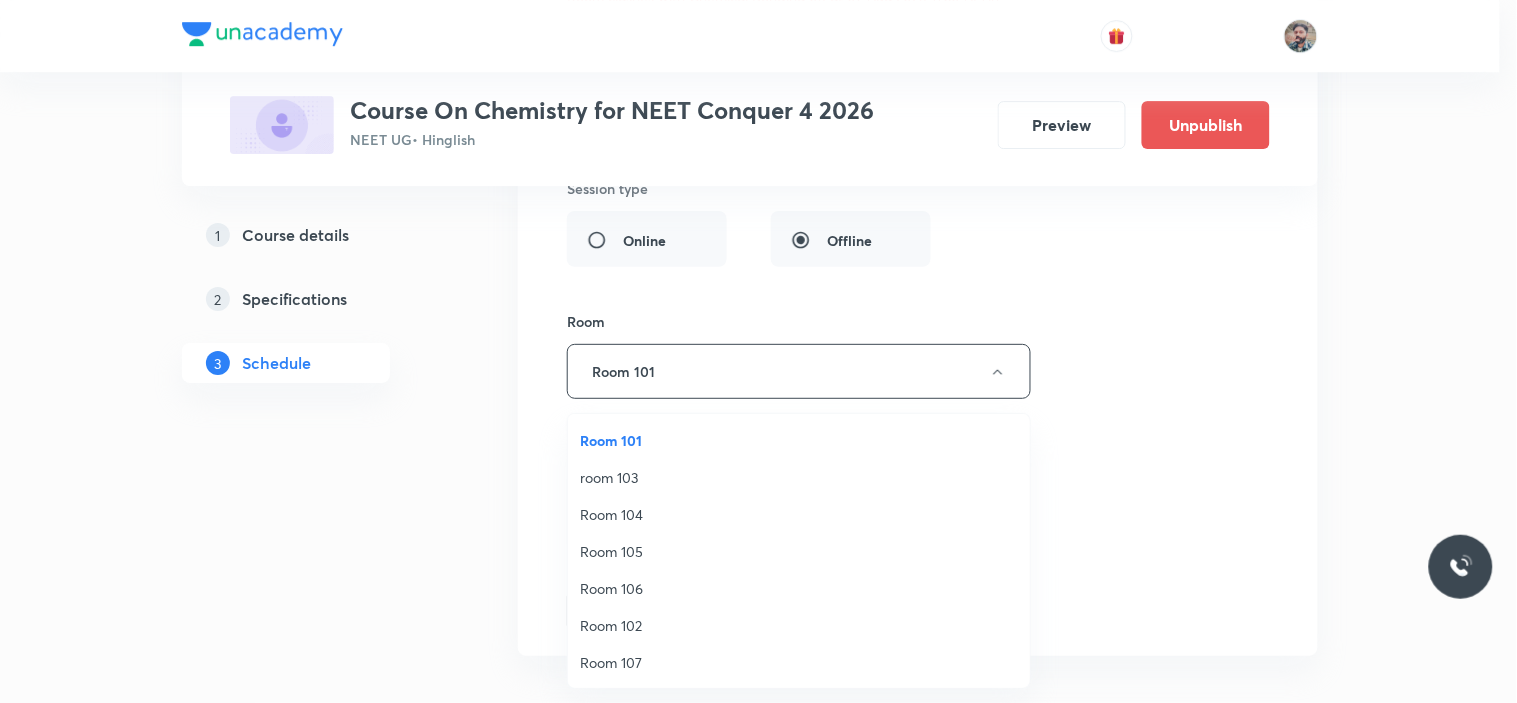 click on "Room 106" at bounding box center (799, 588) 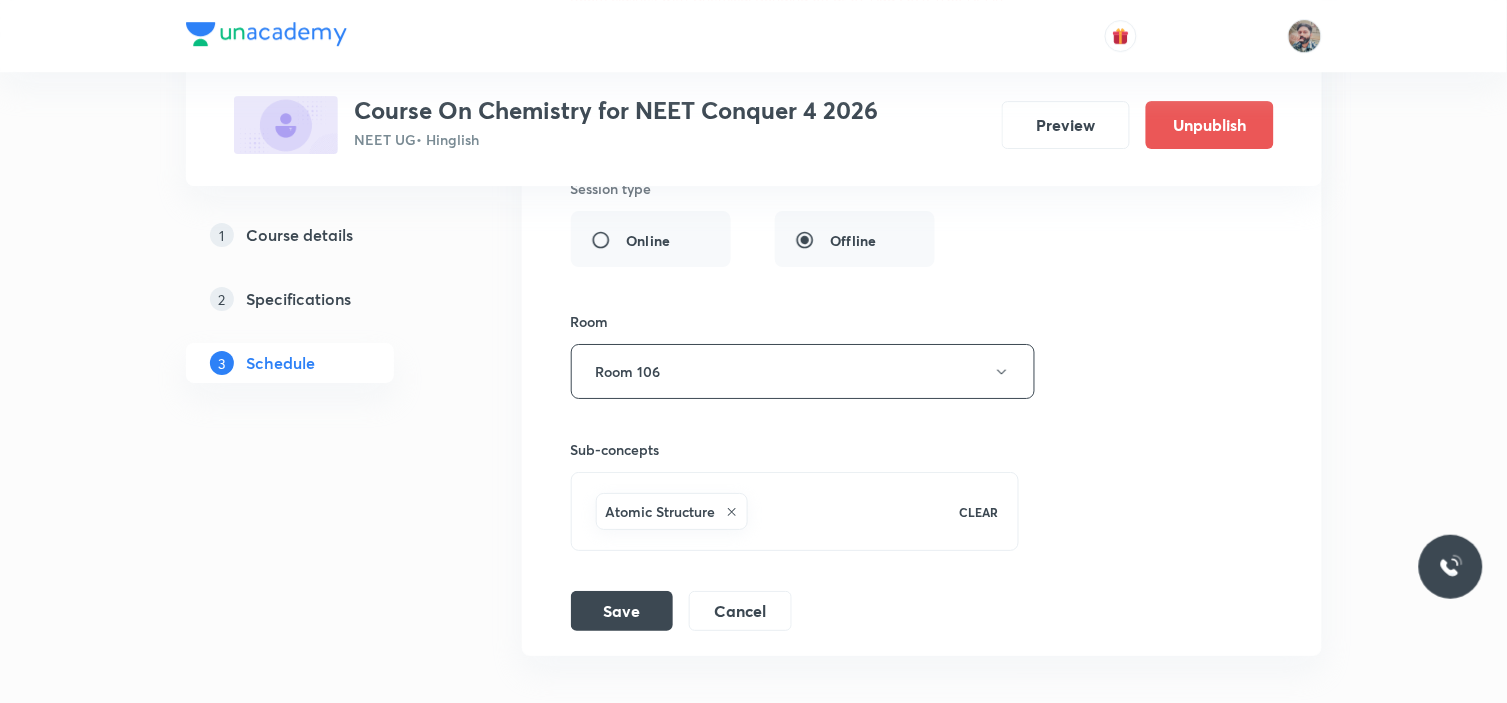 click on "Plus Courses Course On Chemistry for NEET Conquer 4 2026 NEET UG  • Hinglish Preview Unpublish 1 Course details 2 Specifications 3 Schedule Schedule 19  classes Jul 1 Mole Concept & Concentration 01 Lesson 1 • 11:30 AM • 80 min  • Room Room 105 Application of Mole Concept: Gravimetric Analysis Jul 3 Mole Concept & Concentration 02 Lesson 2 • 11:30 AM • 80 min  • Room Room 104 Mole Concept & Concentration terms Jul 7 Mole Concept & Concentration 03 Lesson 3 • 10:00 AM • 80 min  • Room Room 105 Mole Concept & Concentration terms Jul 10 Mole Concept & Concentration 04 Lesson 4 • 11:30 AM • 80 min  • Room Room 102 Mole Concept & Concentration terms Jul 11 Mole Concept & Concentration 05 Lesson 5 • 11:30 AM • 80 min  • Room Room 105 Mole Concept & Concentration terms Jul 14 Mole Concept & Concentration 06 Lesson 6 • 10:00 AM • 80 min  • Room room 103 Mole Concept & Concentration terms Jul 16 Mole Concept & Concentration 07 Lesson 7 • 10:00 AM • 80 min Jul 24 Jul 25 1" at bounding box center (754, -1334) 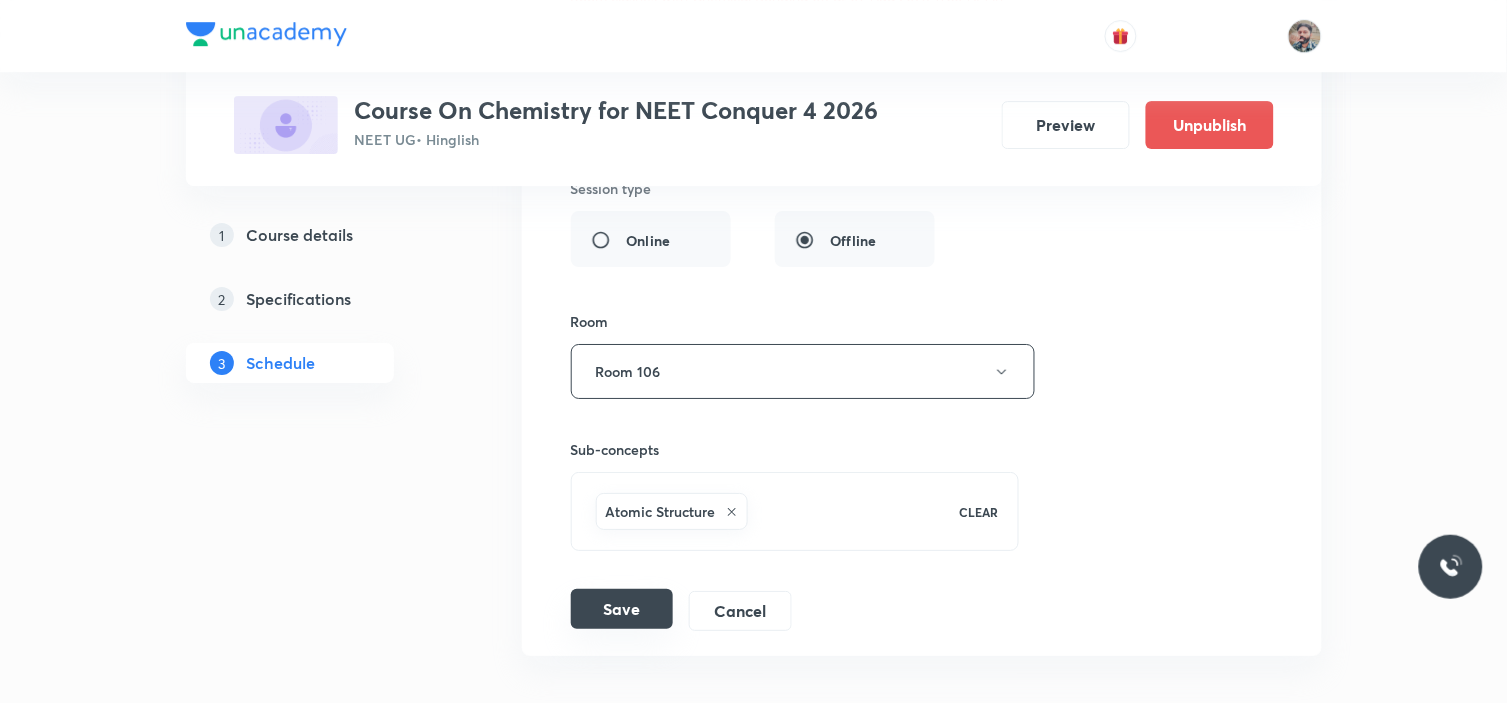 click on "Save" at bounding box center [622, 609] 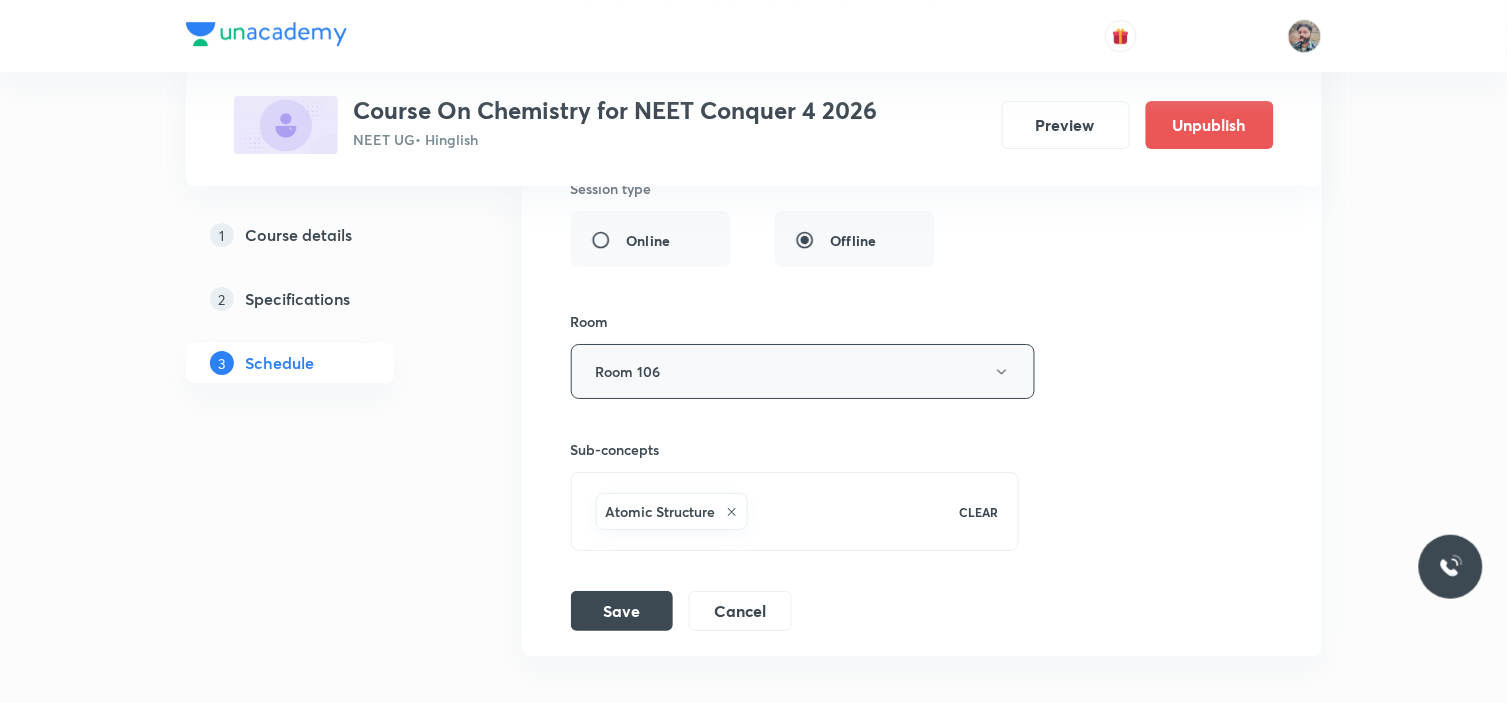 click on "Room 106" at bounding box center [803, 371] 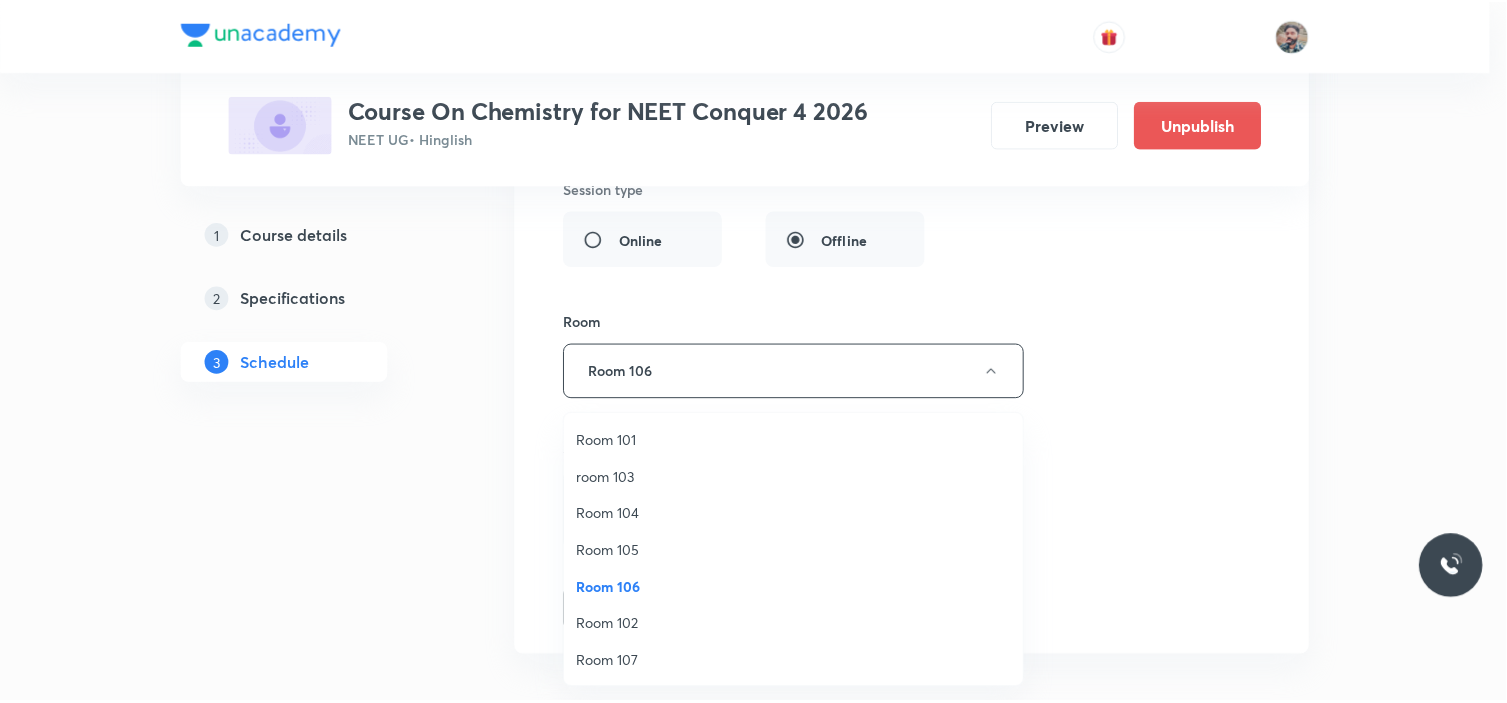 scroll, scrollTop: 111, scrollLeft: 0, axis: vertical 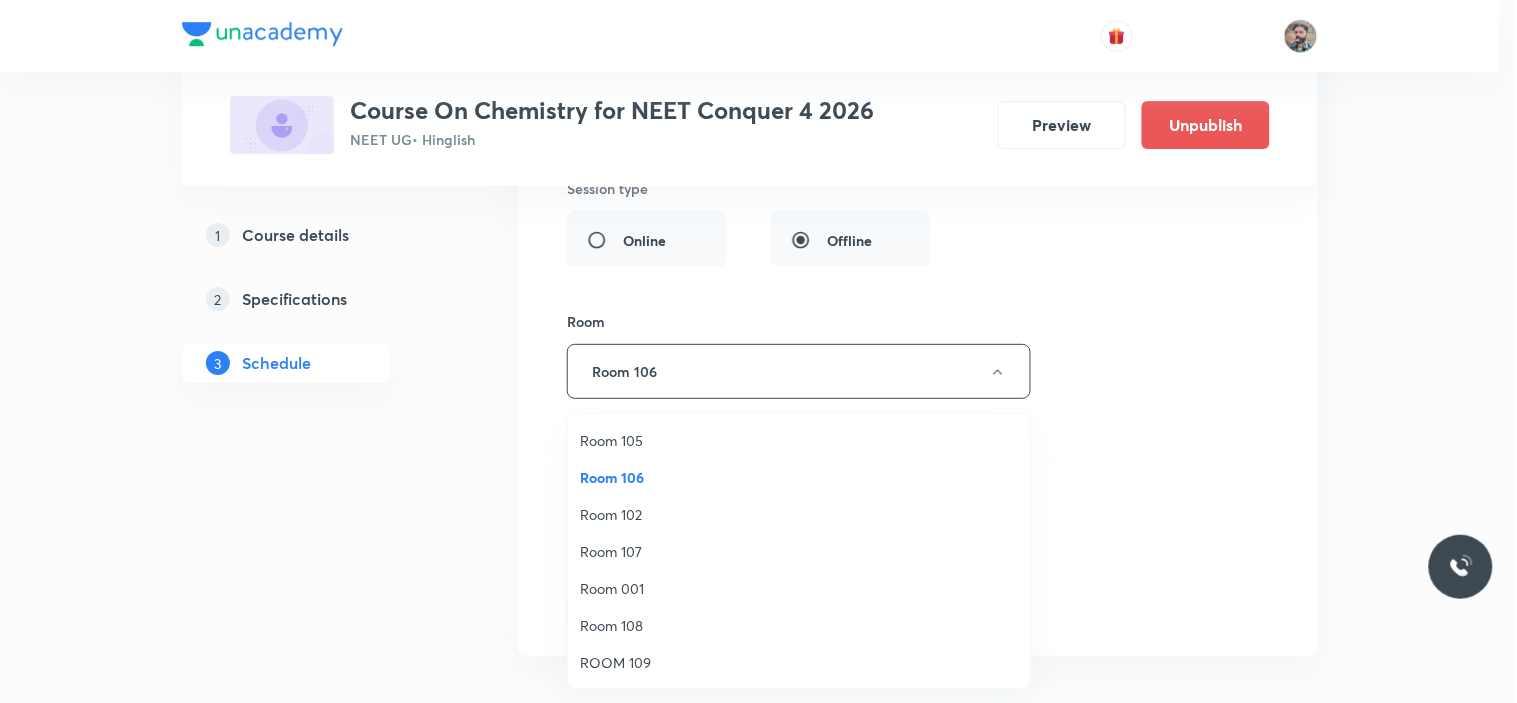 click on "Room 108" at bounding box center (799, 625) 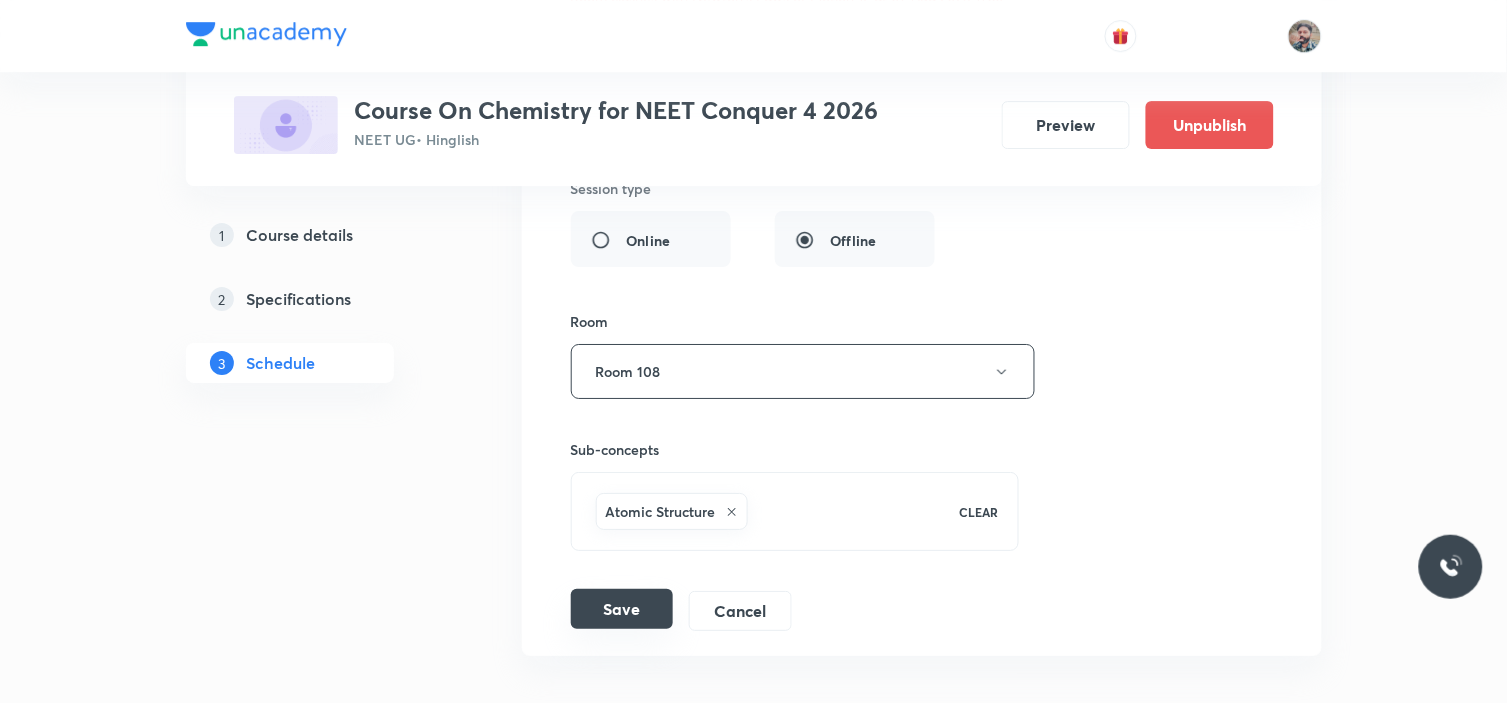 click on "Save" at bounding box center [622, 609] 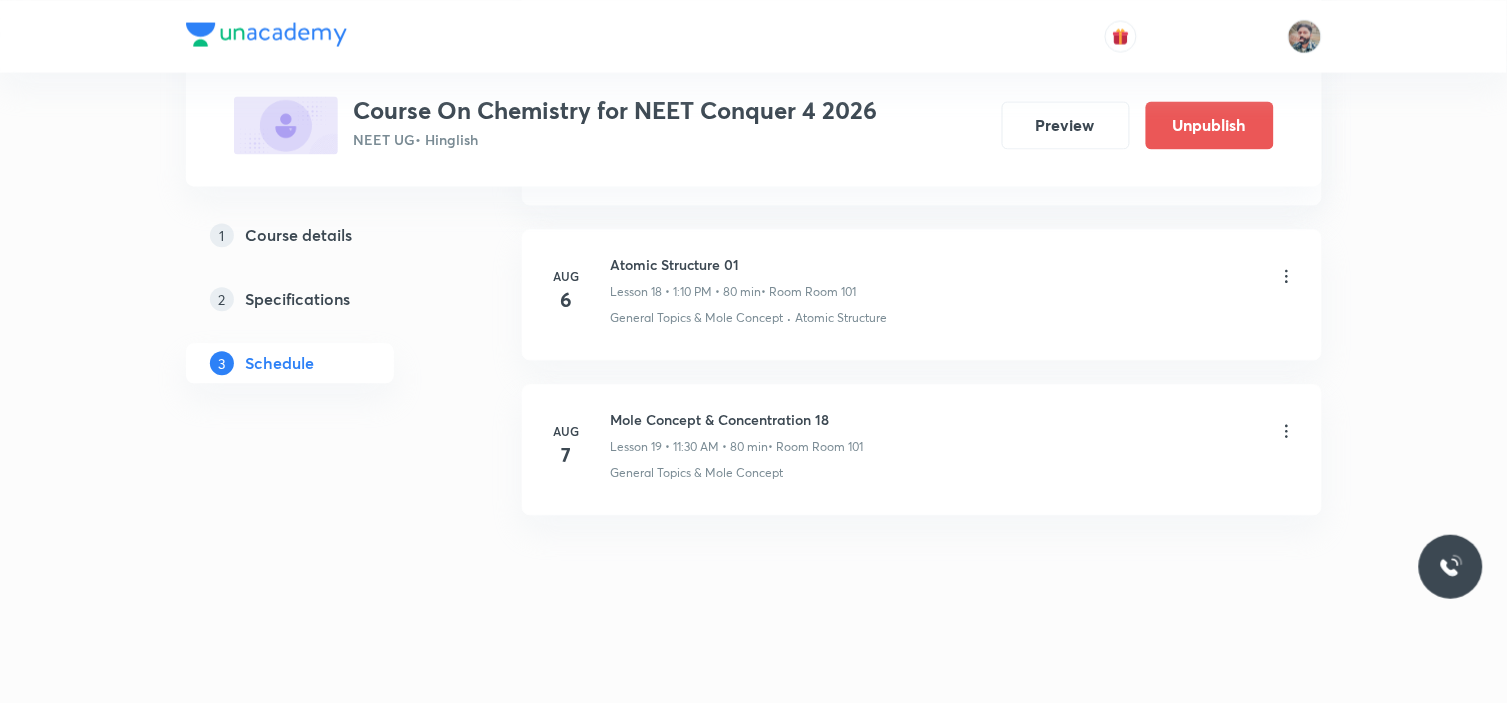 scroll, scrollTop: 2930, scrollLeft: 0, axis: vertical 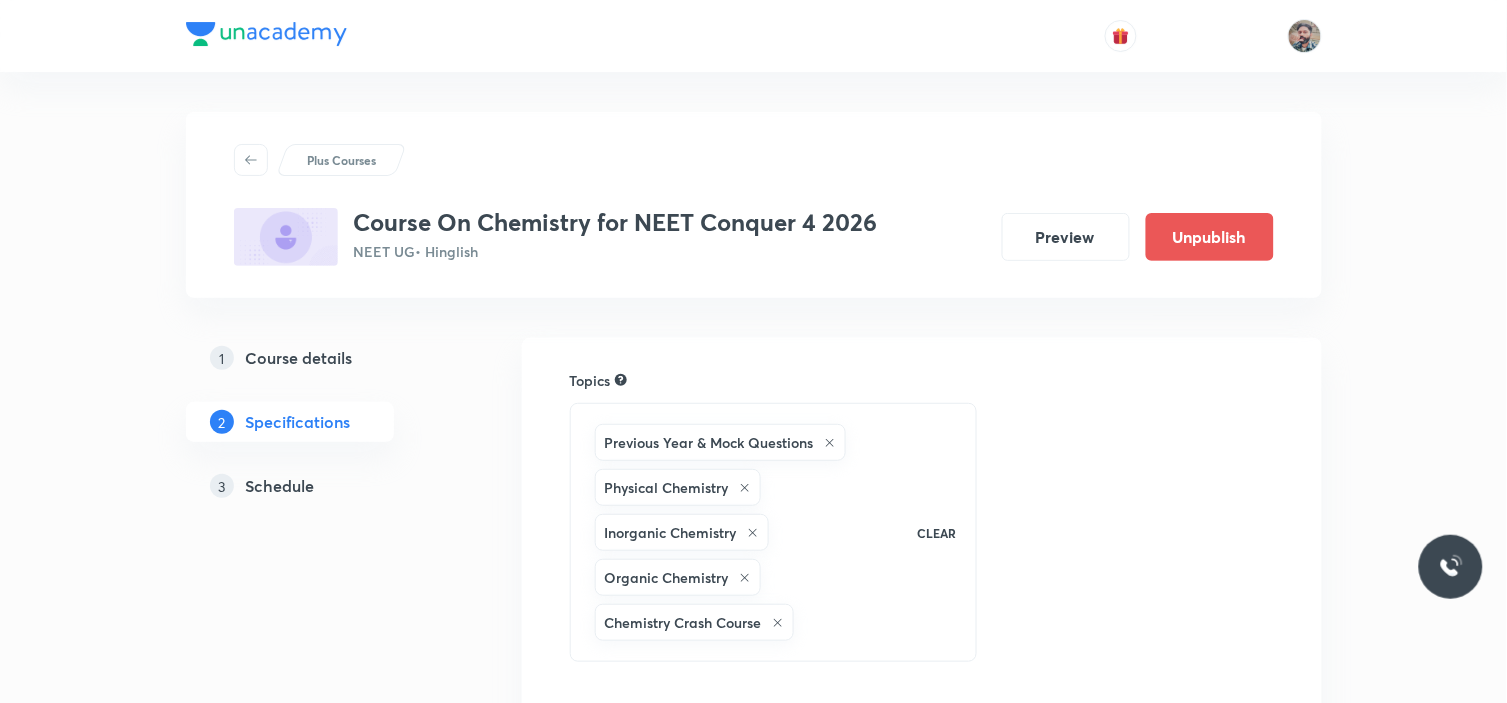 drag, startPoint x: 278, startPoint y: 491, endPoint x: 316, endPoint y: 485, distance: 38.470768 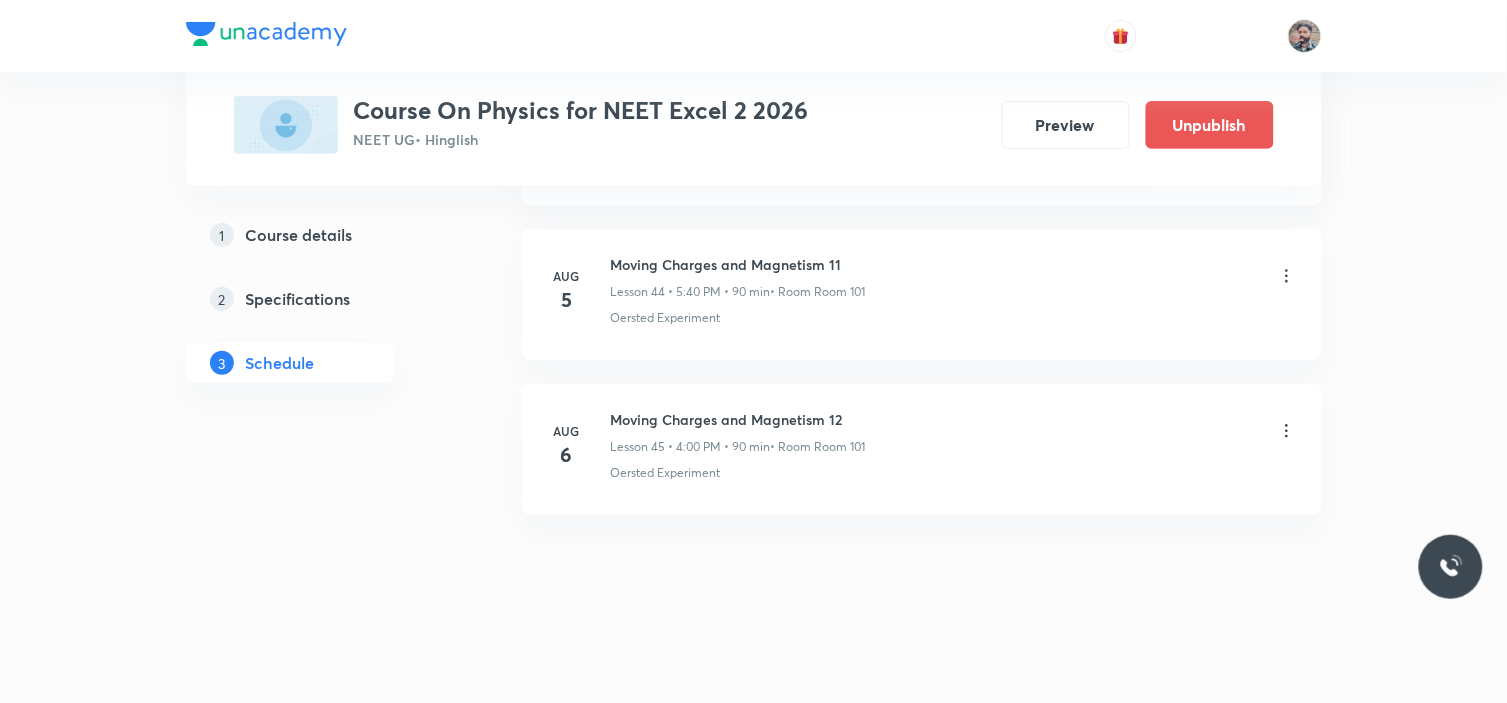 scroll, scrollTop: 7883, scrollLeft: 0, axis: vertical 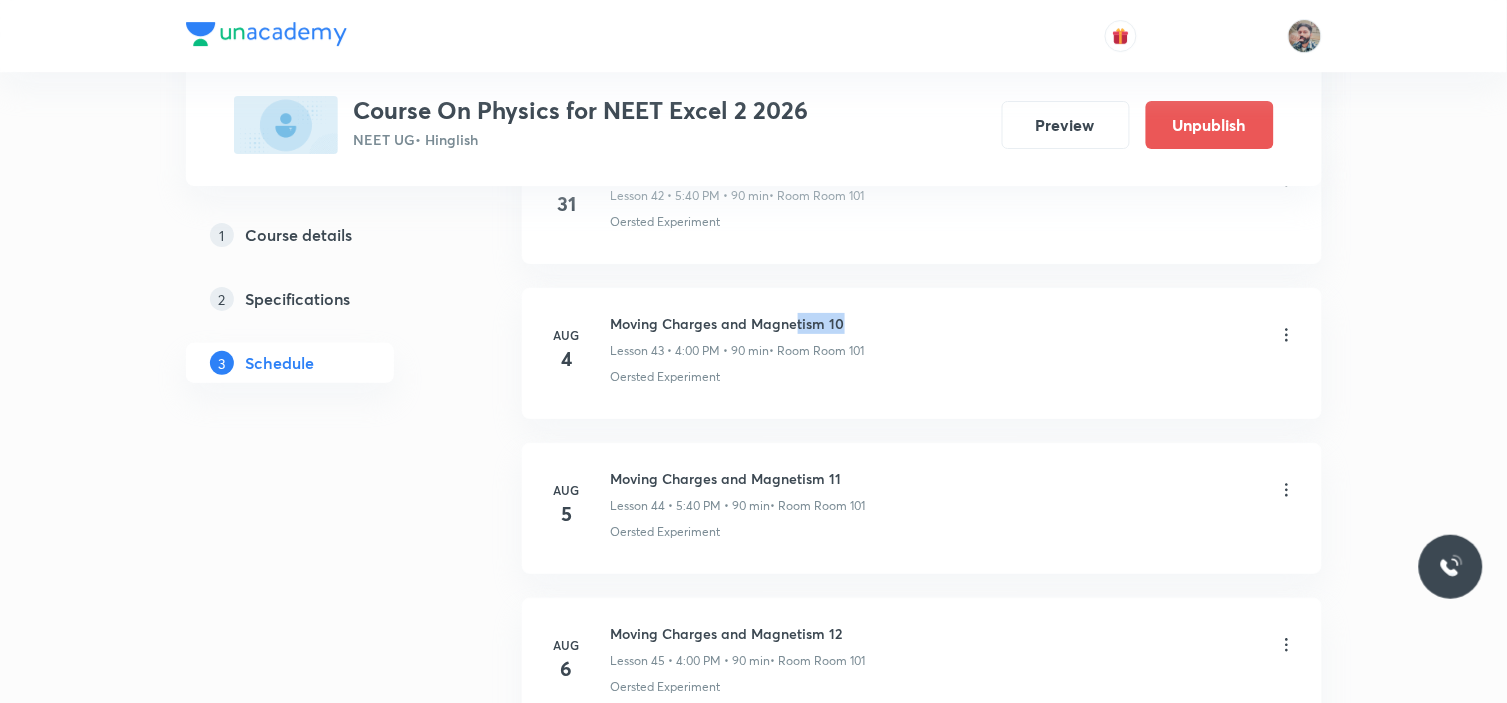 drag, startPoint x: 798, startPoint y: 328, endPoint x: 852, endPoint y: 328, distance: 54 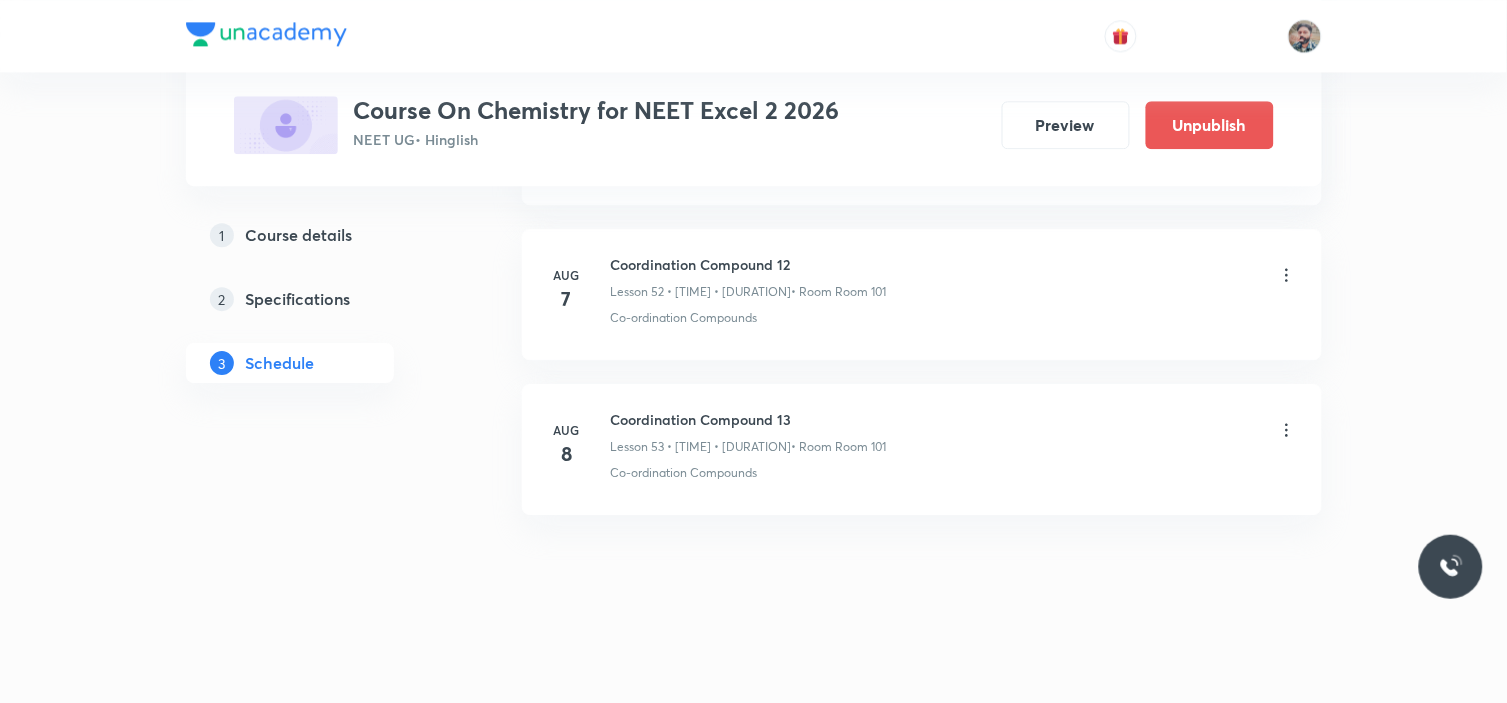 scroll, scrollTop: 9126, scrollLeft: 0, axis: vertical 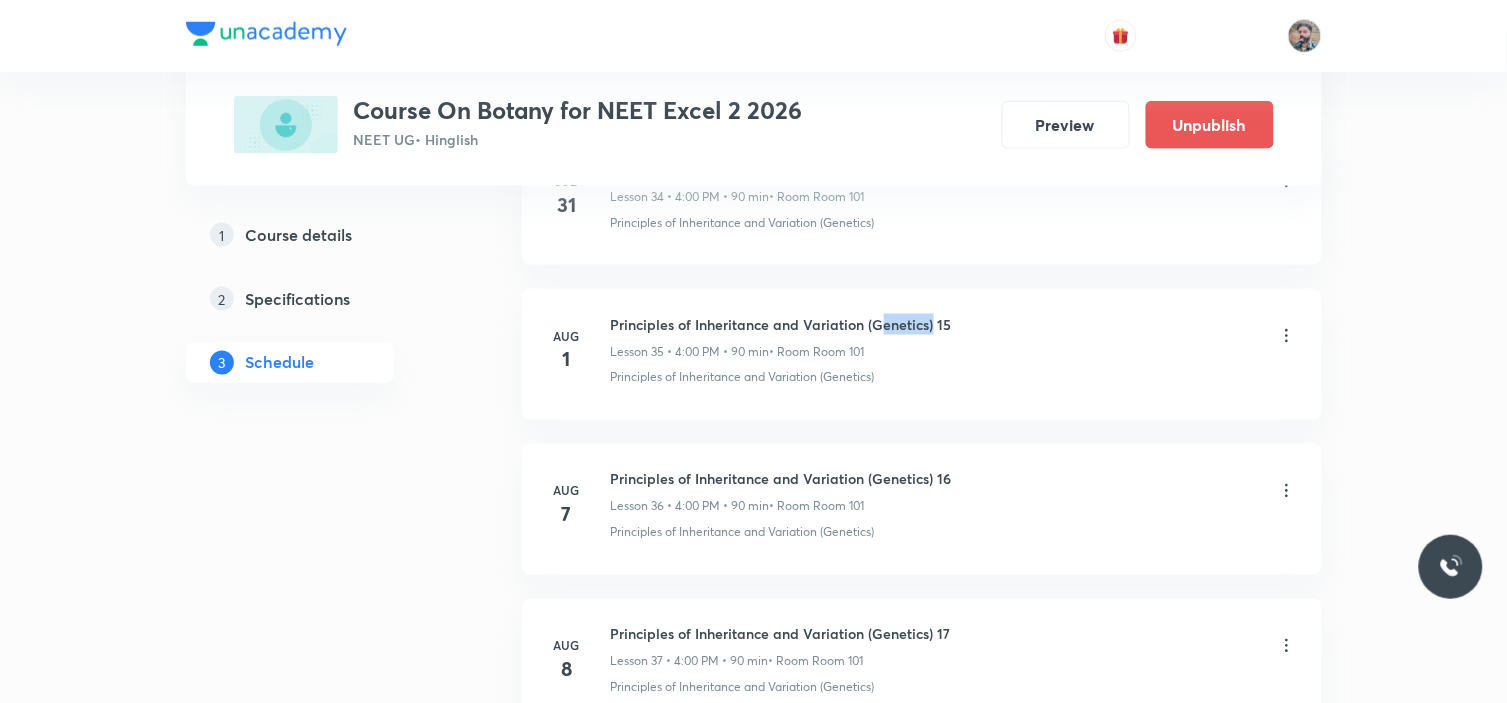 drag, startPoint x: 883, startPoint y: 330, endPoint x: 933, endPoint y: 326, distance: 50.159744 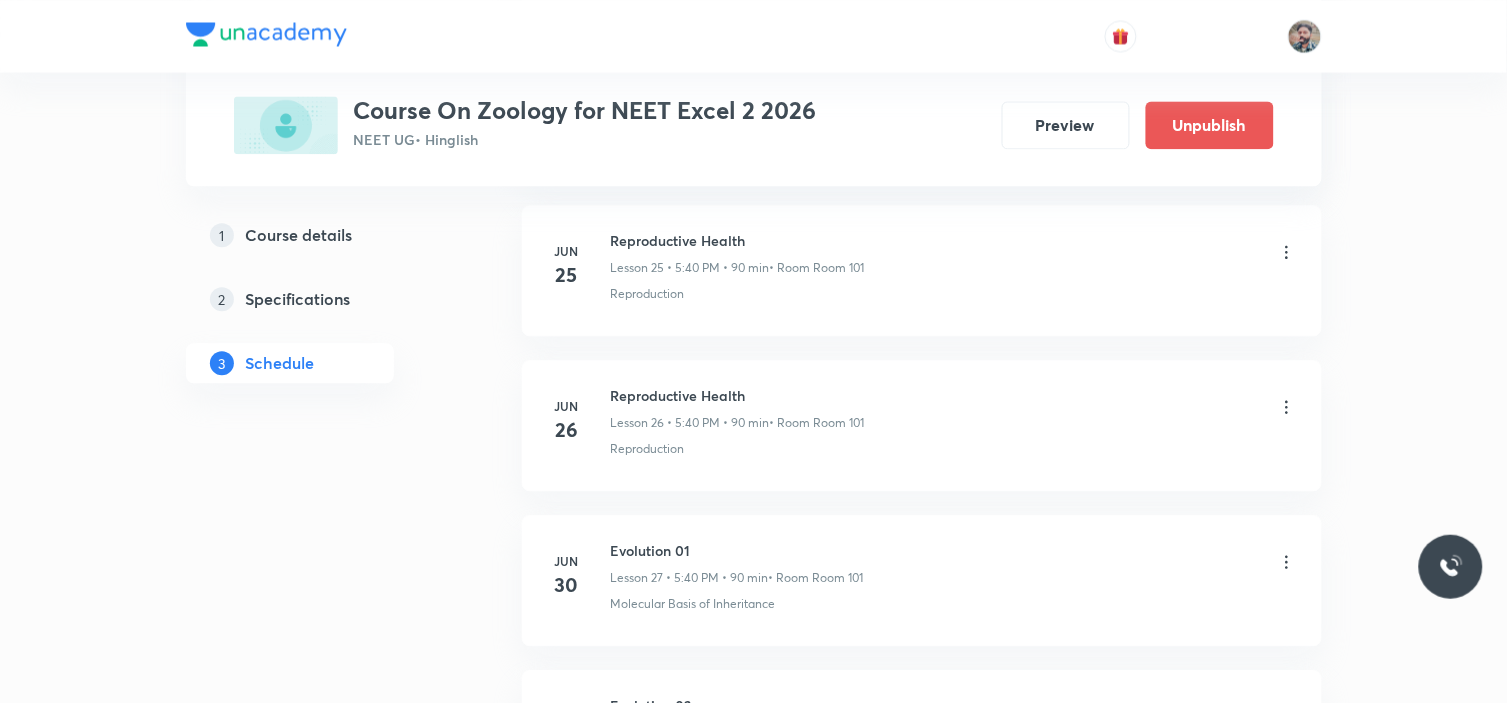 scroll, scrollTop: 6488, scrollLeft: 0, axis: vertical 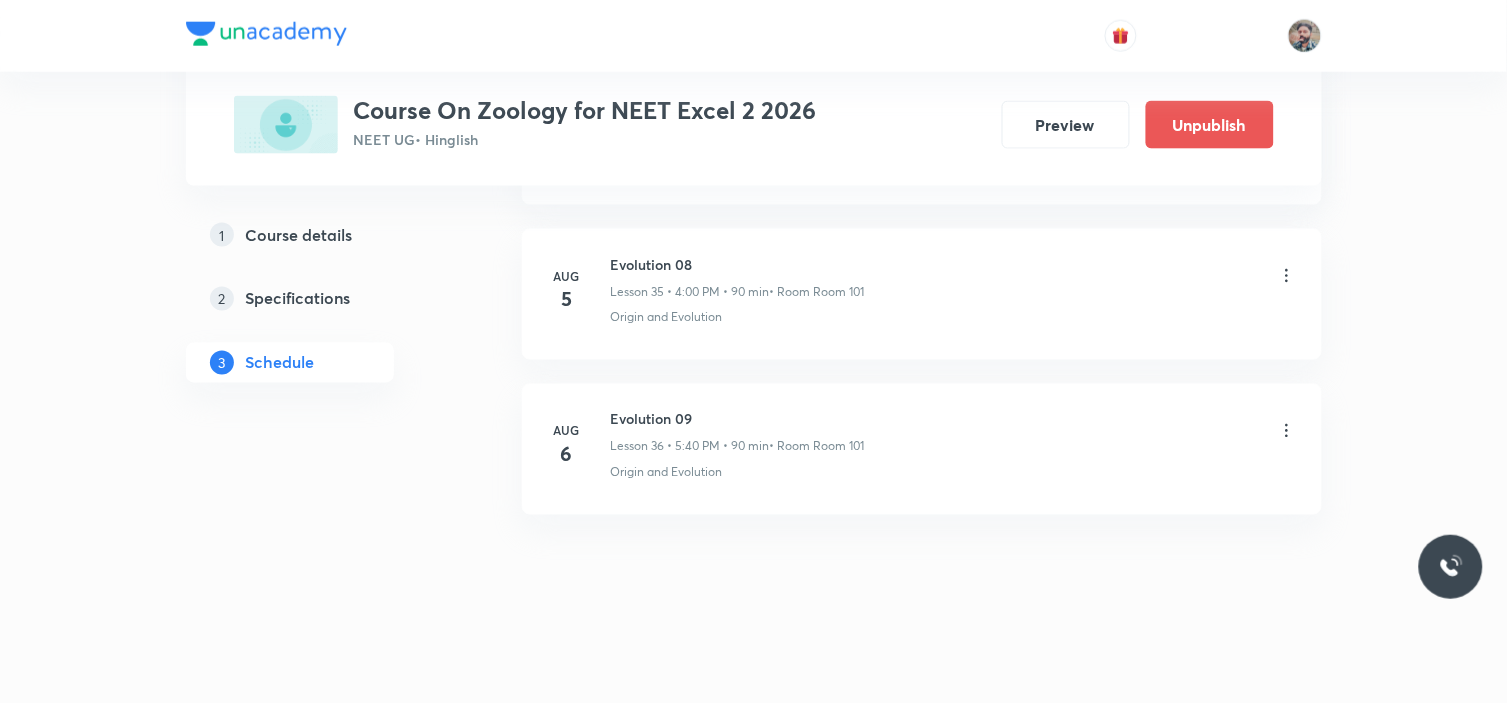 click on "1 Course details 2 Specifications 3 Schedule" at bounding box center (322, -2739) 